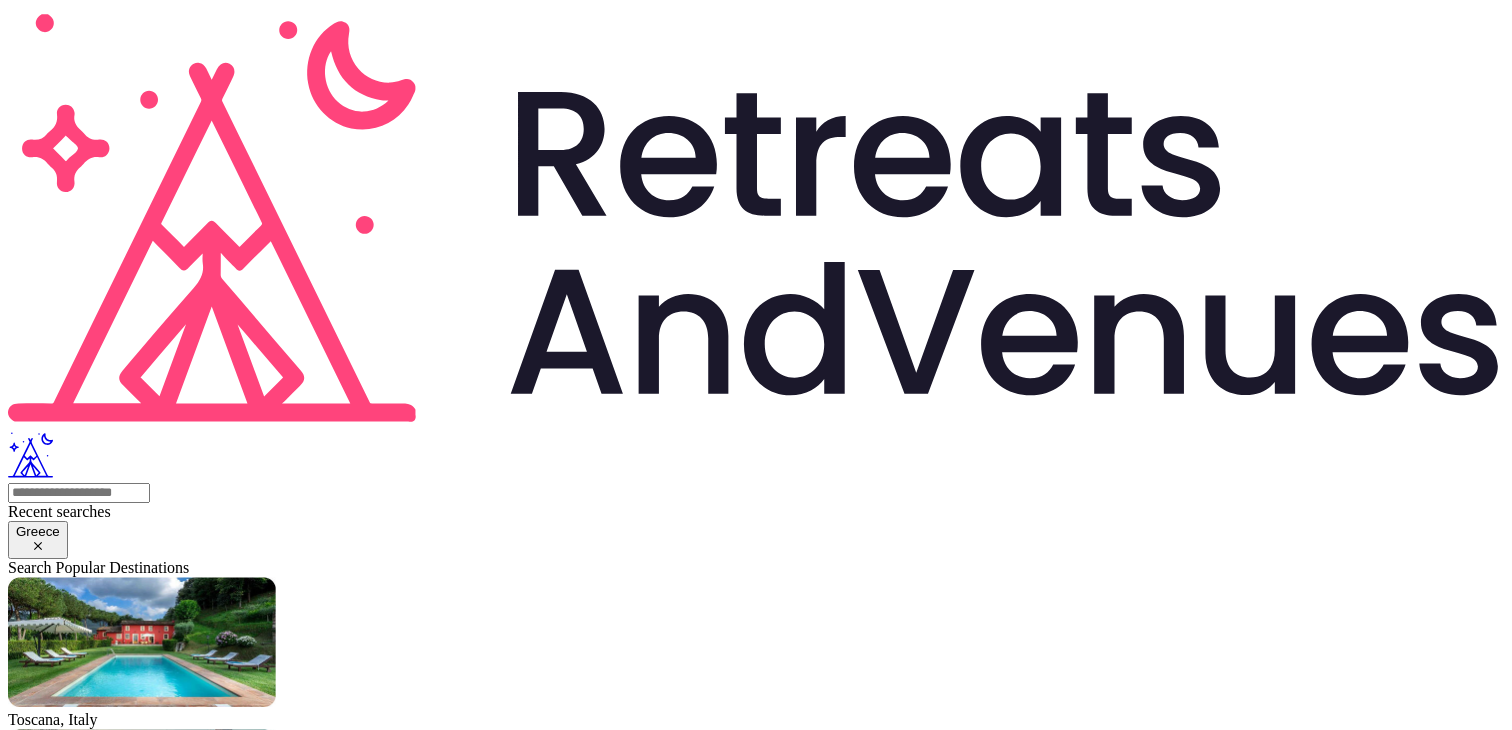 scroll, scrollTop: 0, scrollLeft: 0, axis: both 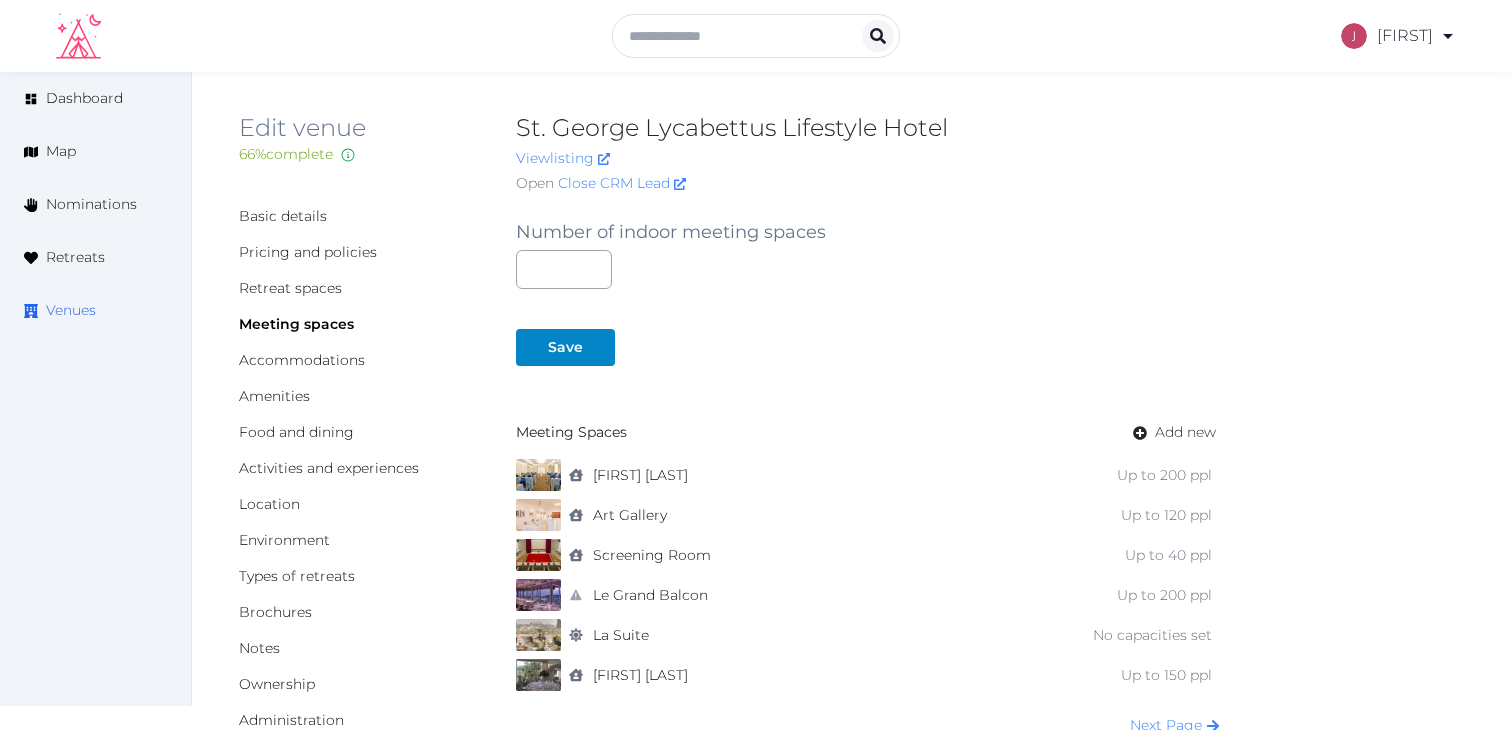click on "Venues" at bounding box center [71, 310] 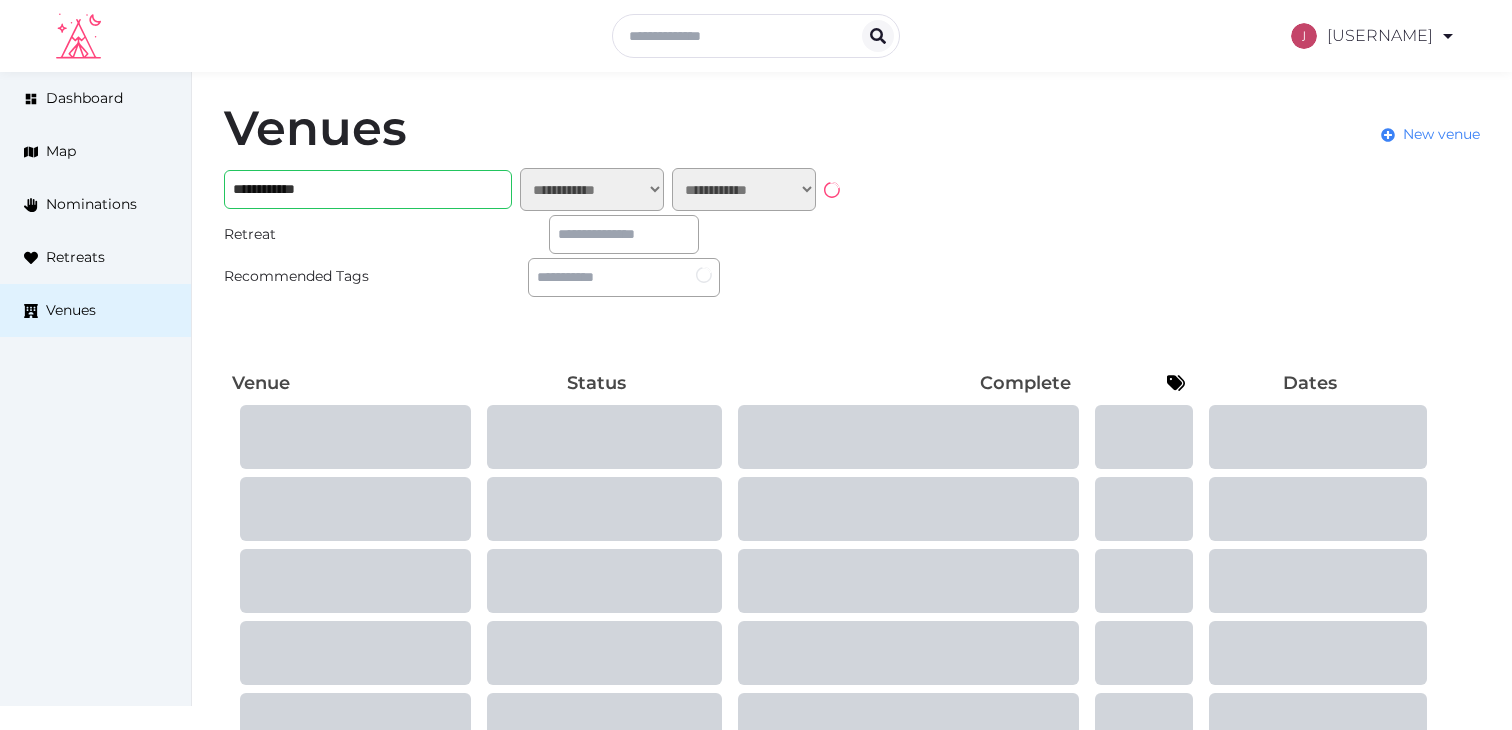 scroll, scrollTop: 0, scrollLeft: 0, axis: both 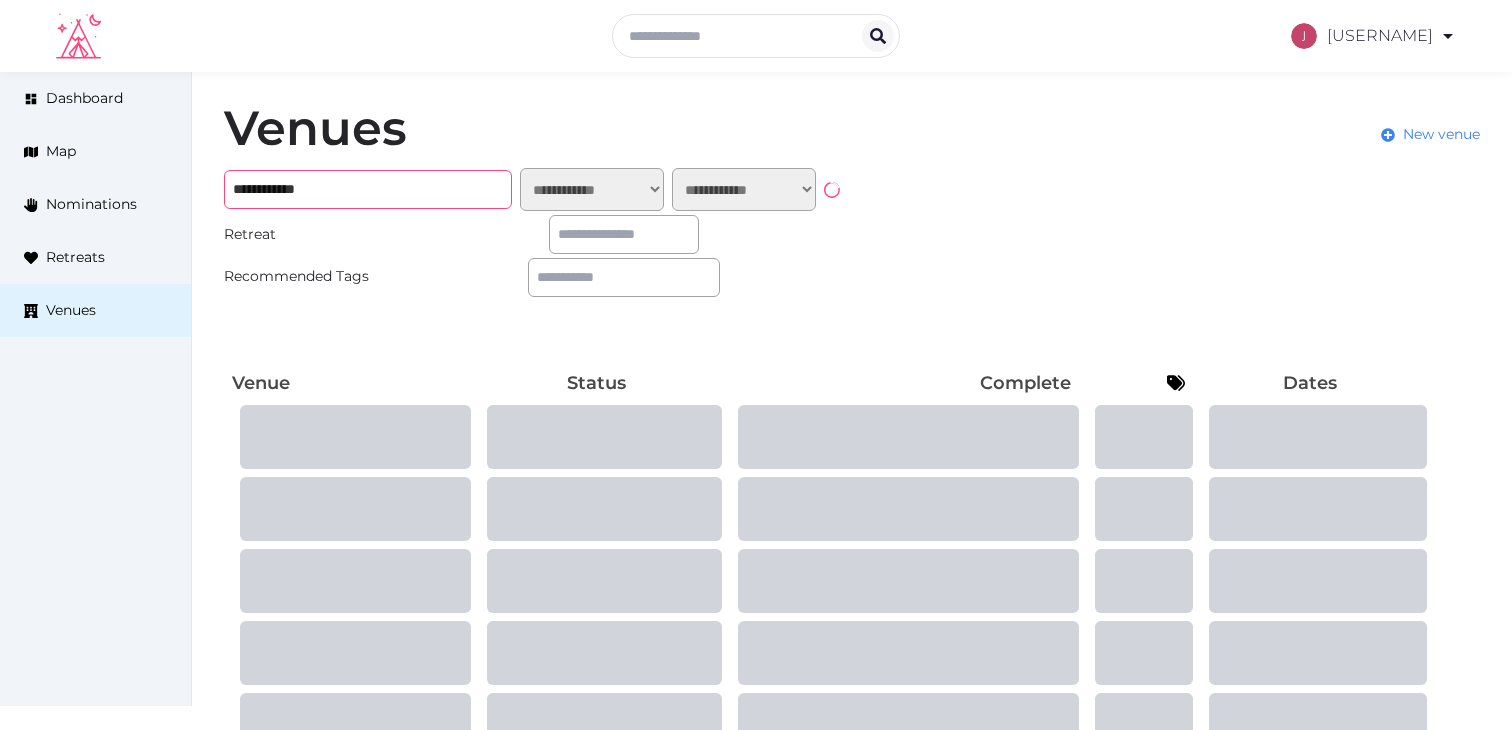 click on "**********" at bounding box center (368, 189) 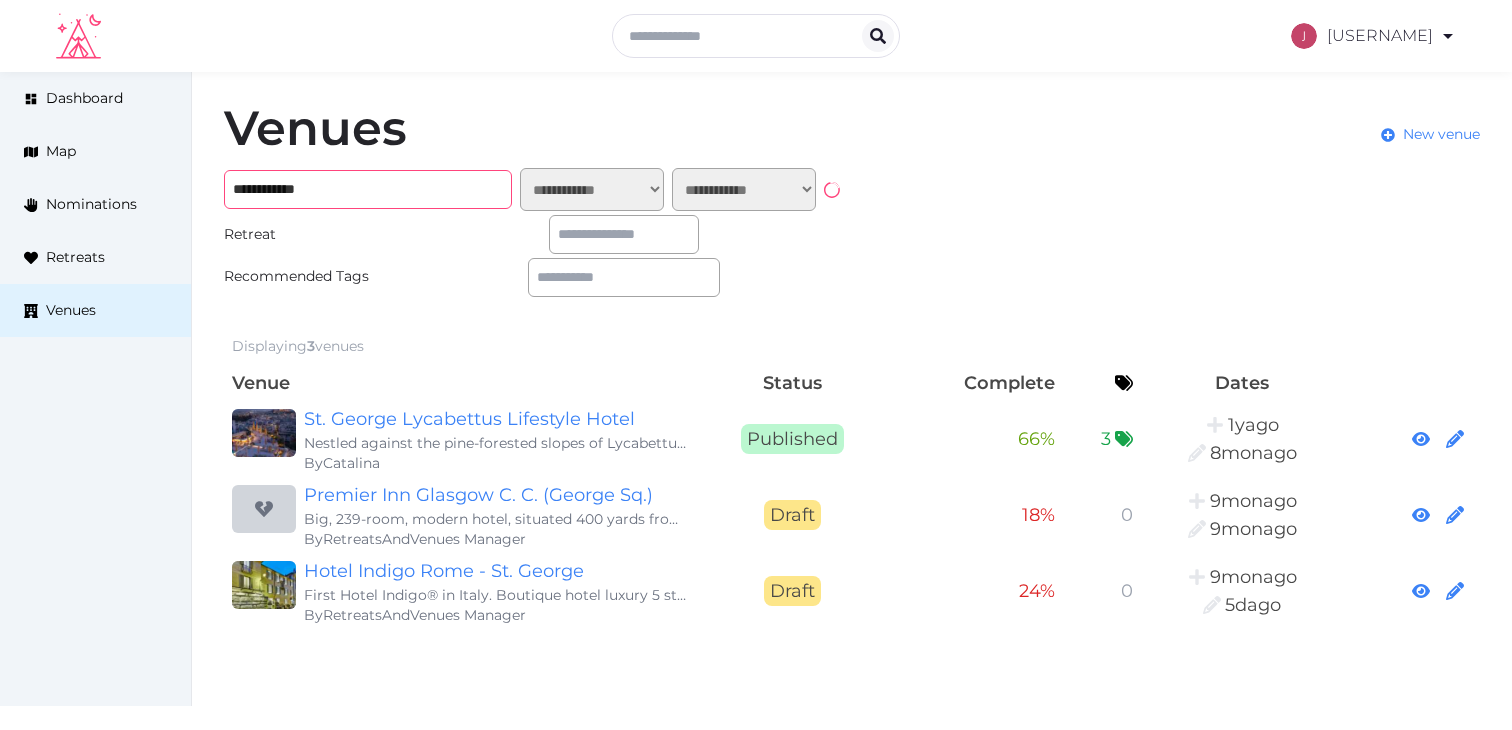 click on "**********" at bounding box center (368, 189) 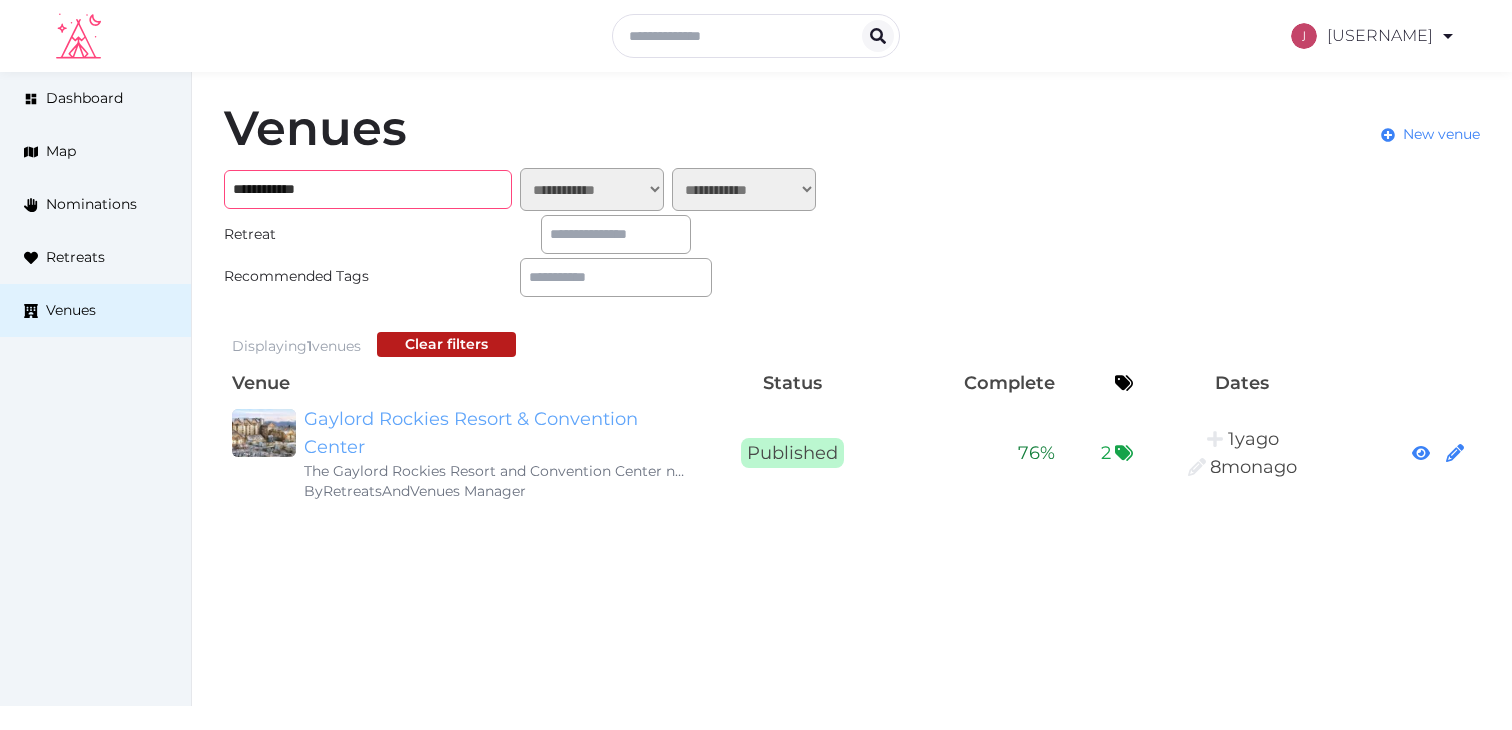 type on "**********" 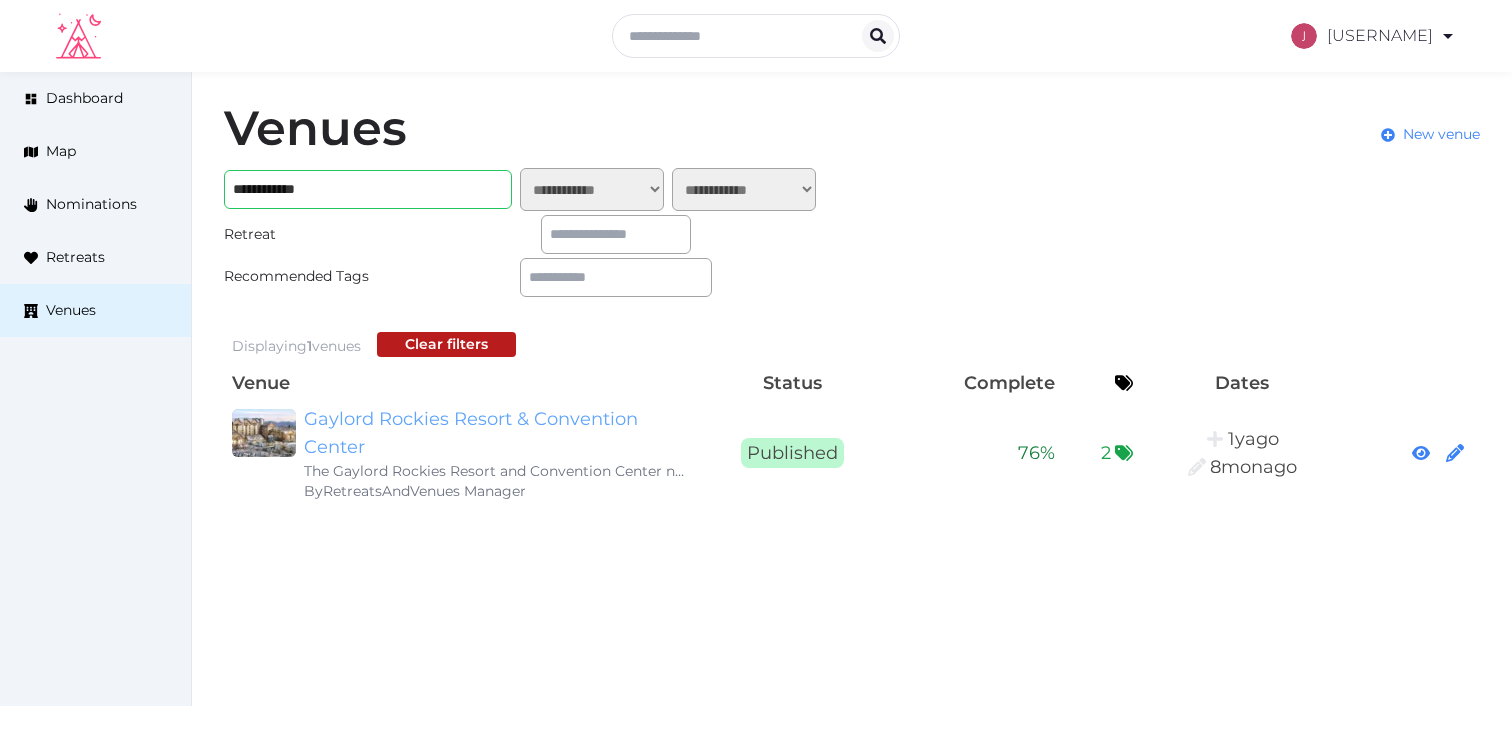 click on "Gaylord Rockies Resort & Convention Center" at bounding box center [496, 433] 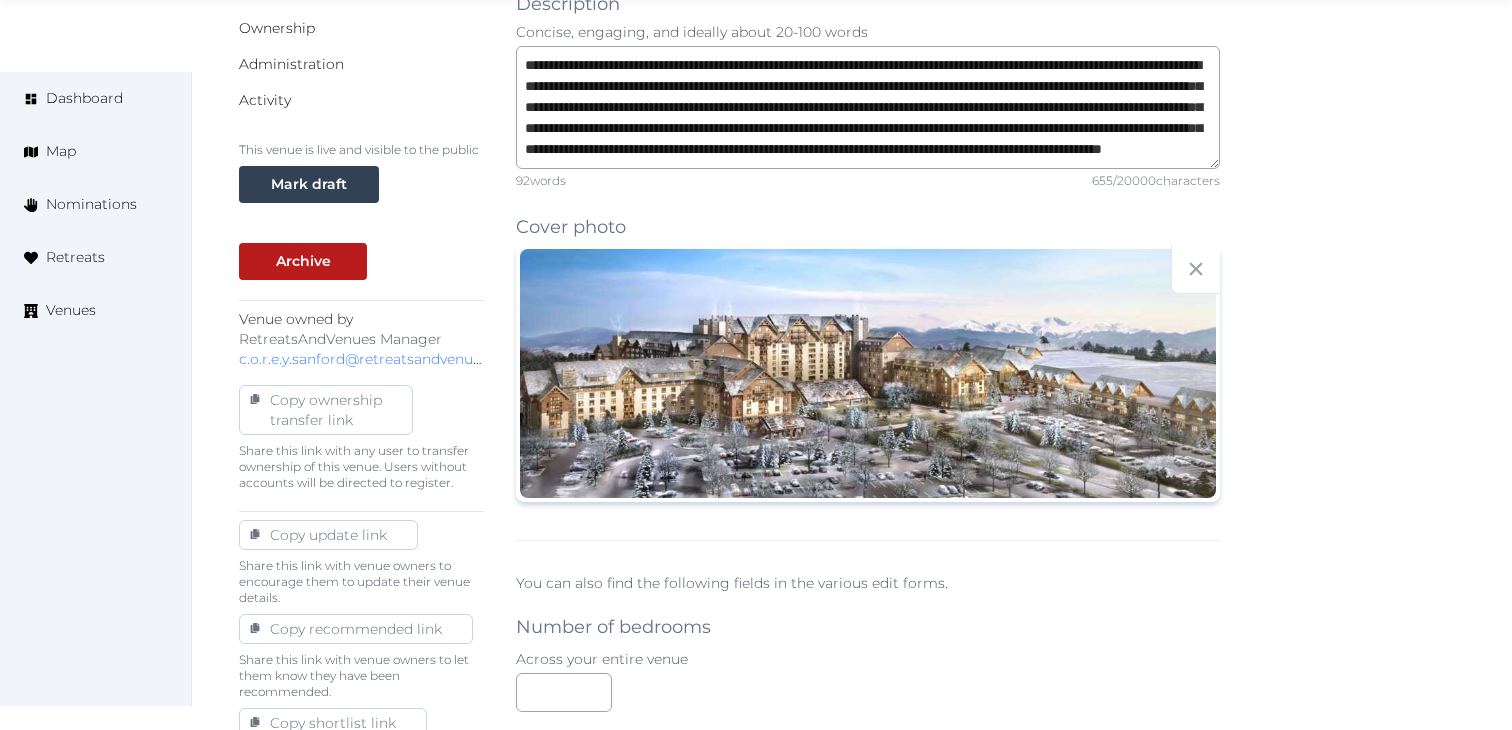 scroll, scrollTop: 662, scrollLeft: 0, axis: vertical 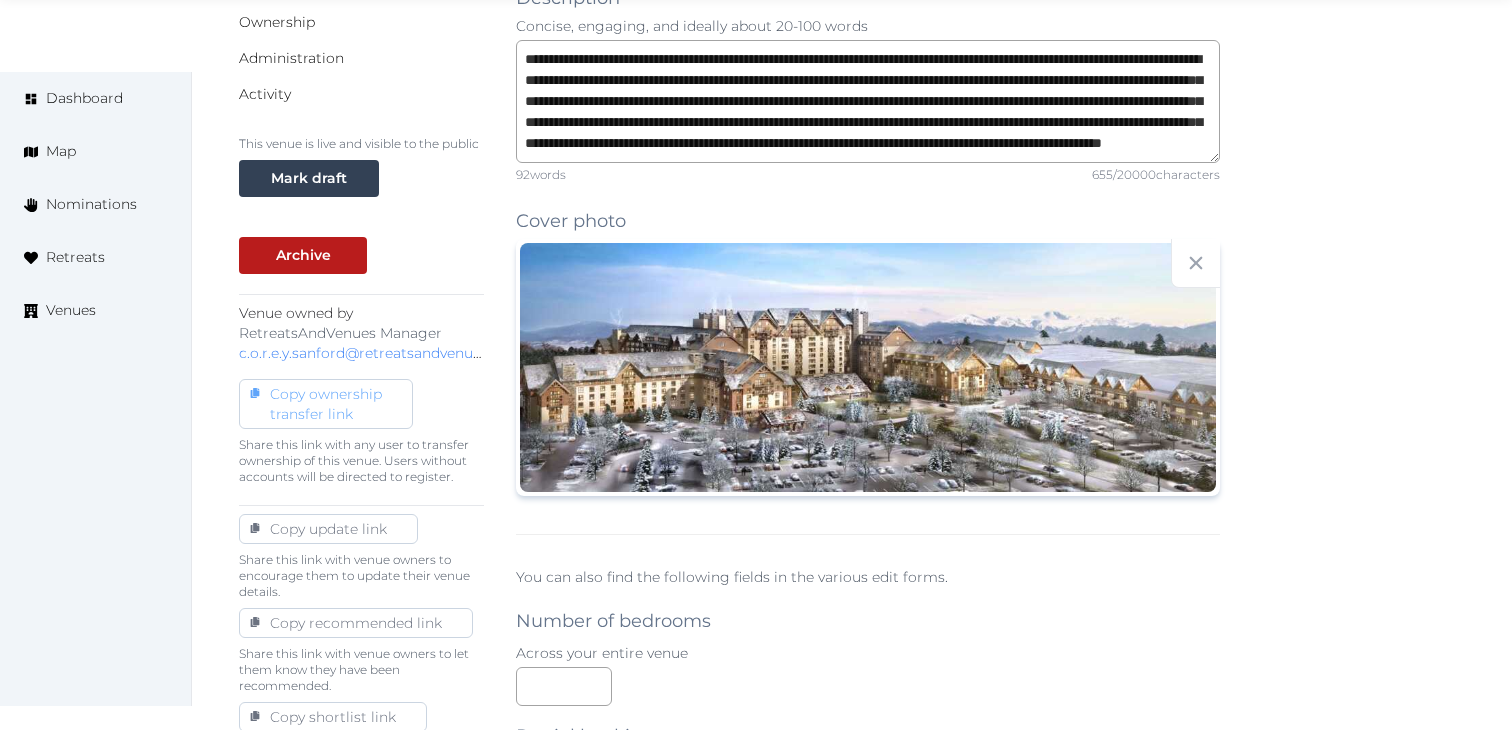 click on "Copy ownership transfer link" at bounding box center [326, 404] 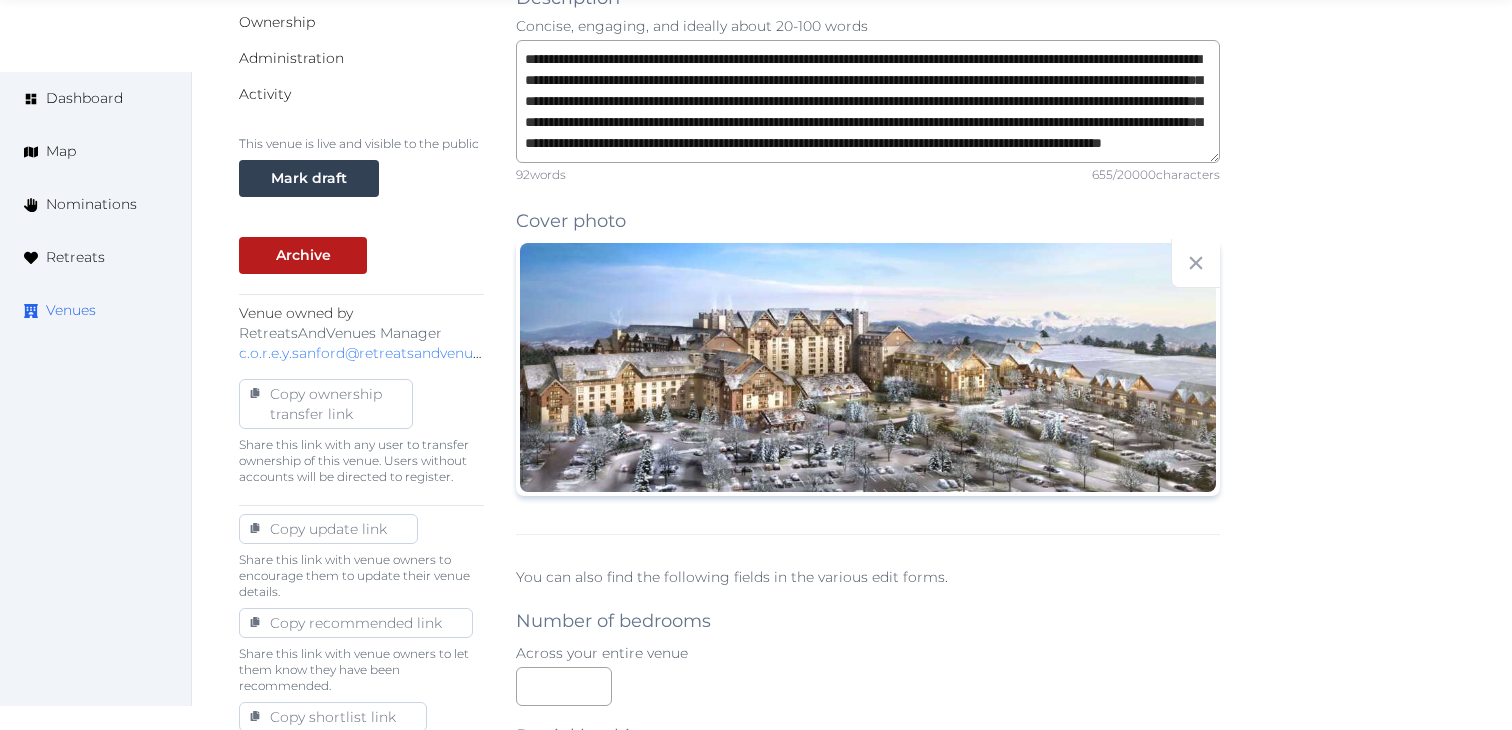 click on "Venues" at bounding box center [71, 310] 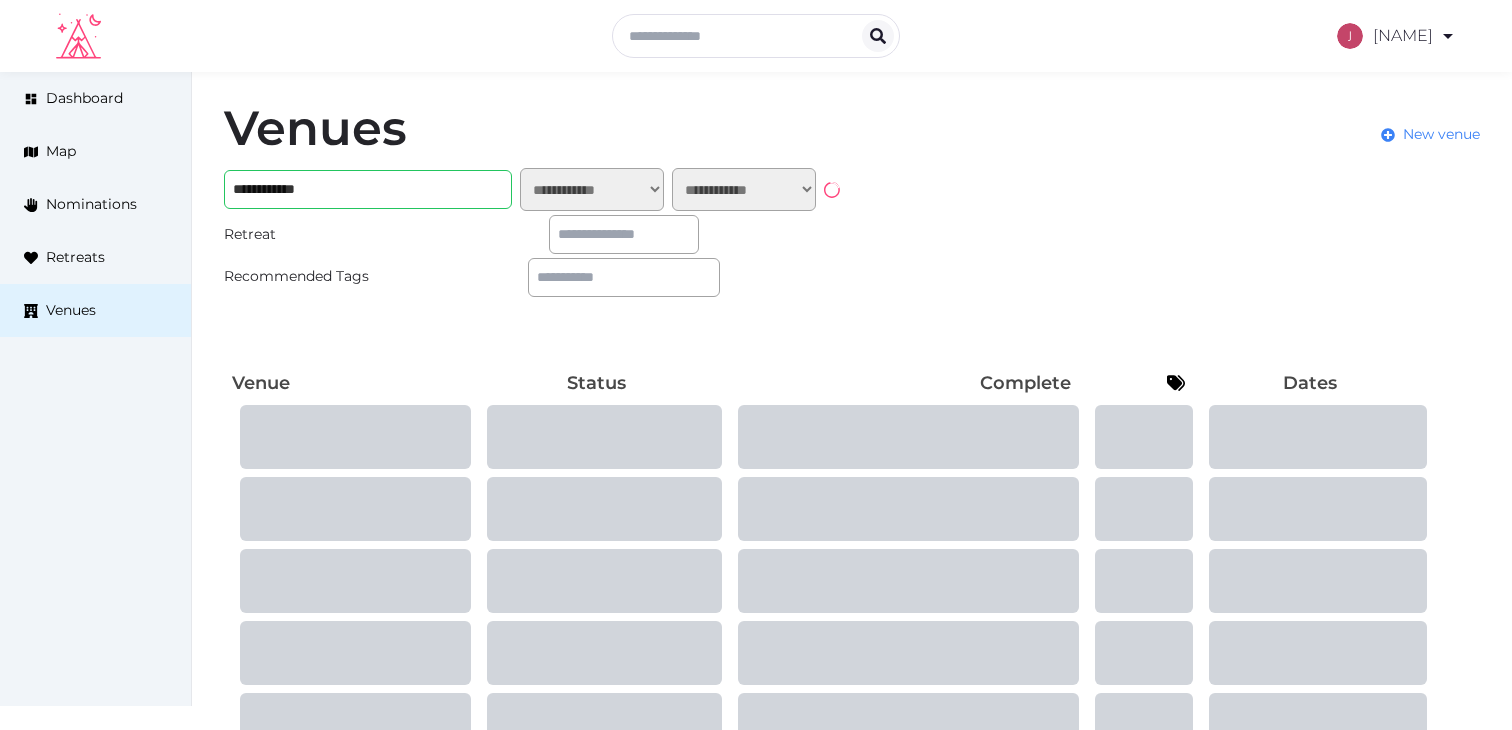 scroll, scrollTop: 0, scrollLeft: 0, axis: both 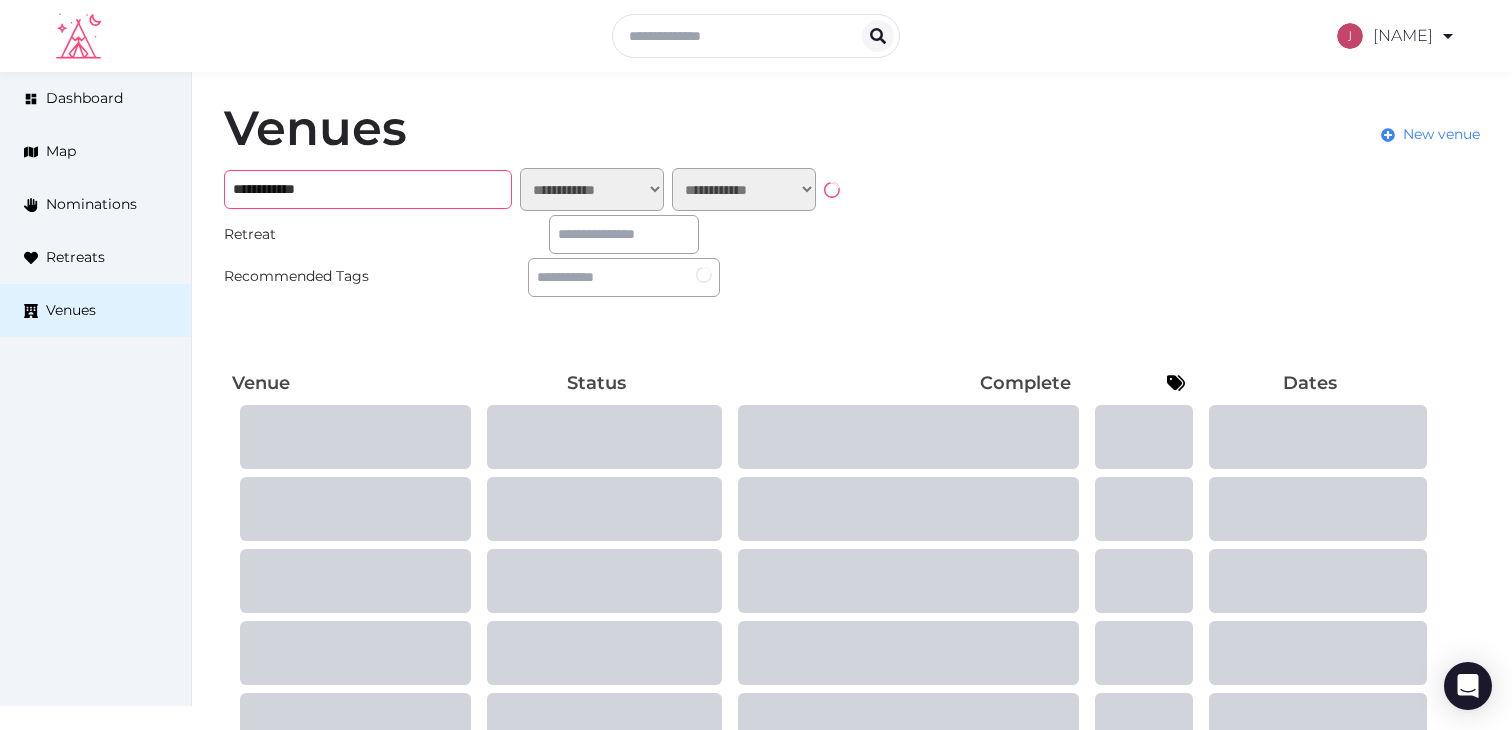 click on "**********" at bounding box center (368, 189) 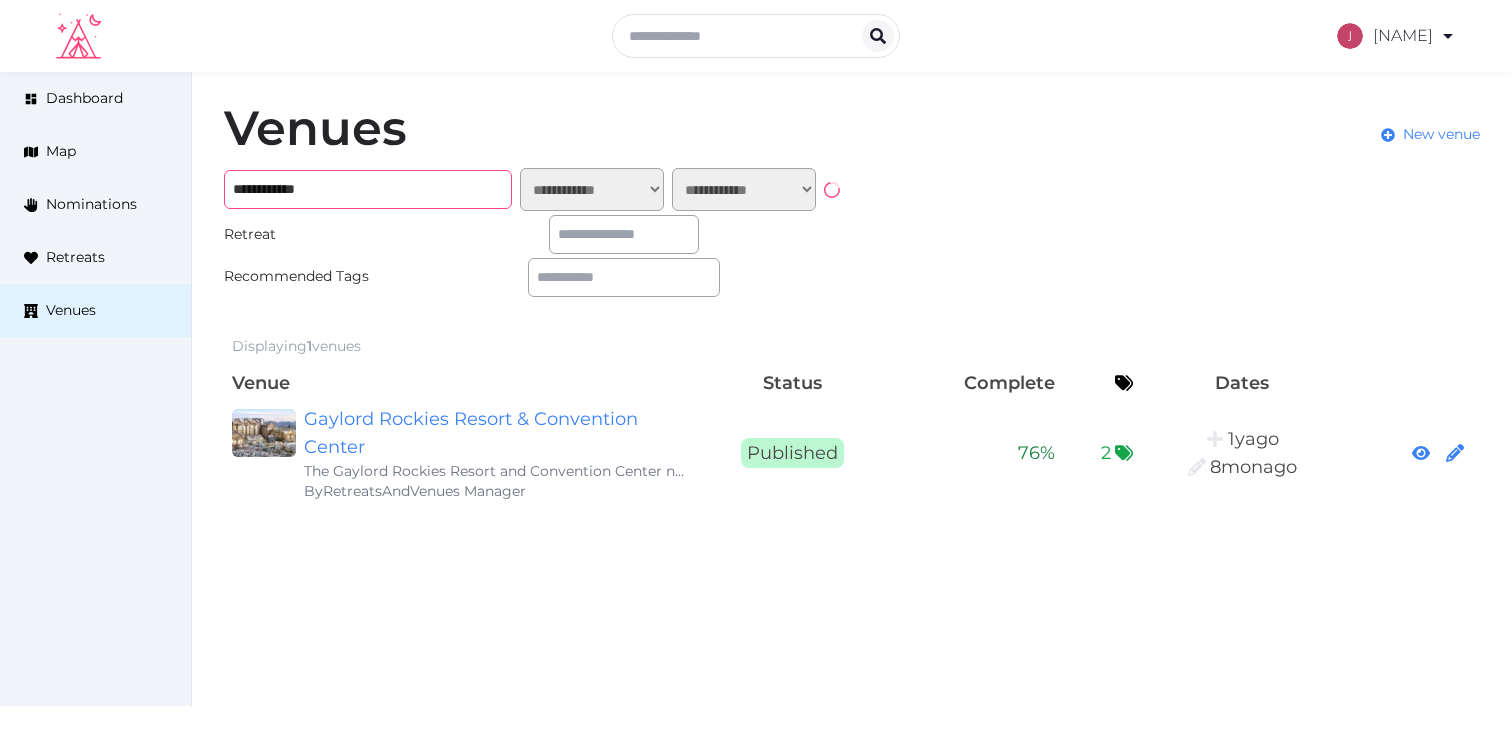 click on "**********" at bounding box center [368, 189] 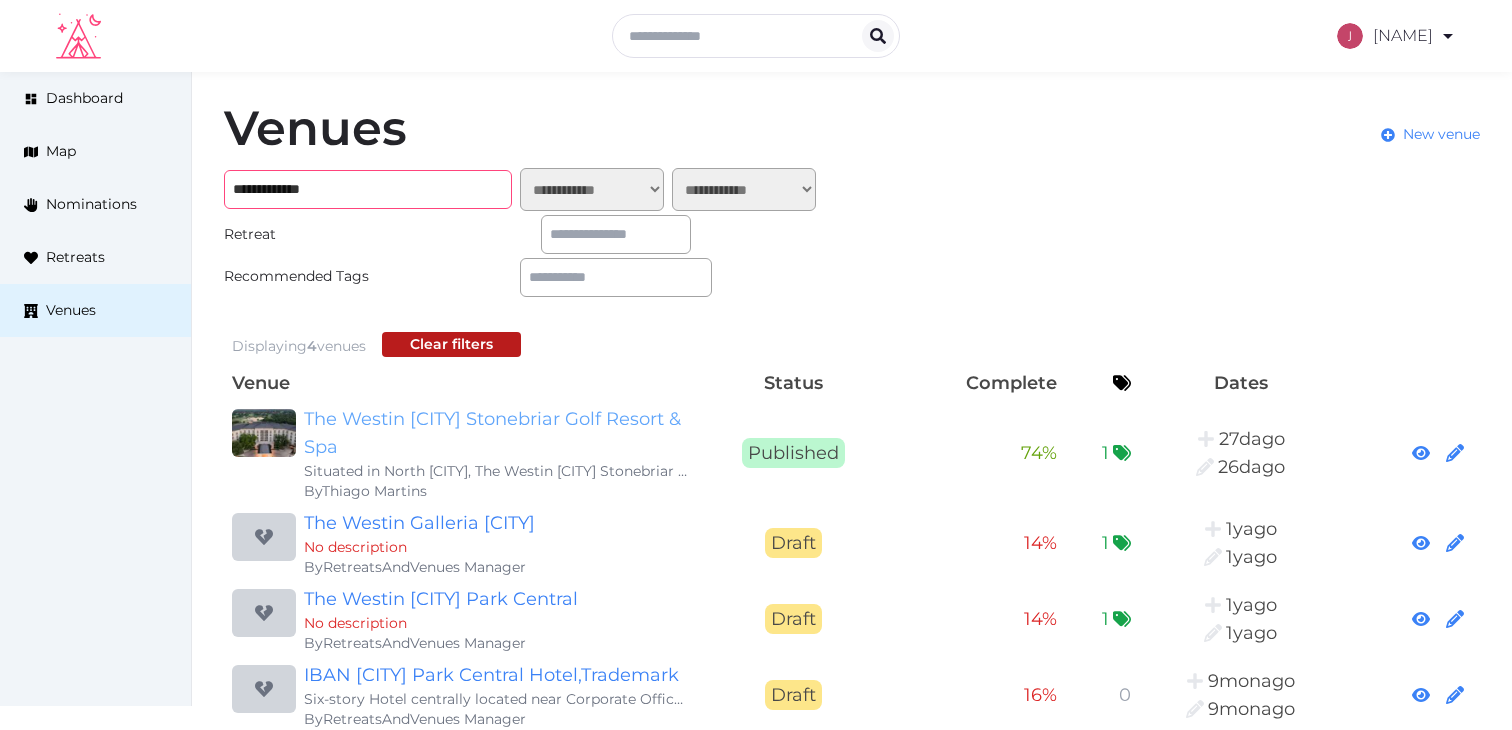 type on "**********" 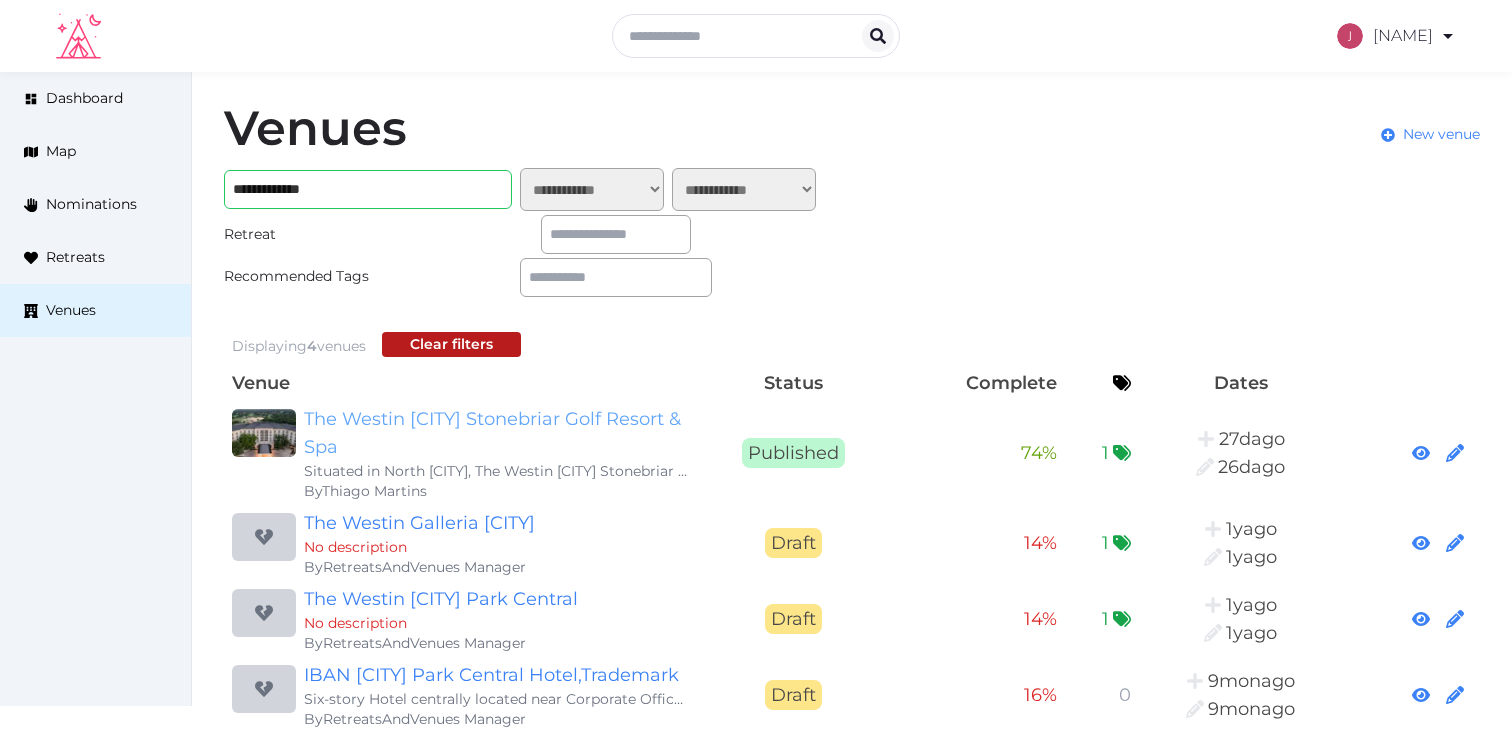 click on "The Westin Dallas Stonebriar Golf Resort & Spa" at bounding box center [496, 433] 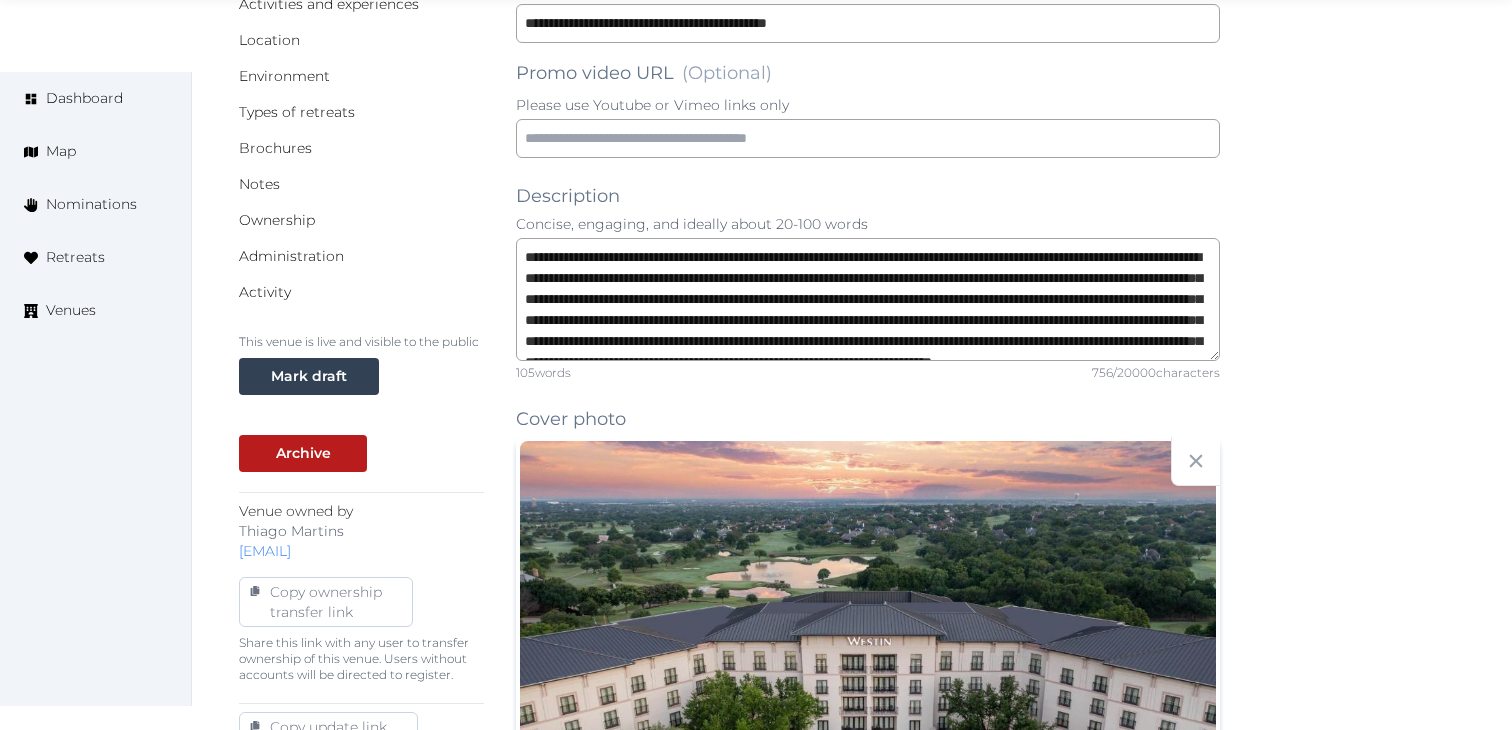 scroll, scrollTop: 484, scrollLeft: 0, axis: vertical 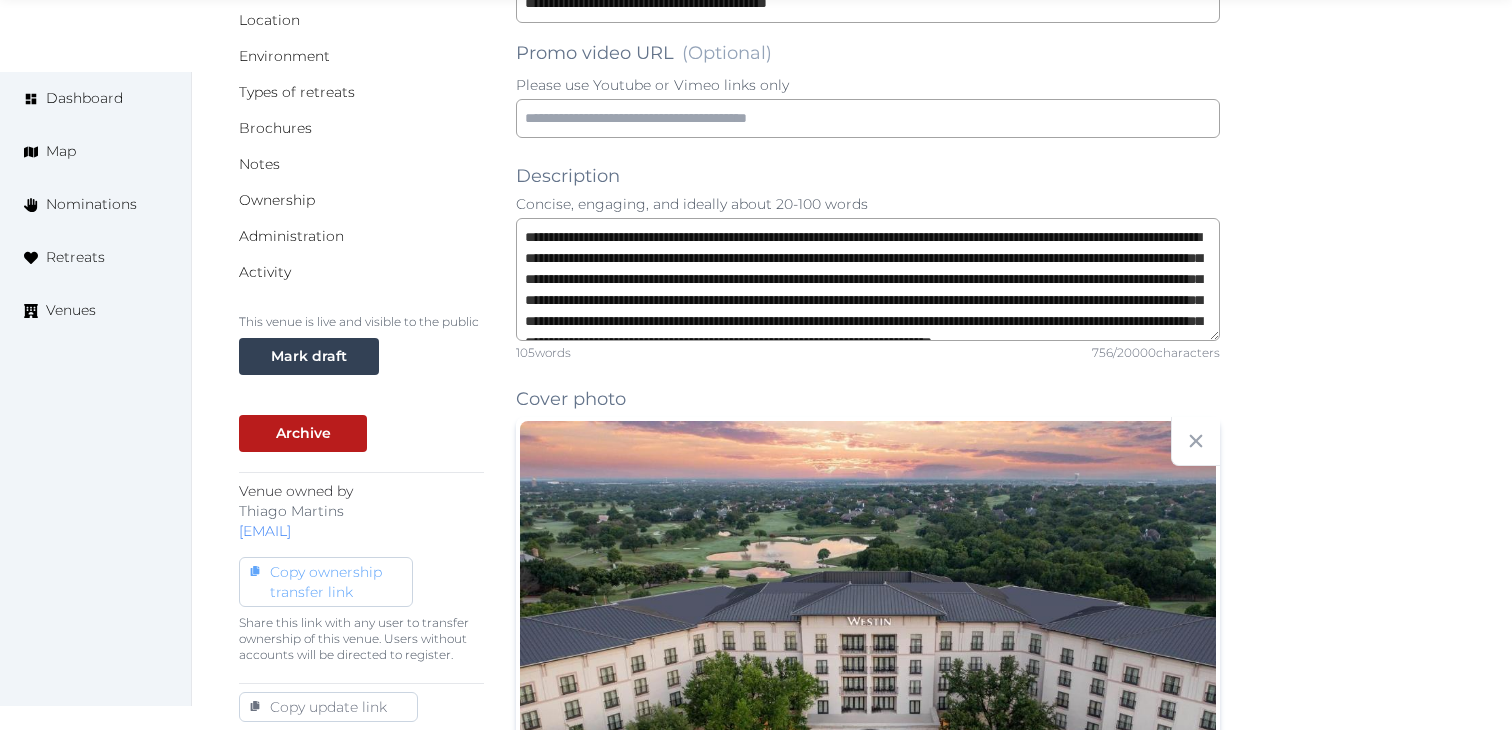 click on "Copy ownership transfer link" at bounding box center [326, 582] 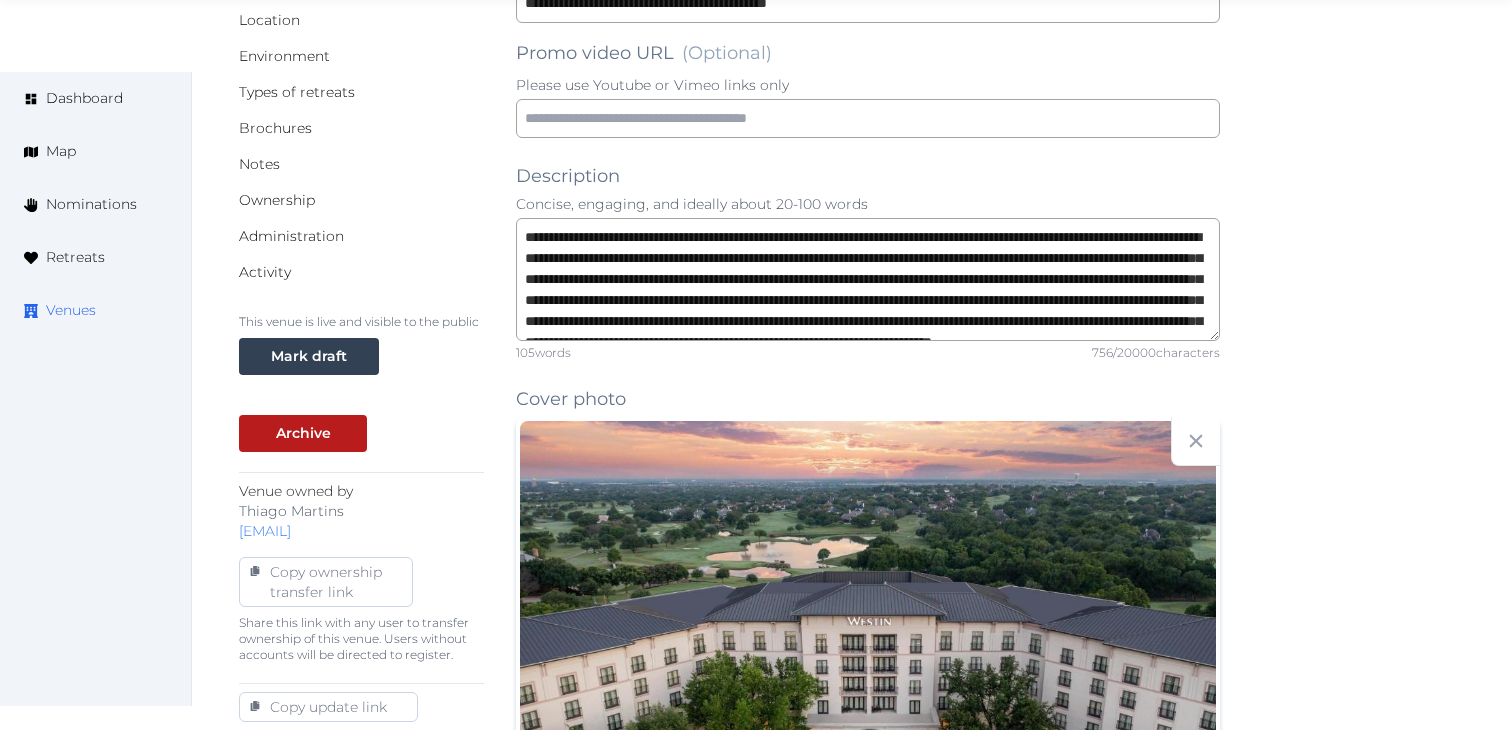 click on "Venues" at bounding box center (95, 310) 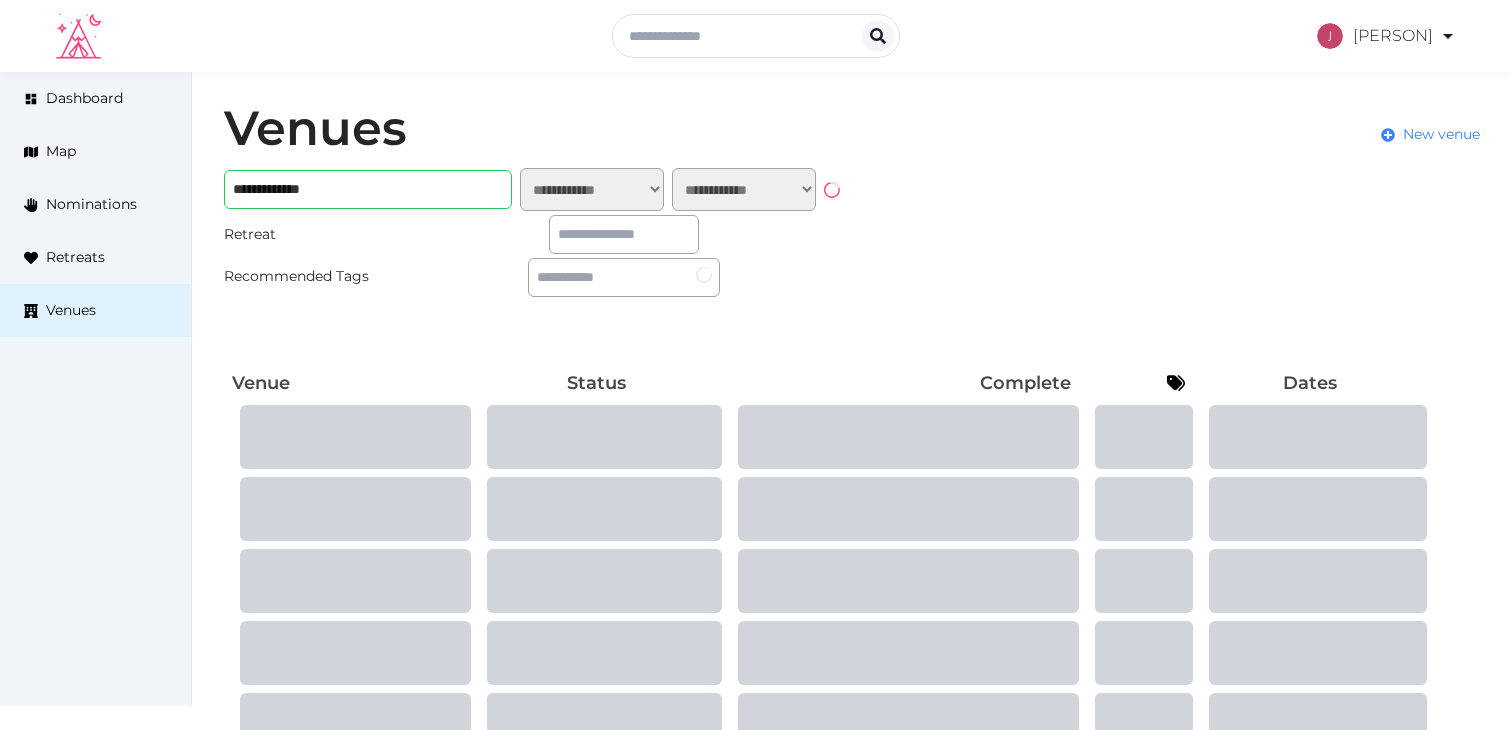 scroll, scrollTop: 0, scrollLeft: 0, axis: both 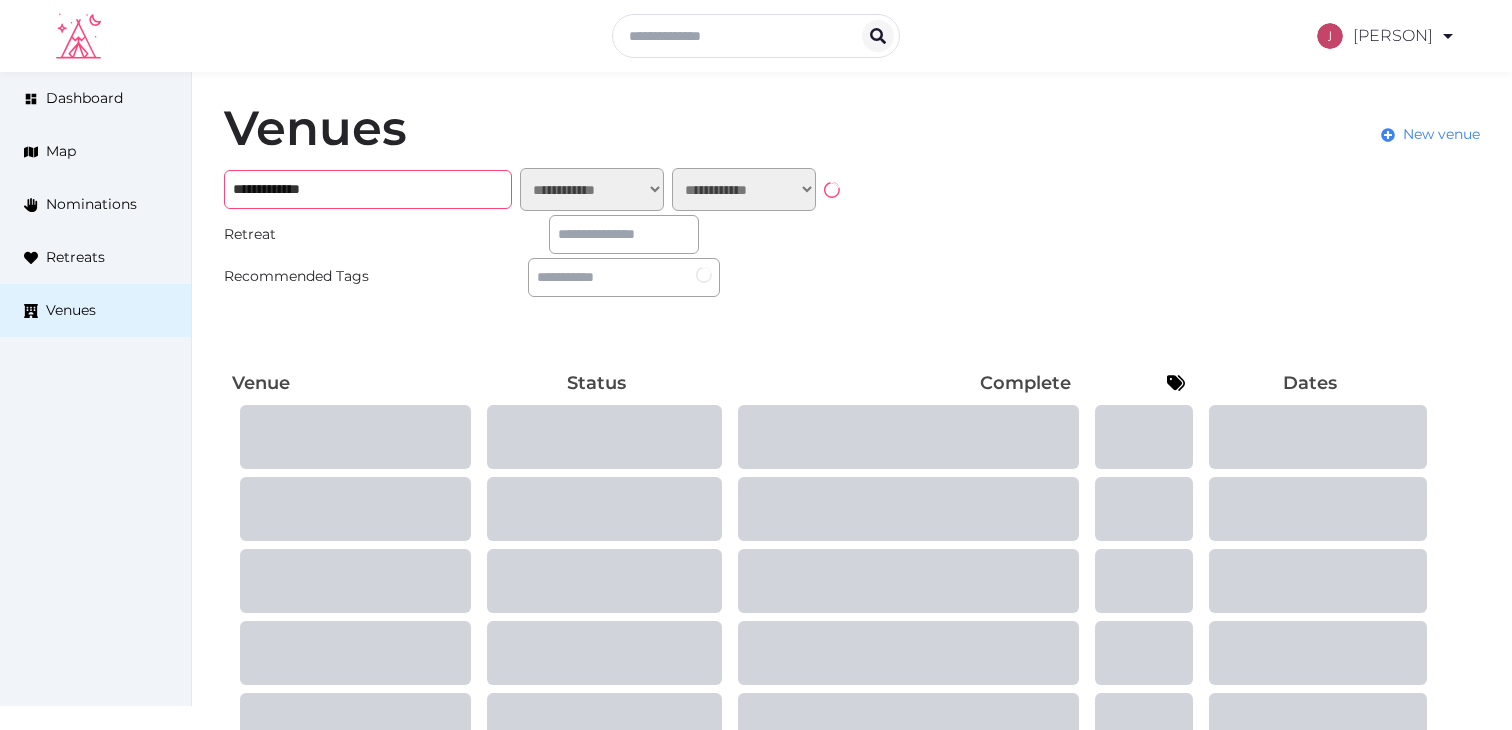 click on "**********" at bounding box center (368, 189) 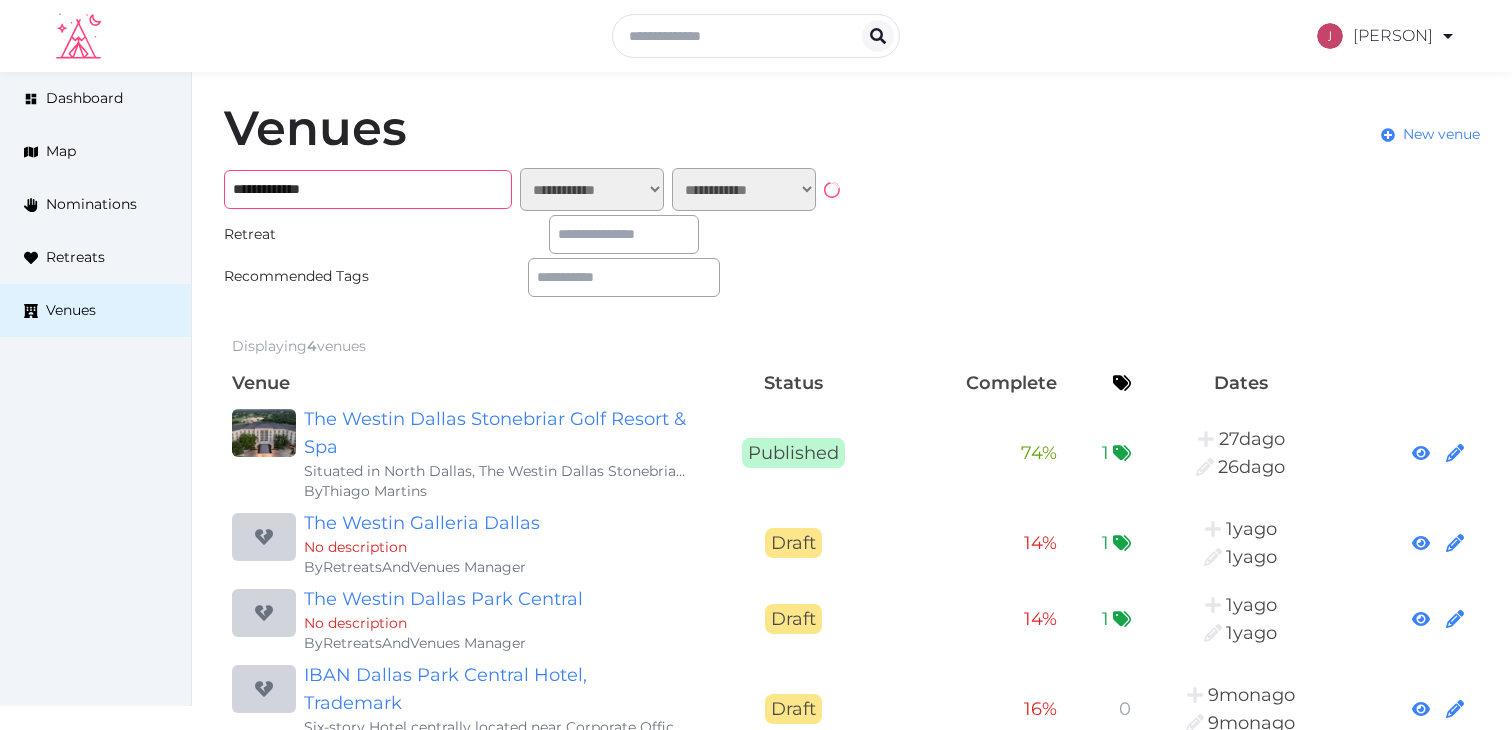 click on "**********" at bounding box center (368, 189) 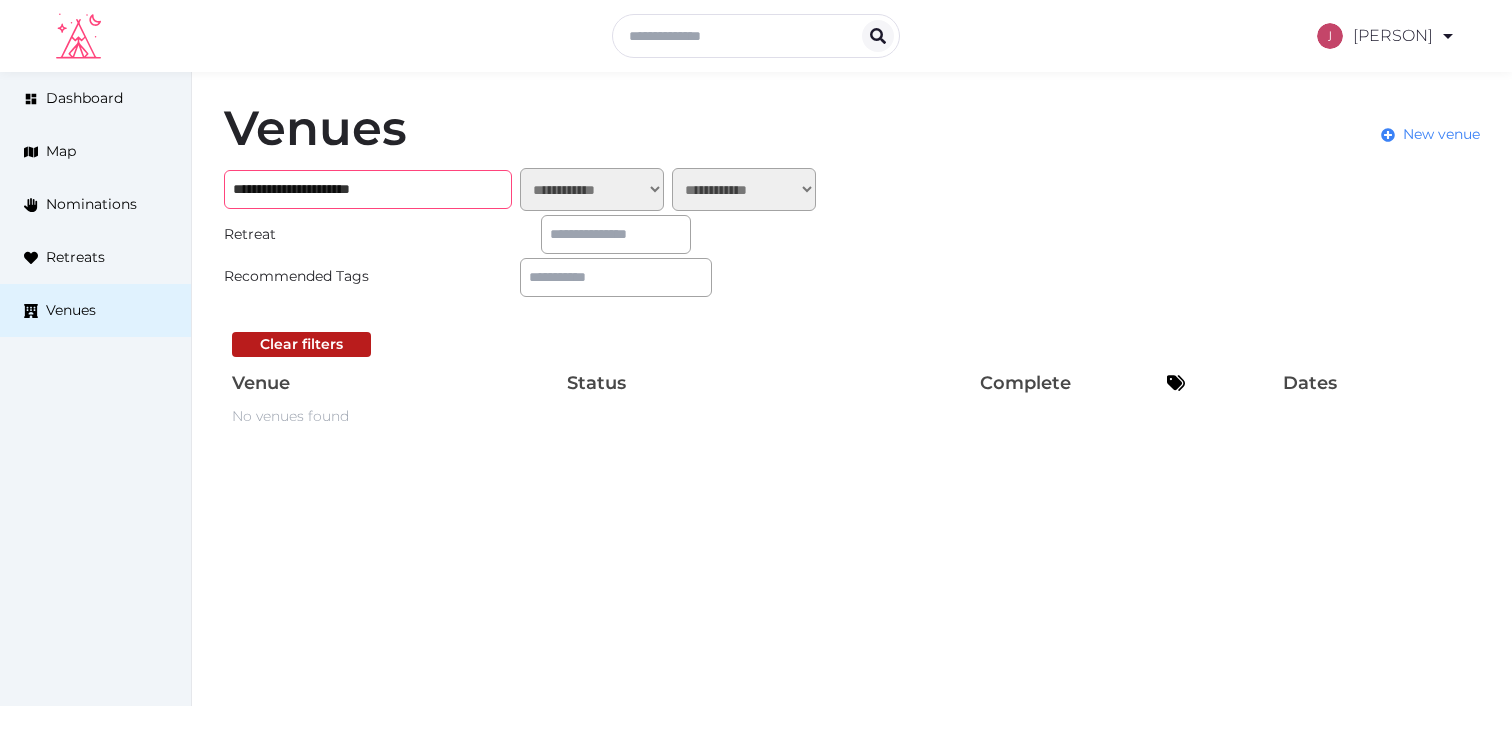 click on "**********" at bounding box center (368, 189) 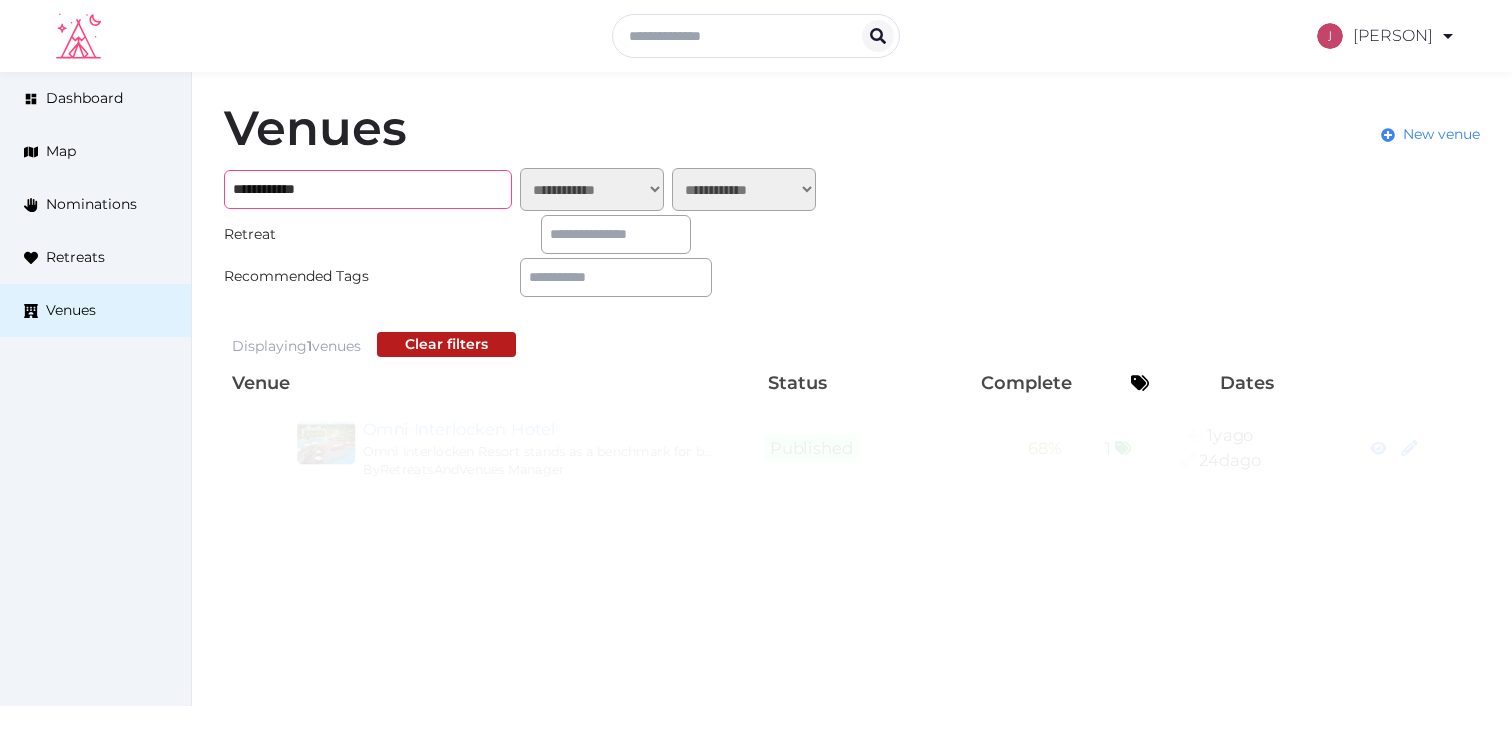 type on "**********" 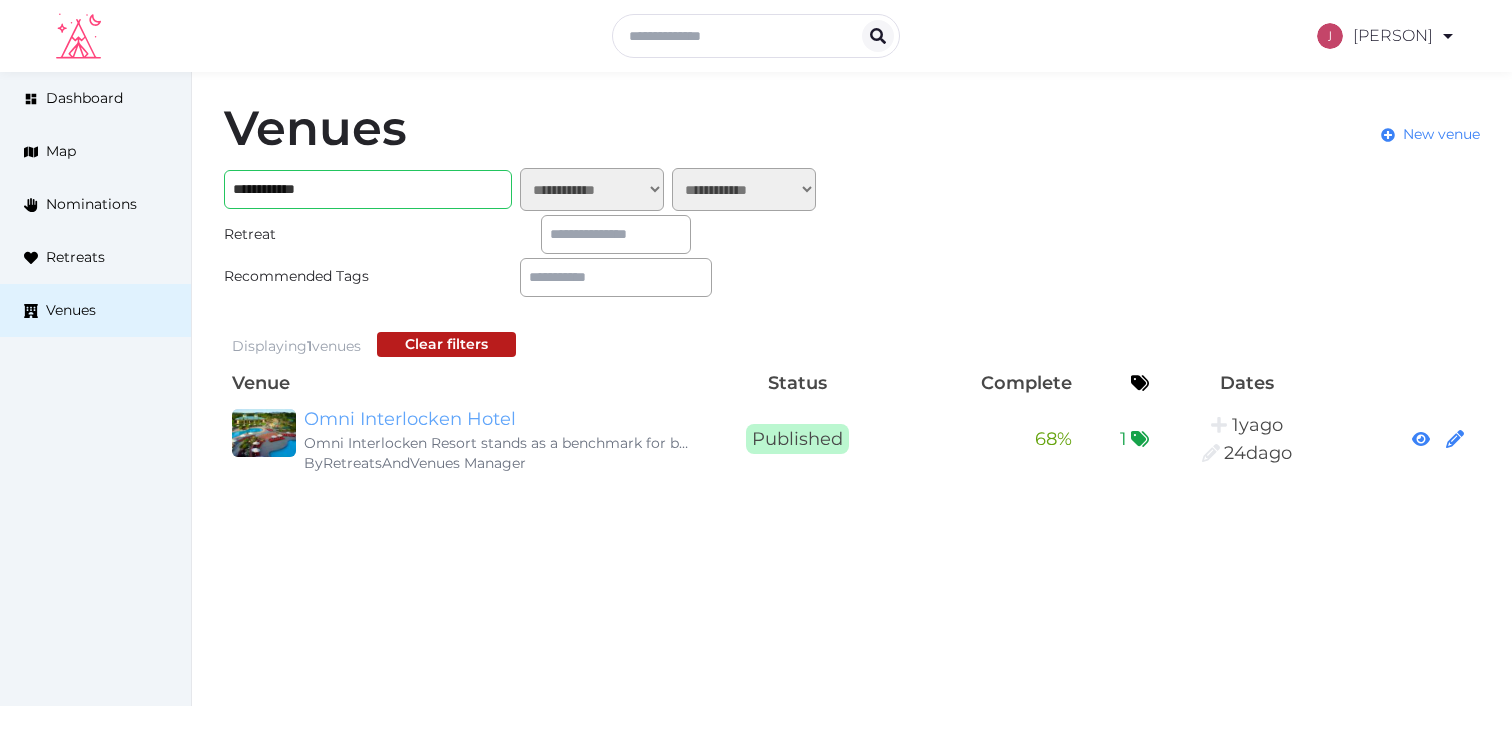 click on "Omni Interlocken Hotel" at bounding box center [496, 419] 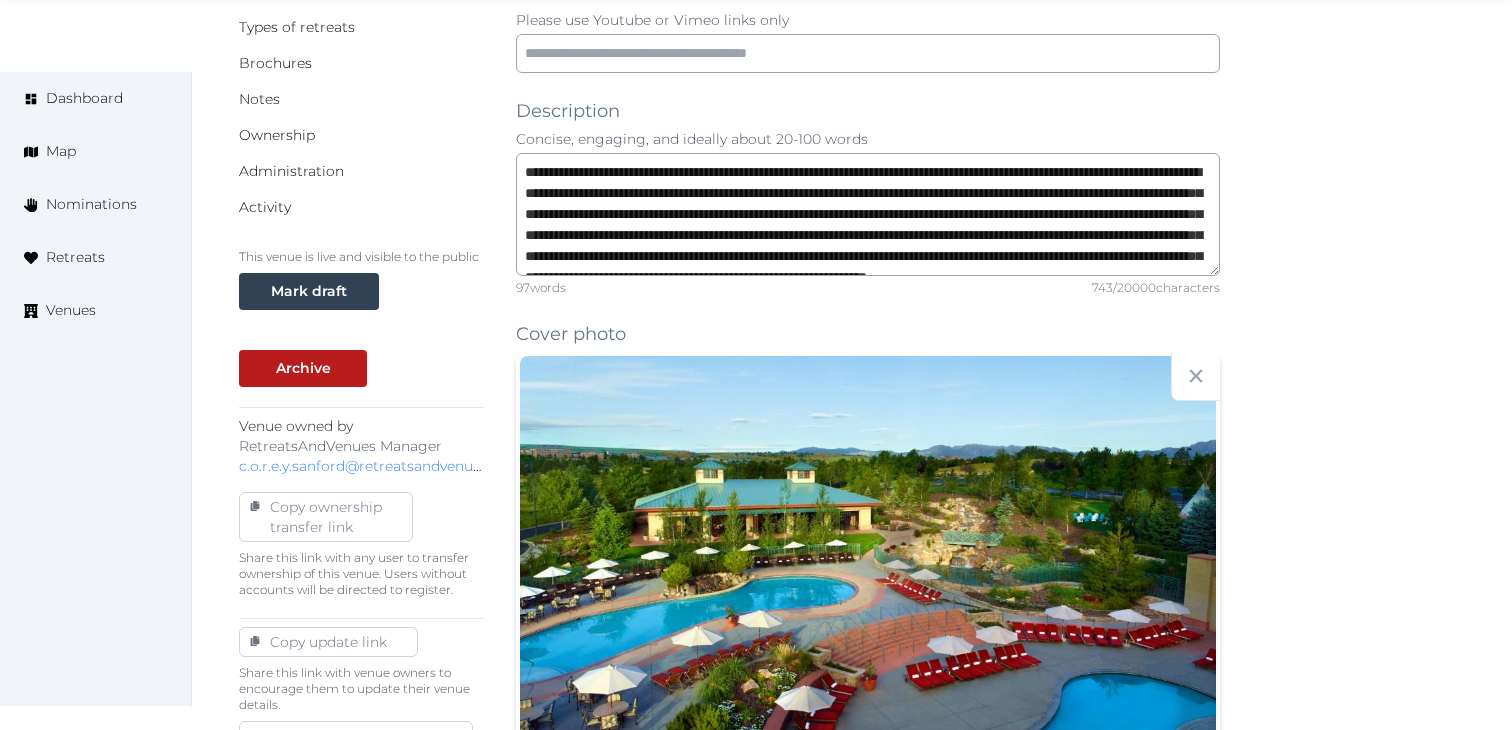 scroll, scrollTop: 601, scrollLeft: 0, axis: vertical 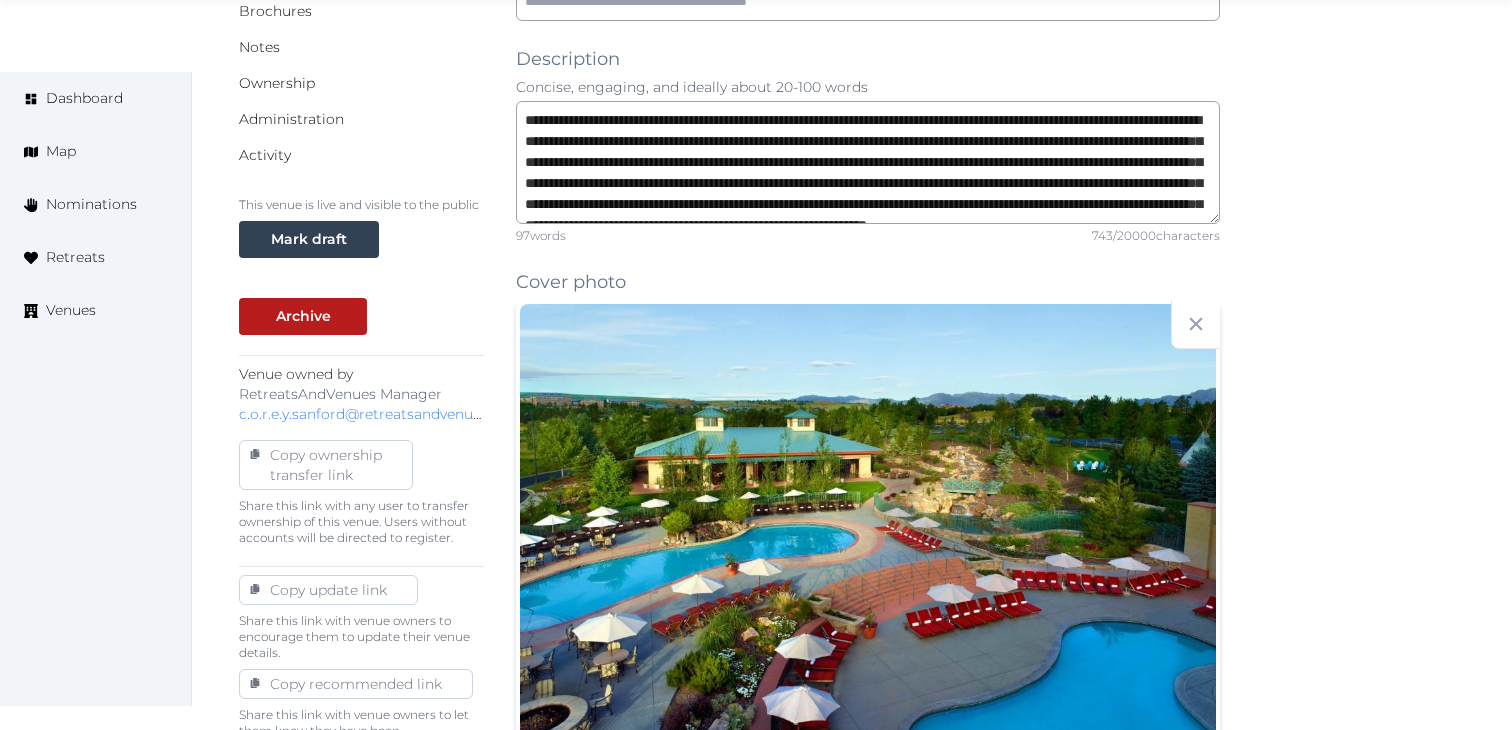 click on "Share this link with any user to transfer ownership of this venue. Users without accounts will be directed to register." at bounding box center (361, 522) 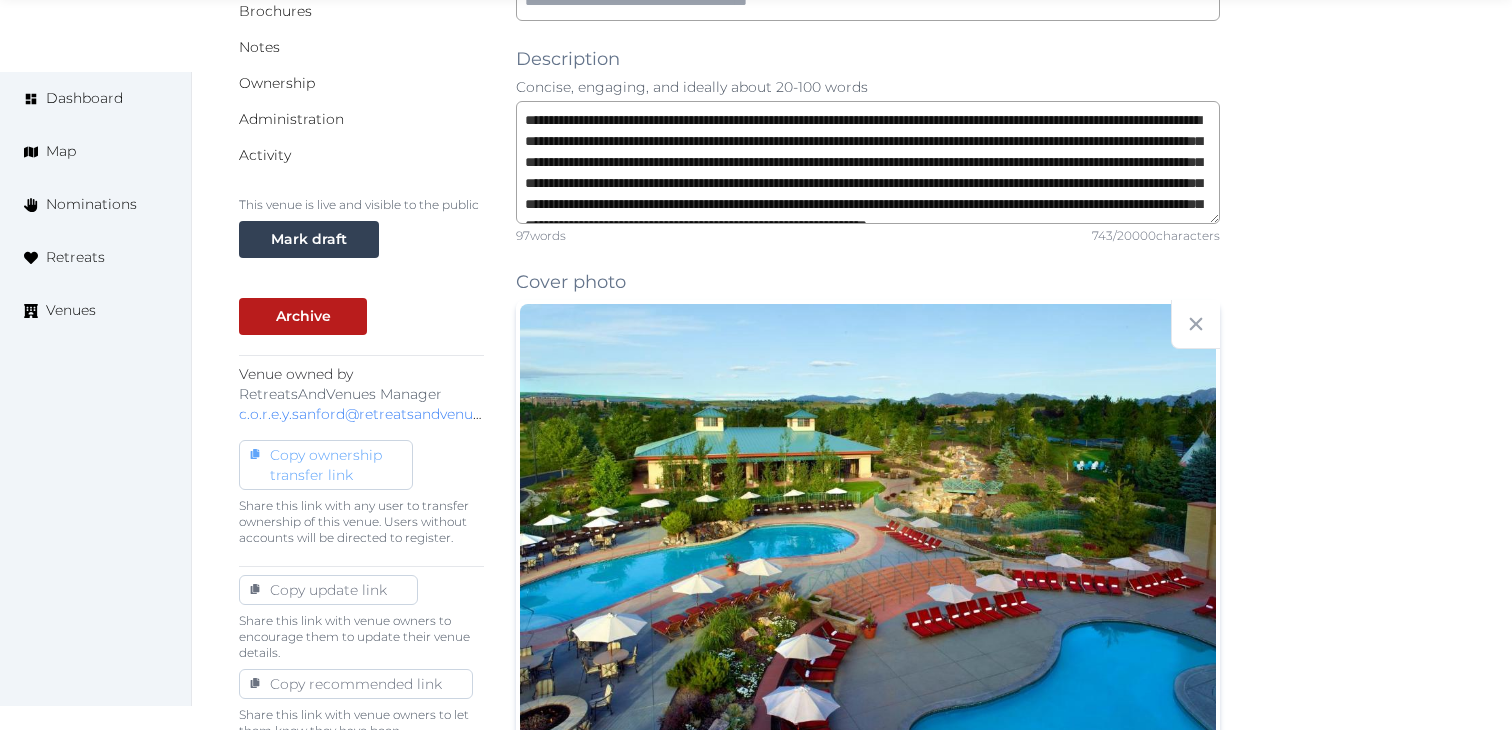 click on "Copy ownership transfer link" at bounding box center [326, 465] 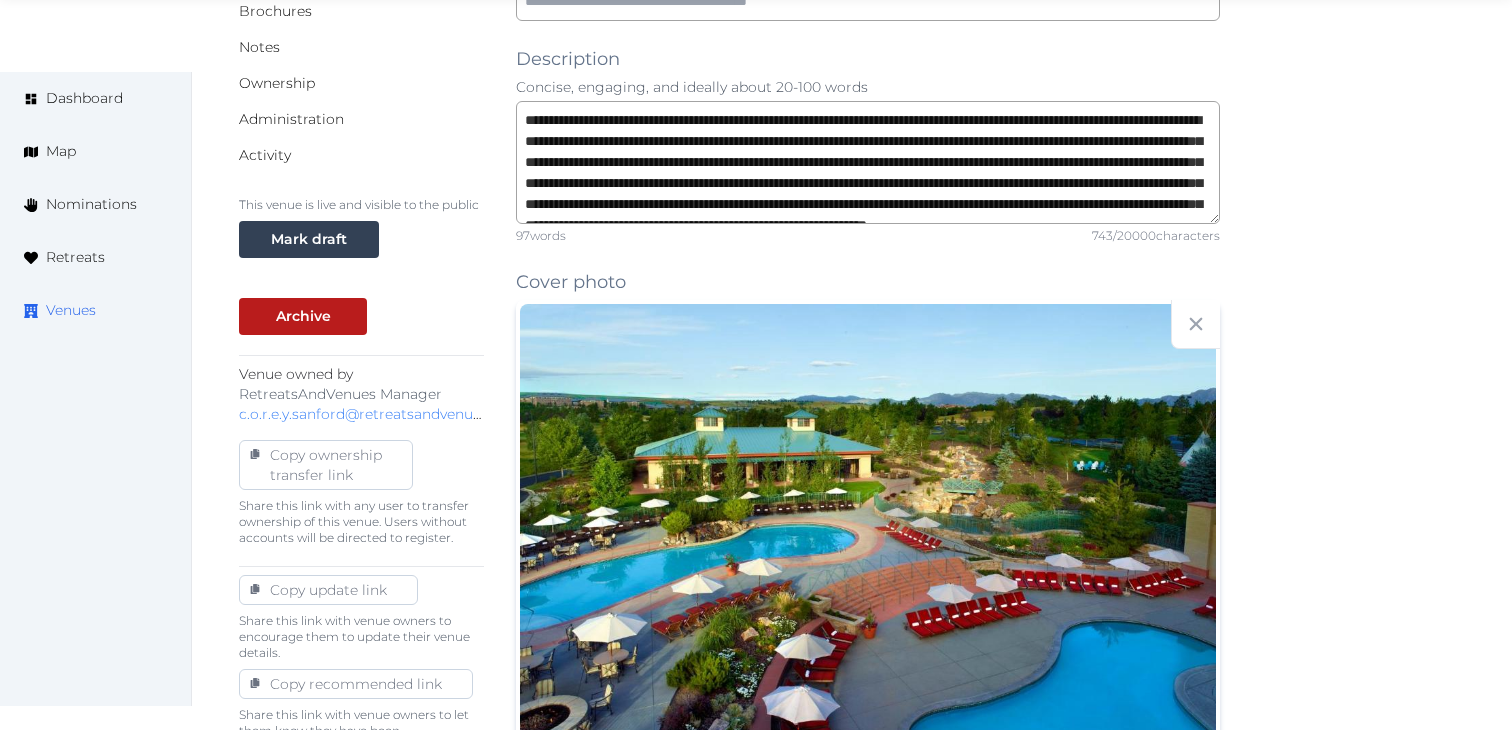 click on "Venues" at bounding box center (71, 310) 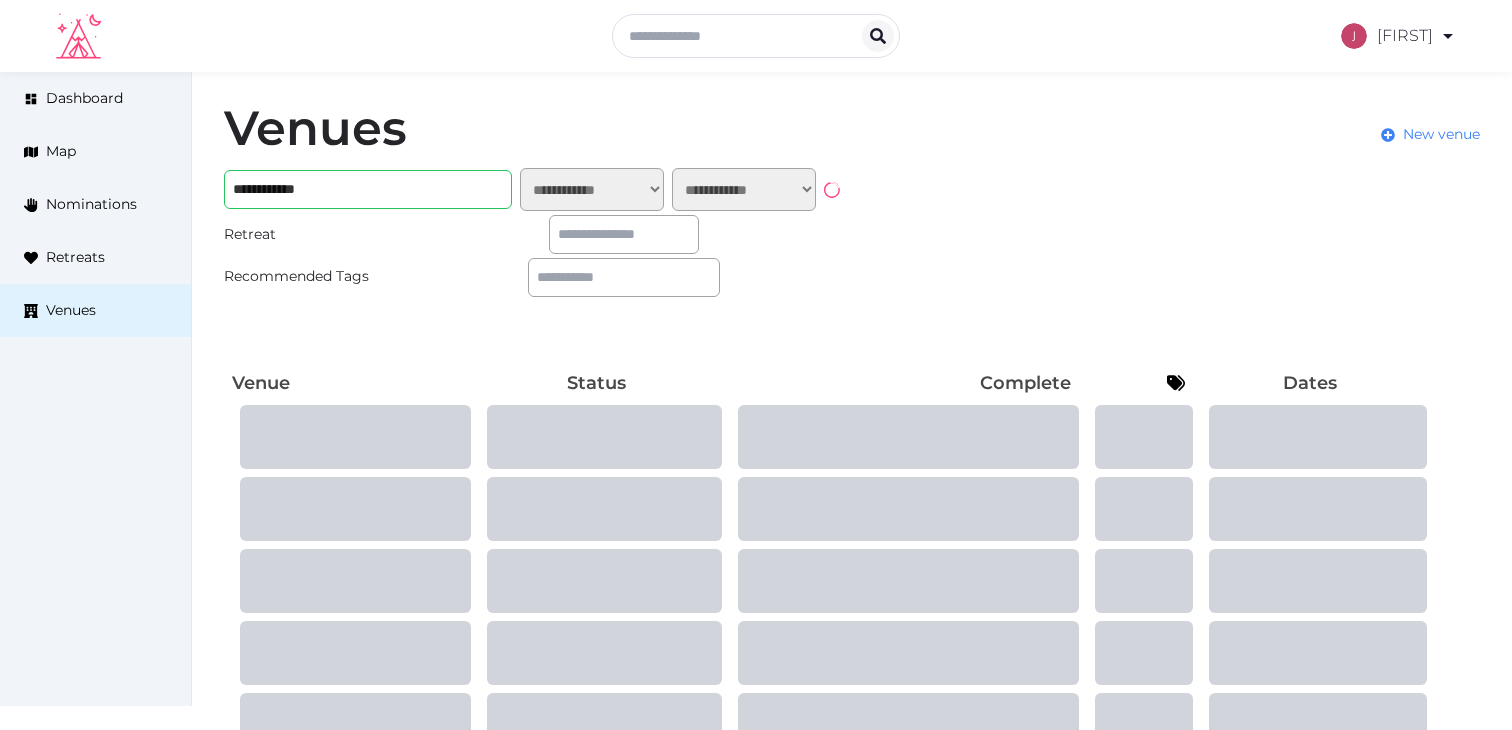 scroll, scrollTop: 0, scrollLeft: 0, axis: both 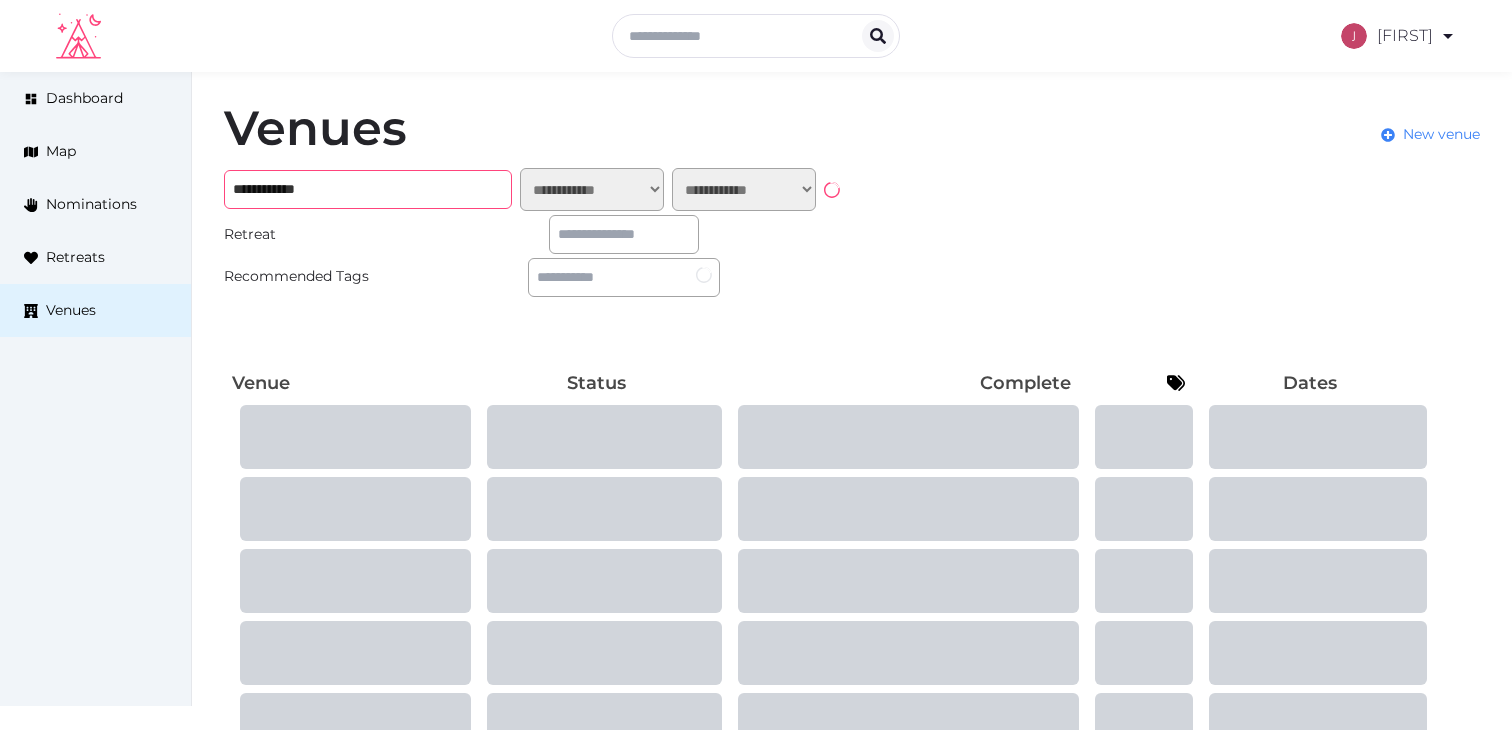 click on "**********" at bounding box center [368, 189] 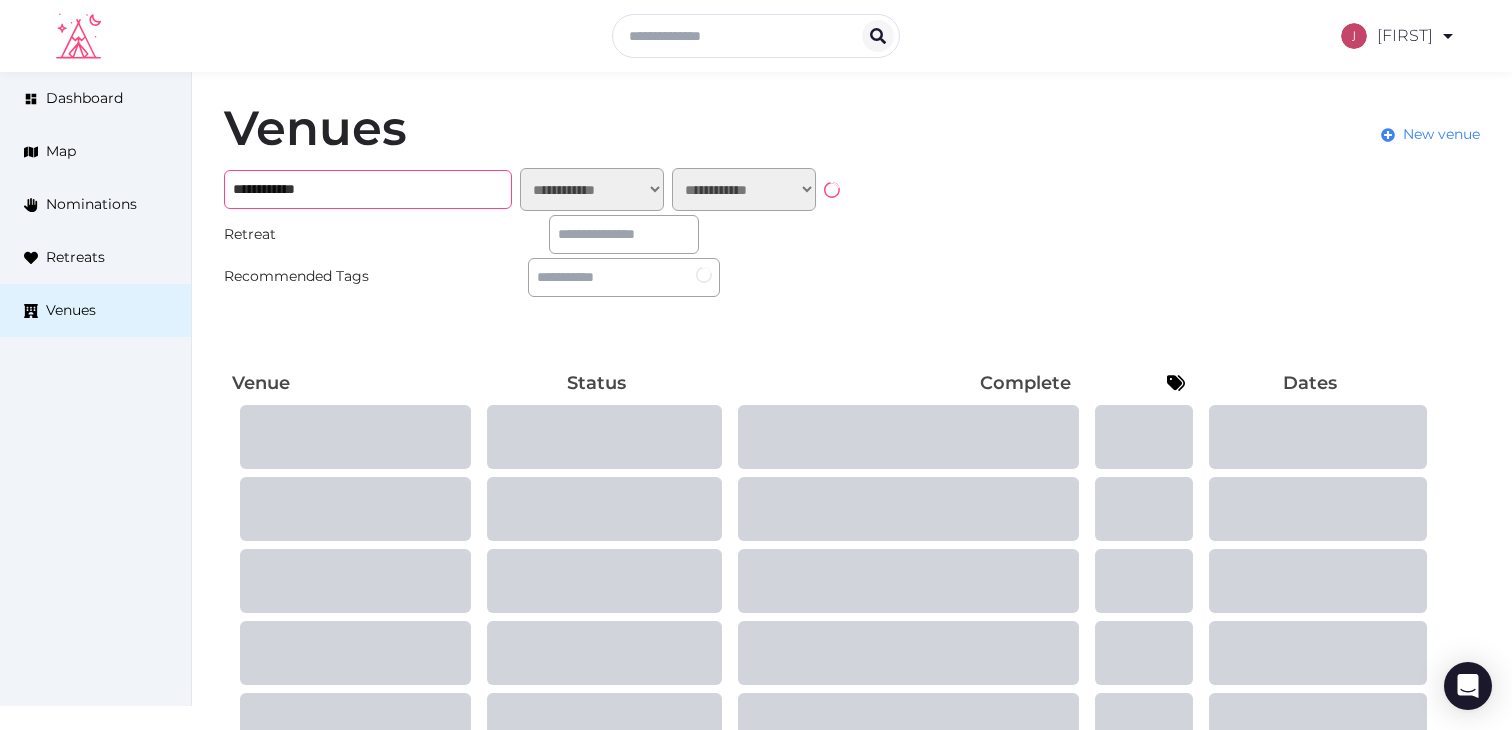 click on "**********" at bounding box center (368, 189) 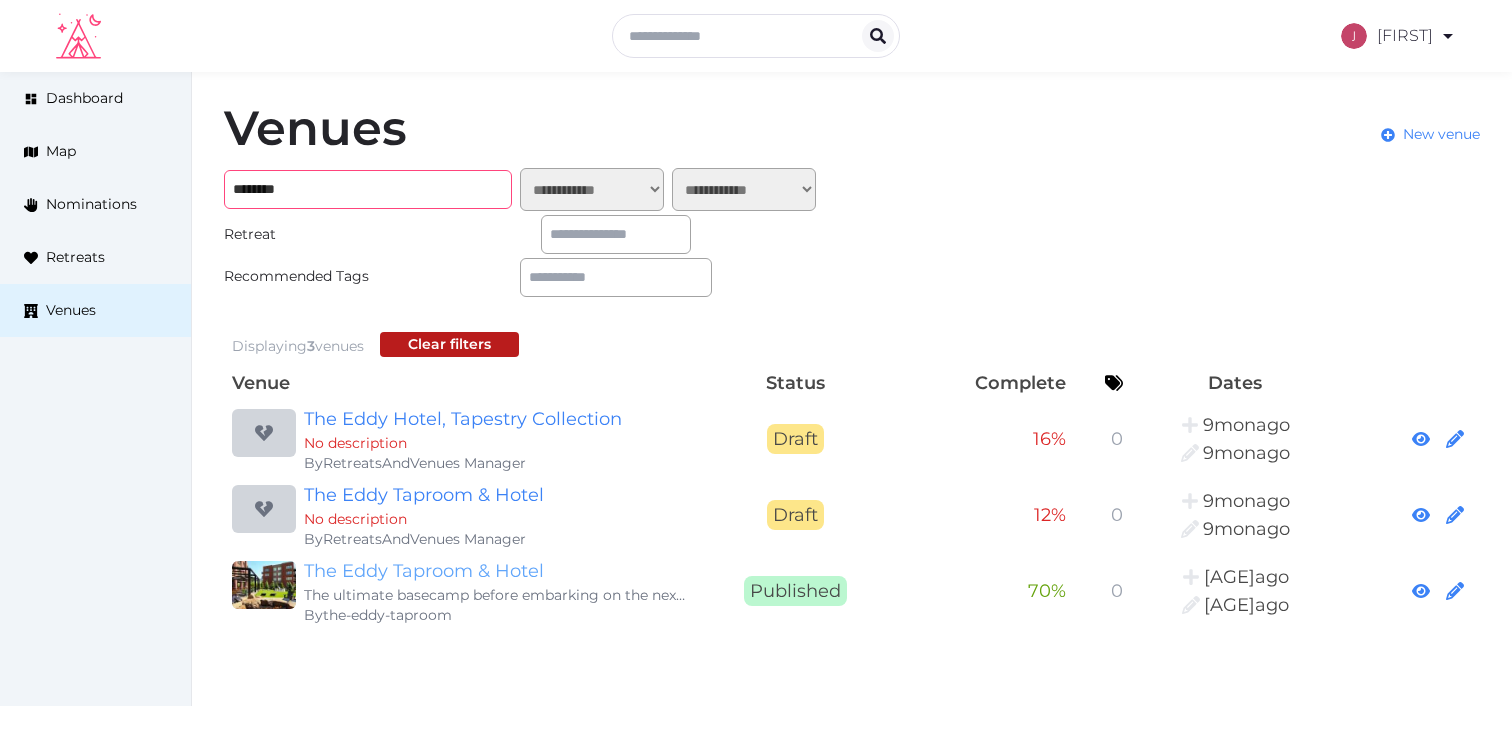 type on "********" 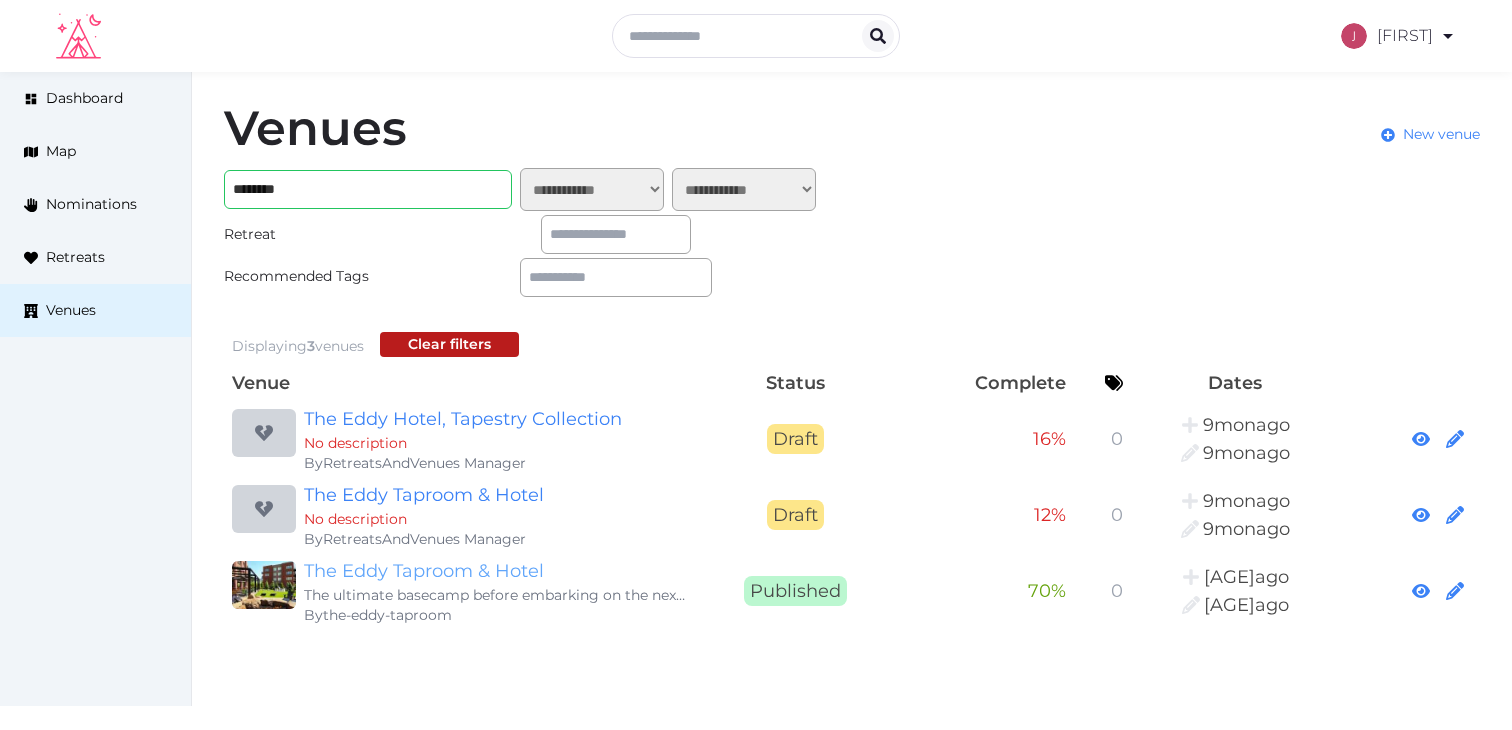 click on "The Eddy Taproom & Hotel" at bounding box center [496, 571] 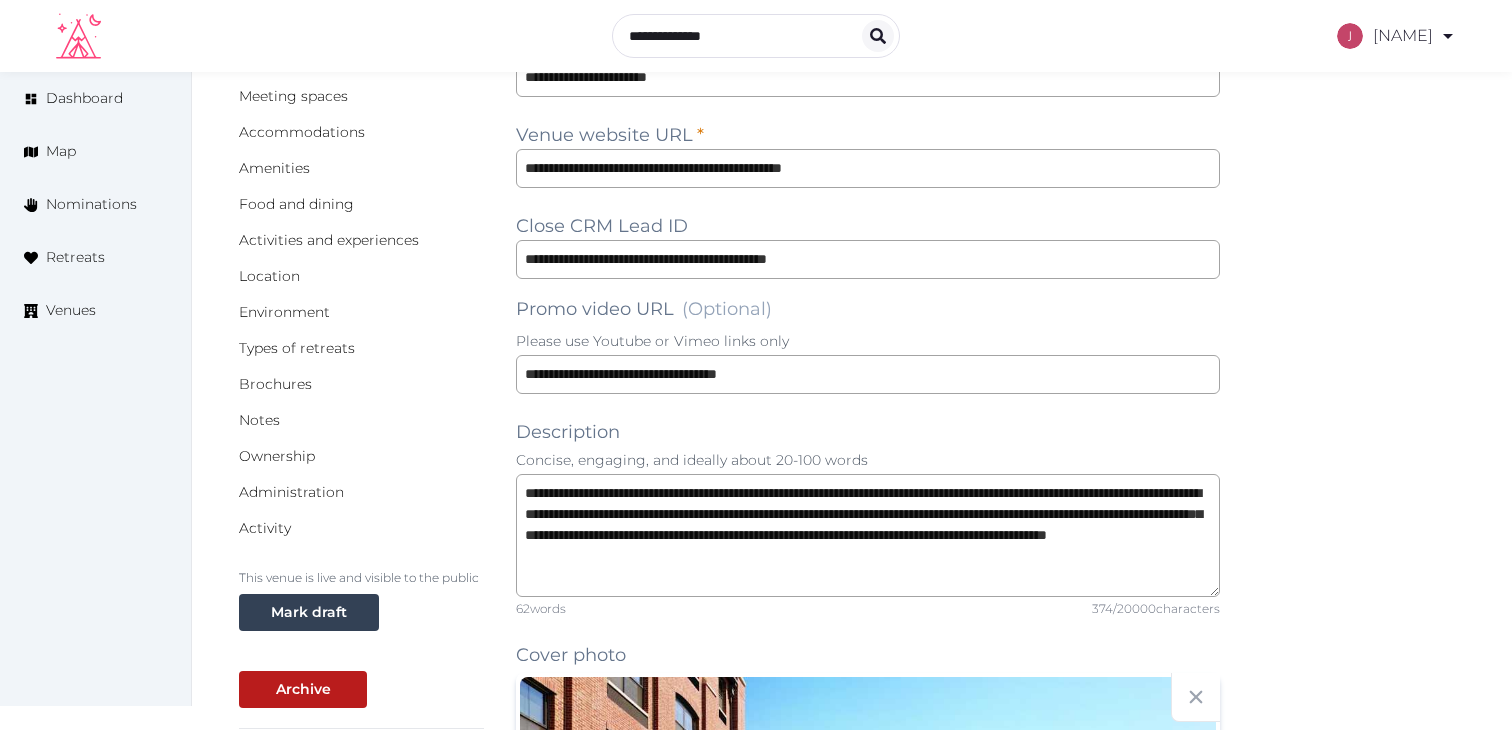 scroll, scrollTop: 113, scrollLeft: 0, axis: vertical 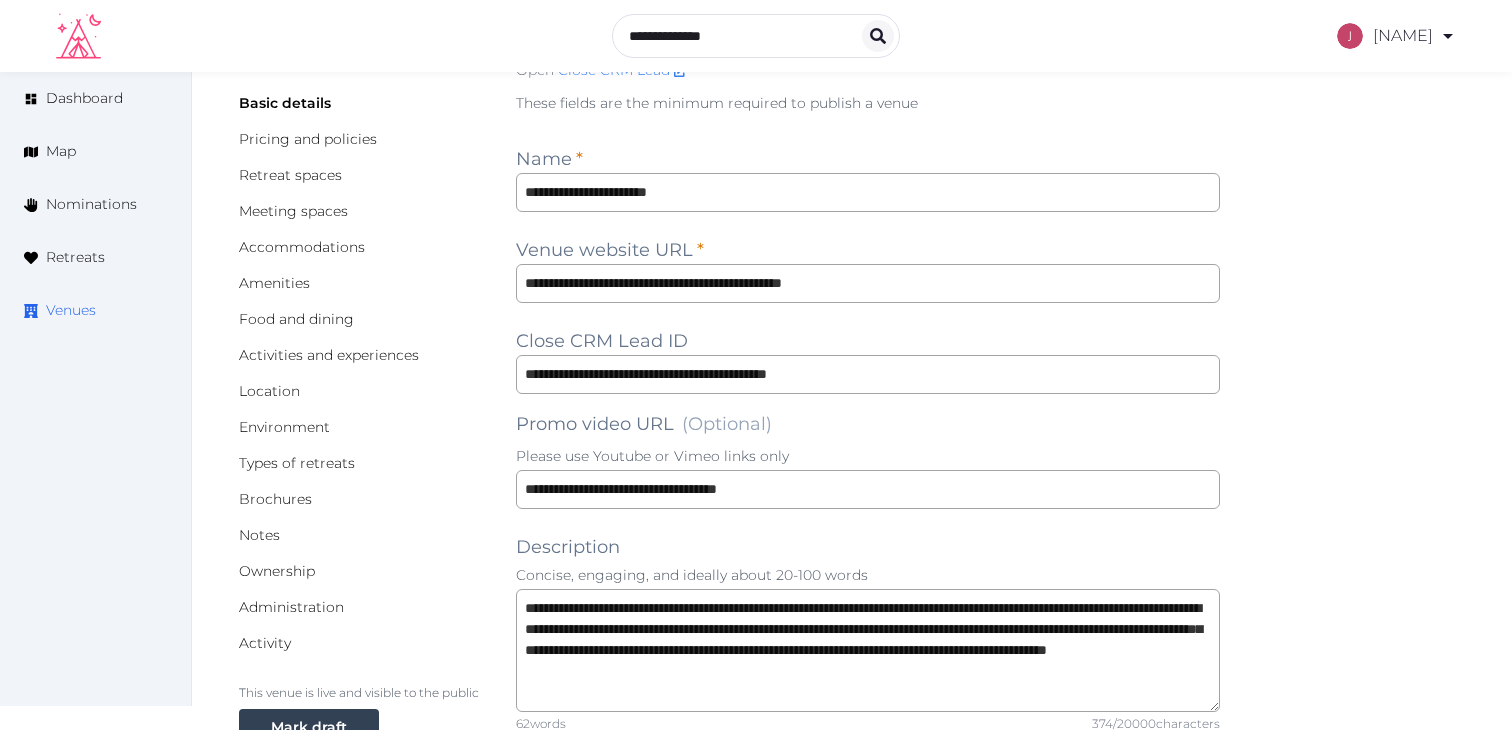 click on "Venues" at bounding box center (95, 310) 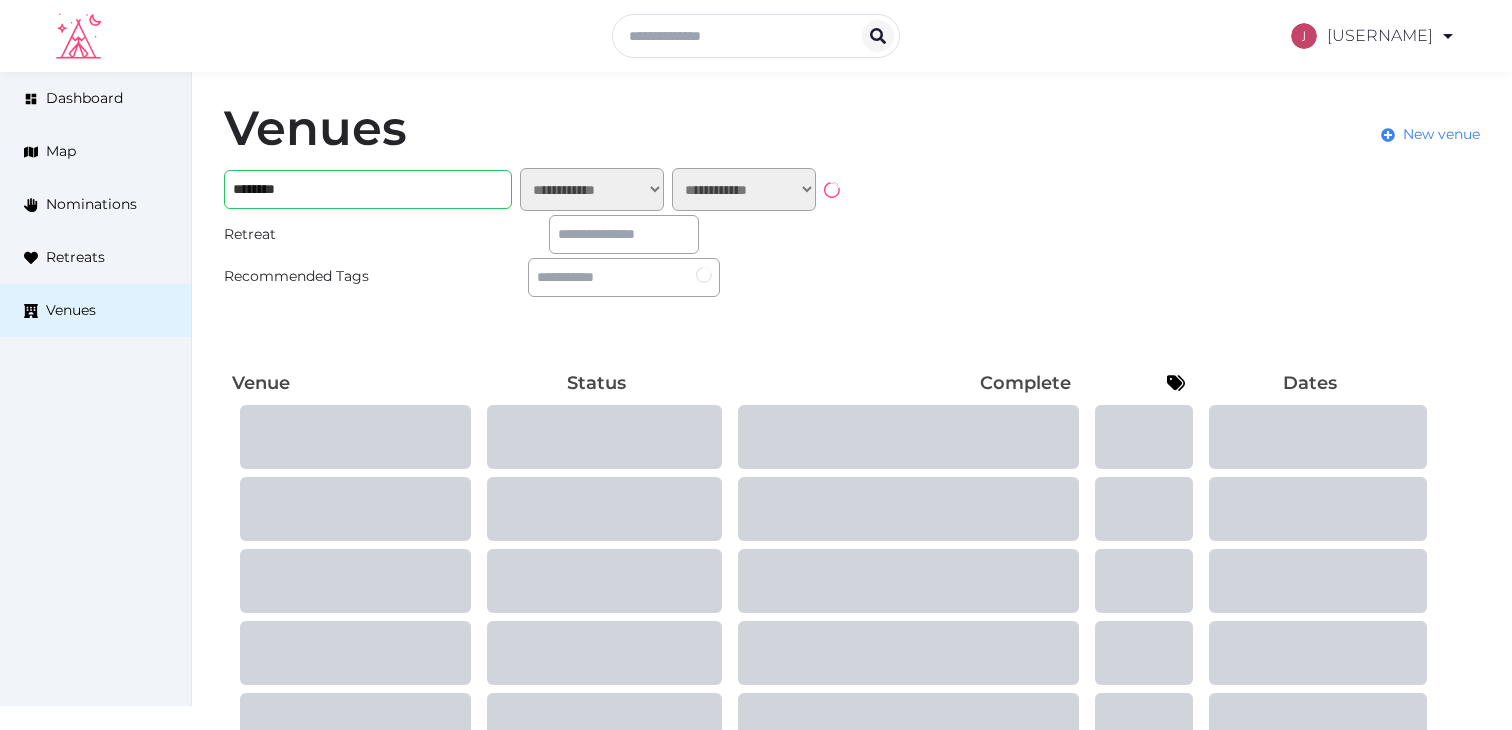 scroll, scrollTop: 0, scrollLeft: 0, axis: both 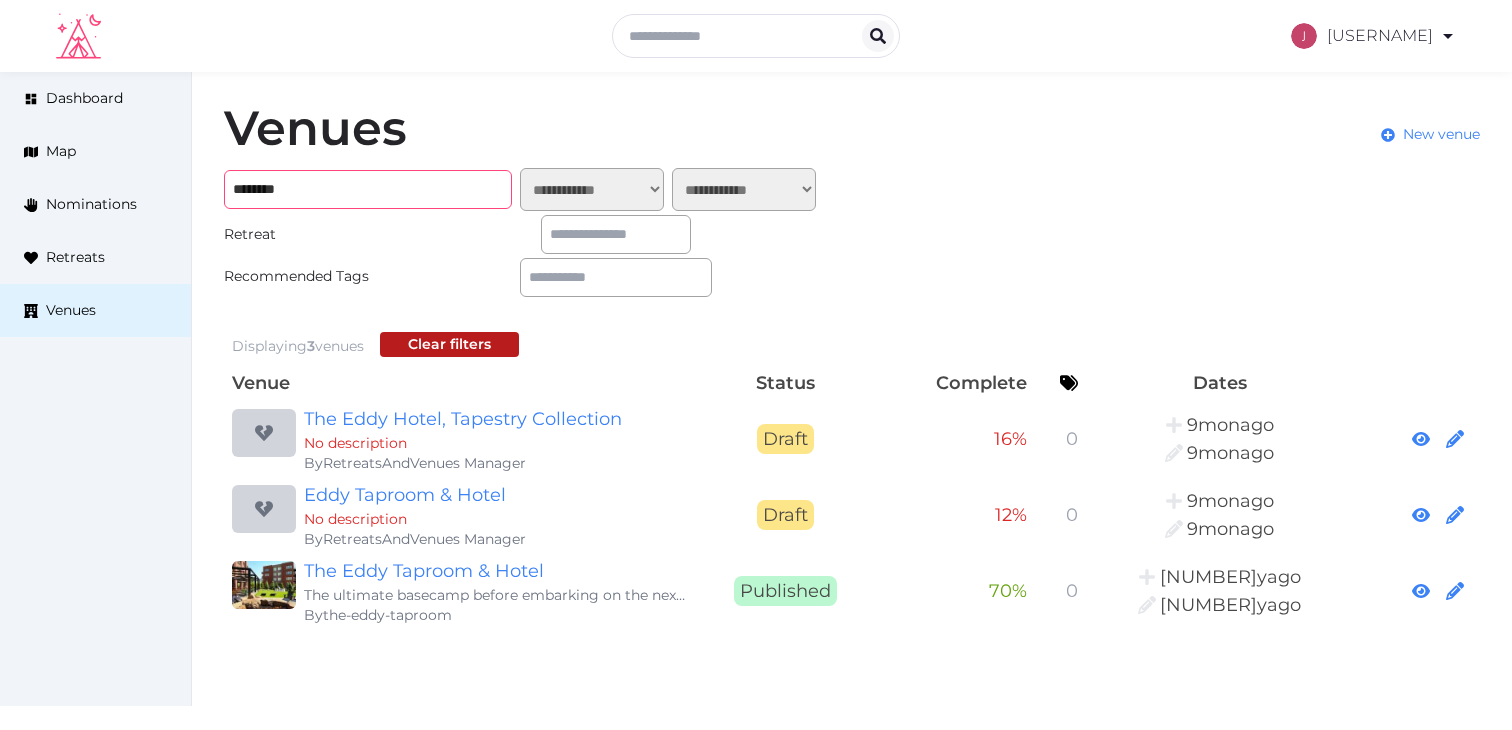 click on "********" at bounding box center [368, 189] 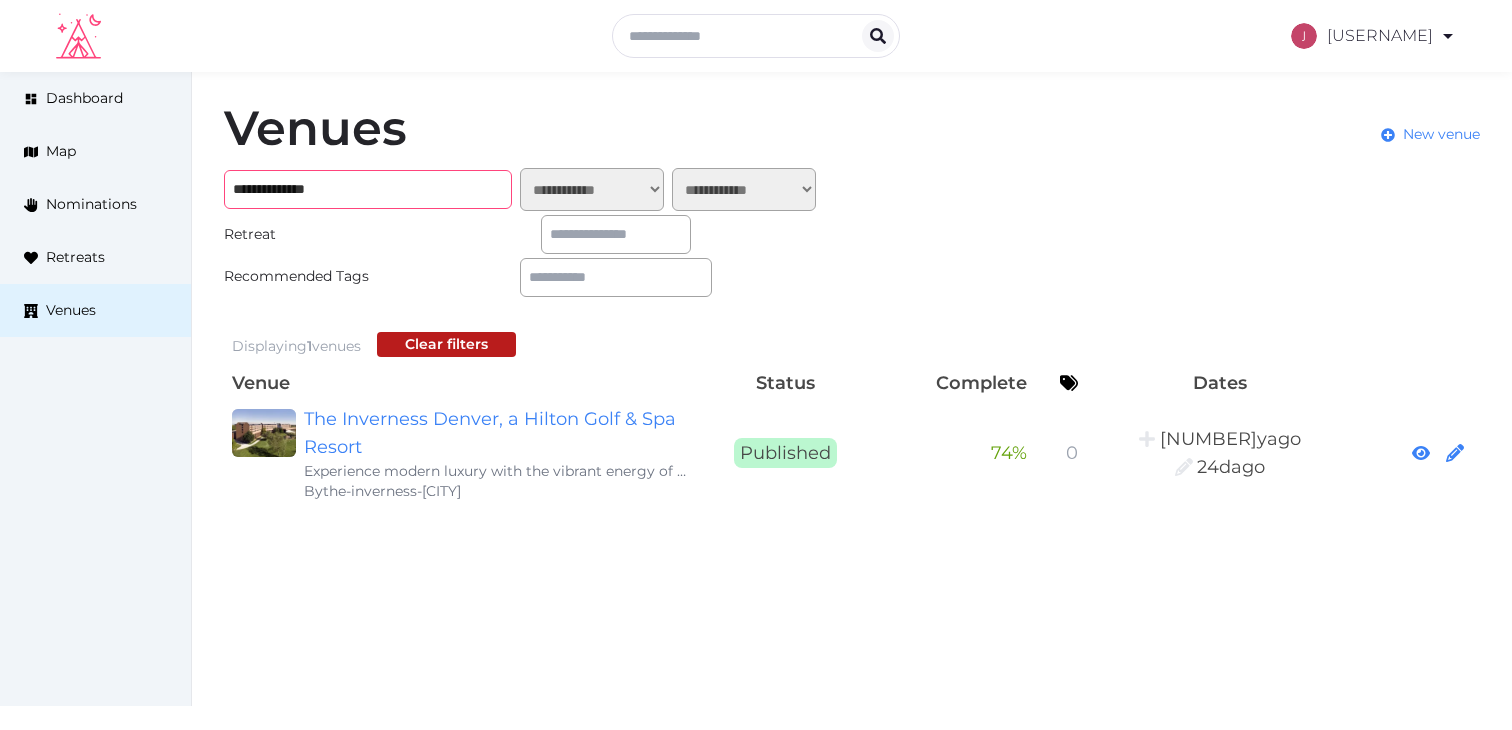 click on "**********" at bounding box center (368, 189) 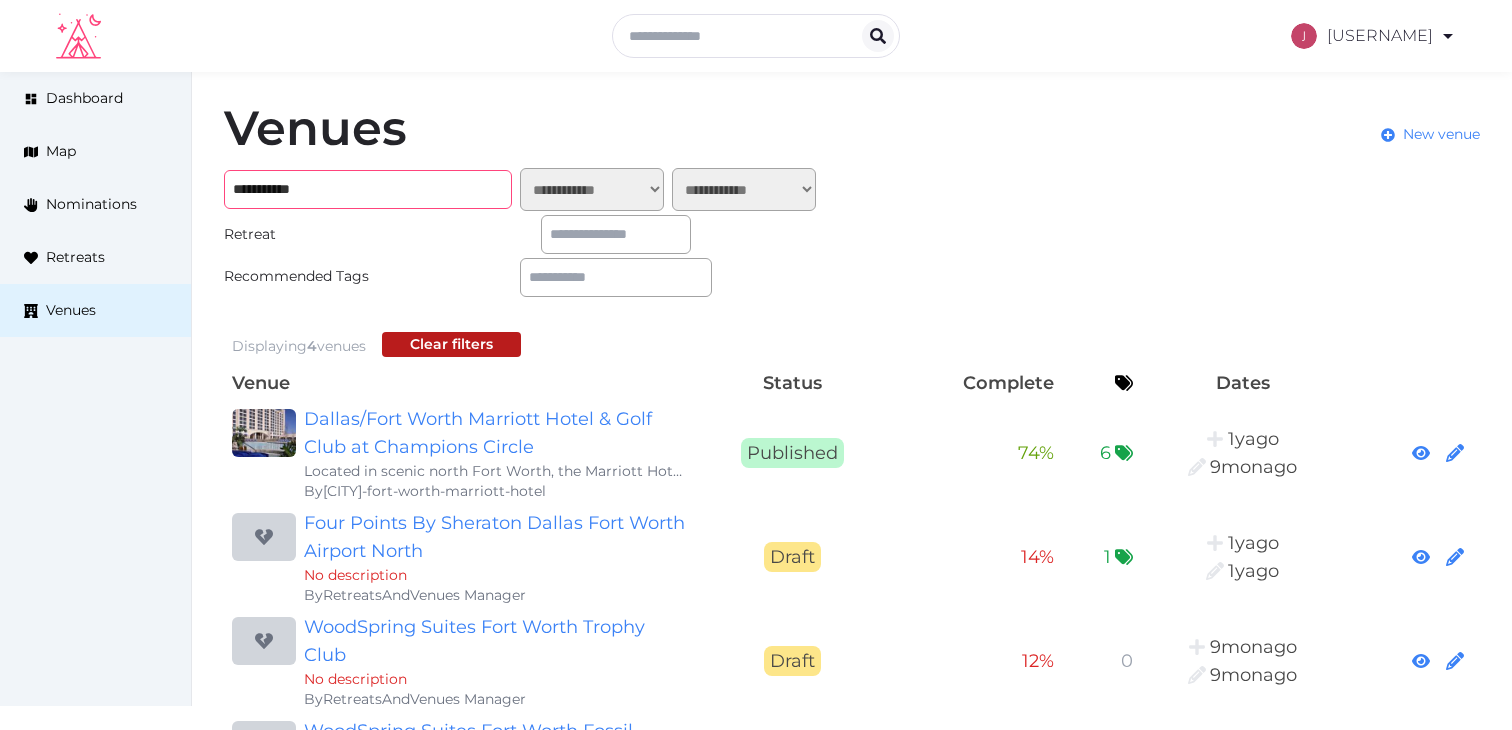 click on "**********" at bounding box center (368, 189) 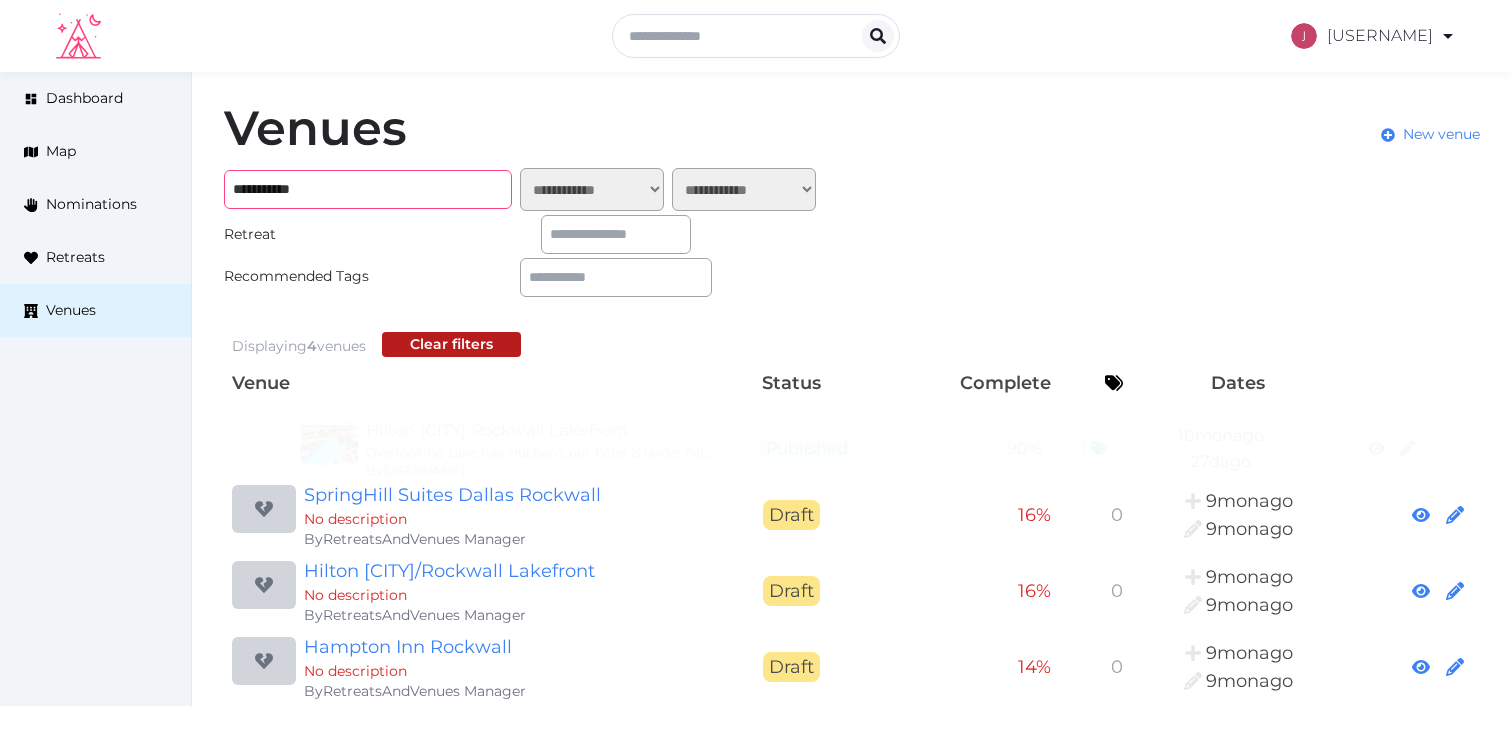 scroll, scrollTop: 7, scrollLeft: 0, axis: vertical 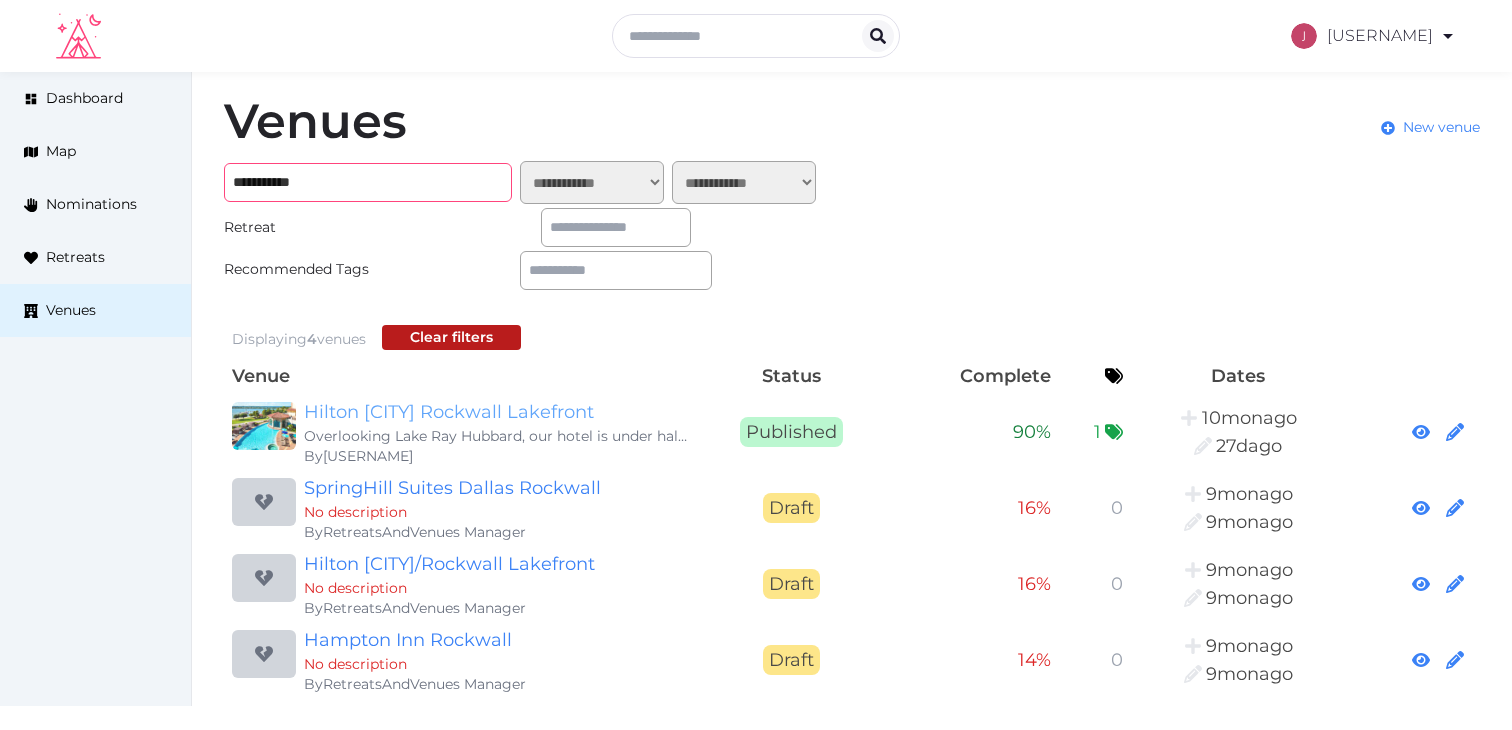 type on "**********" 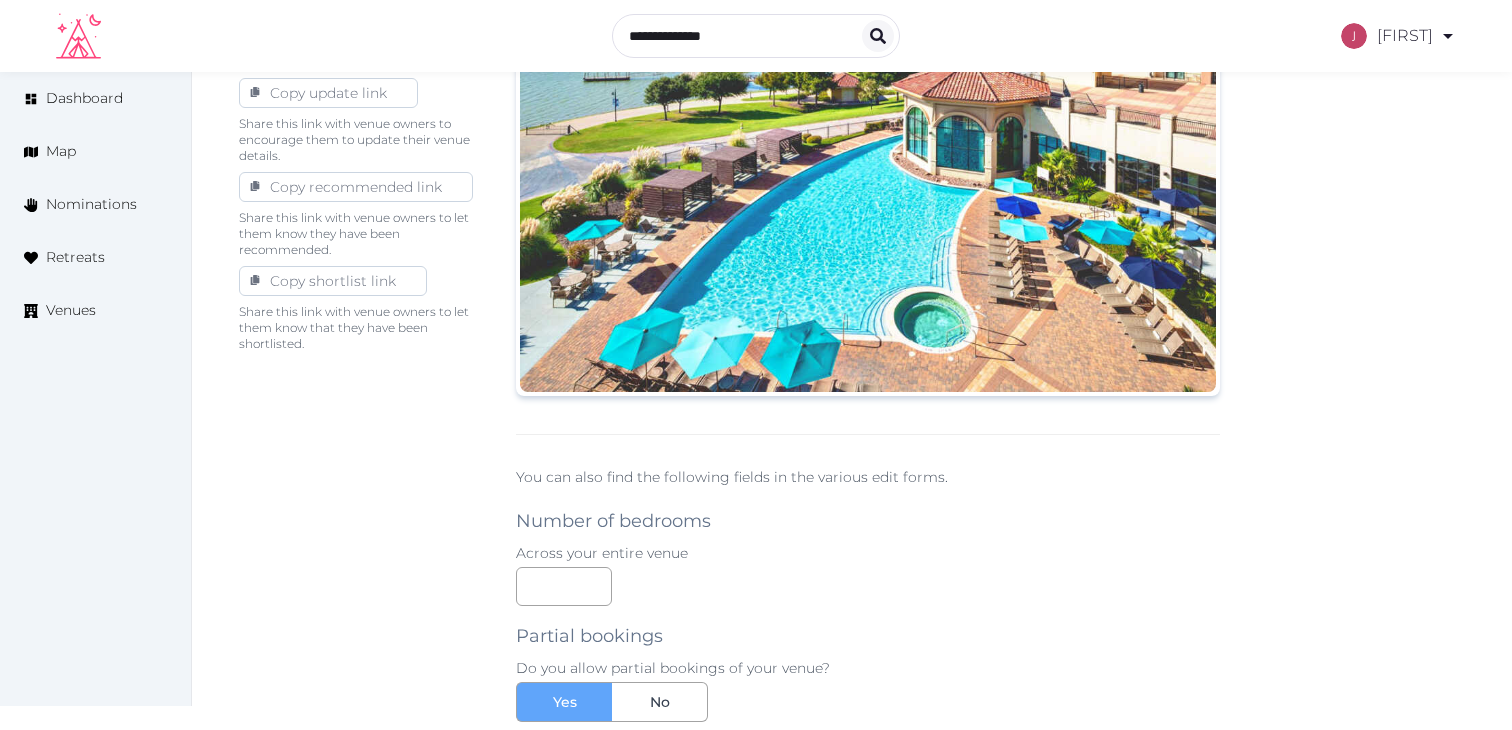 scroll, scrollTop: 754, scrollLeft: 0, axis: vertical 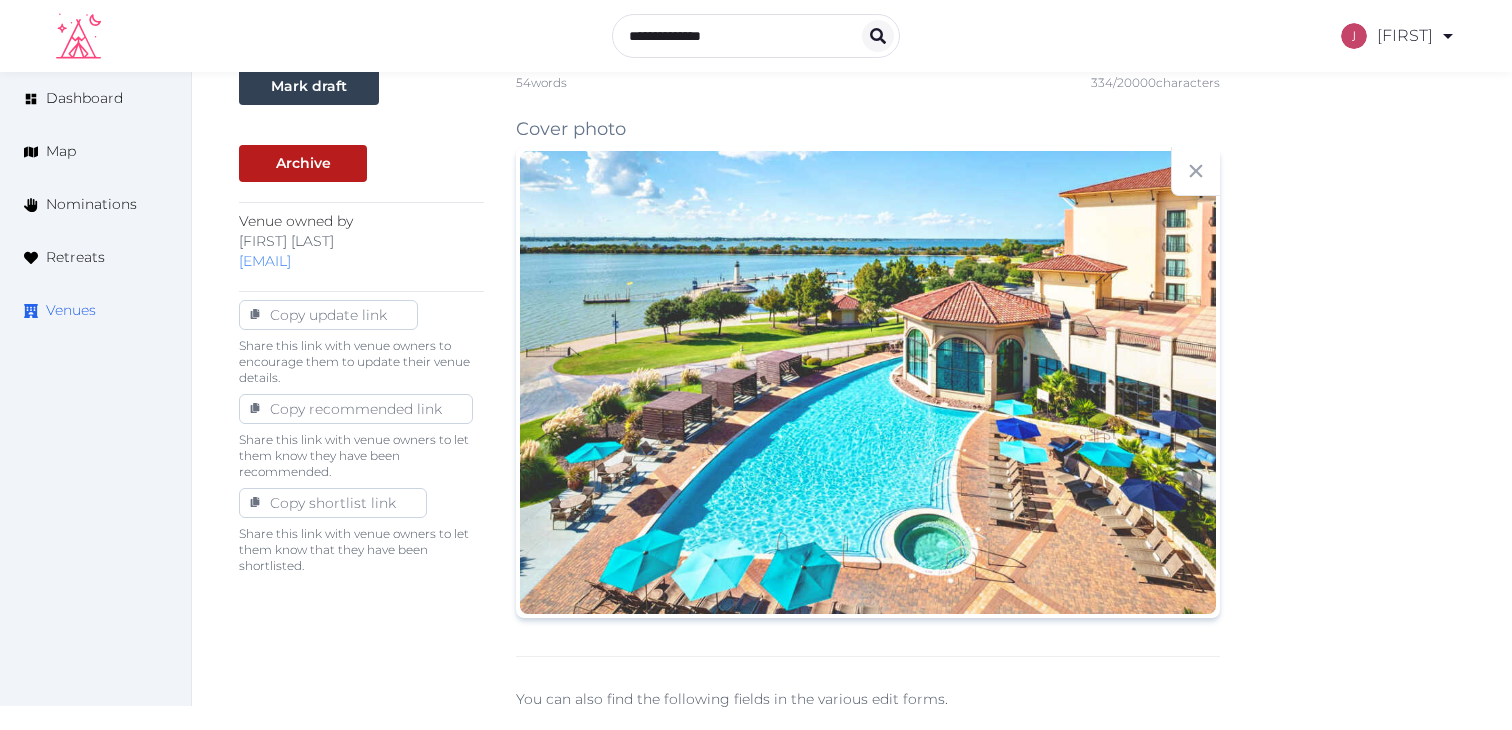 click on "Venues" at bounding box center (71, 310) 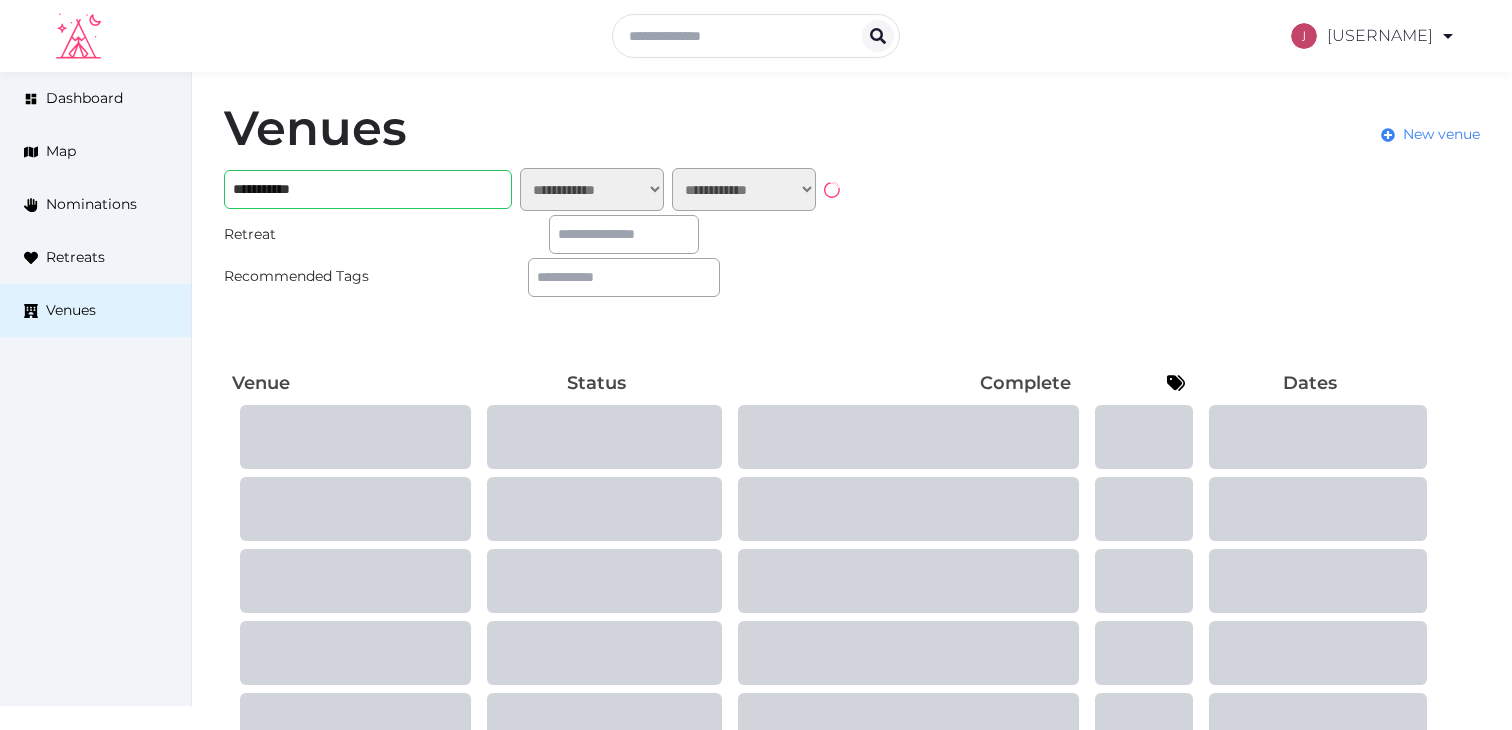 scroll, scrollTop: 0, scrollLeft: 0, axis: both 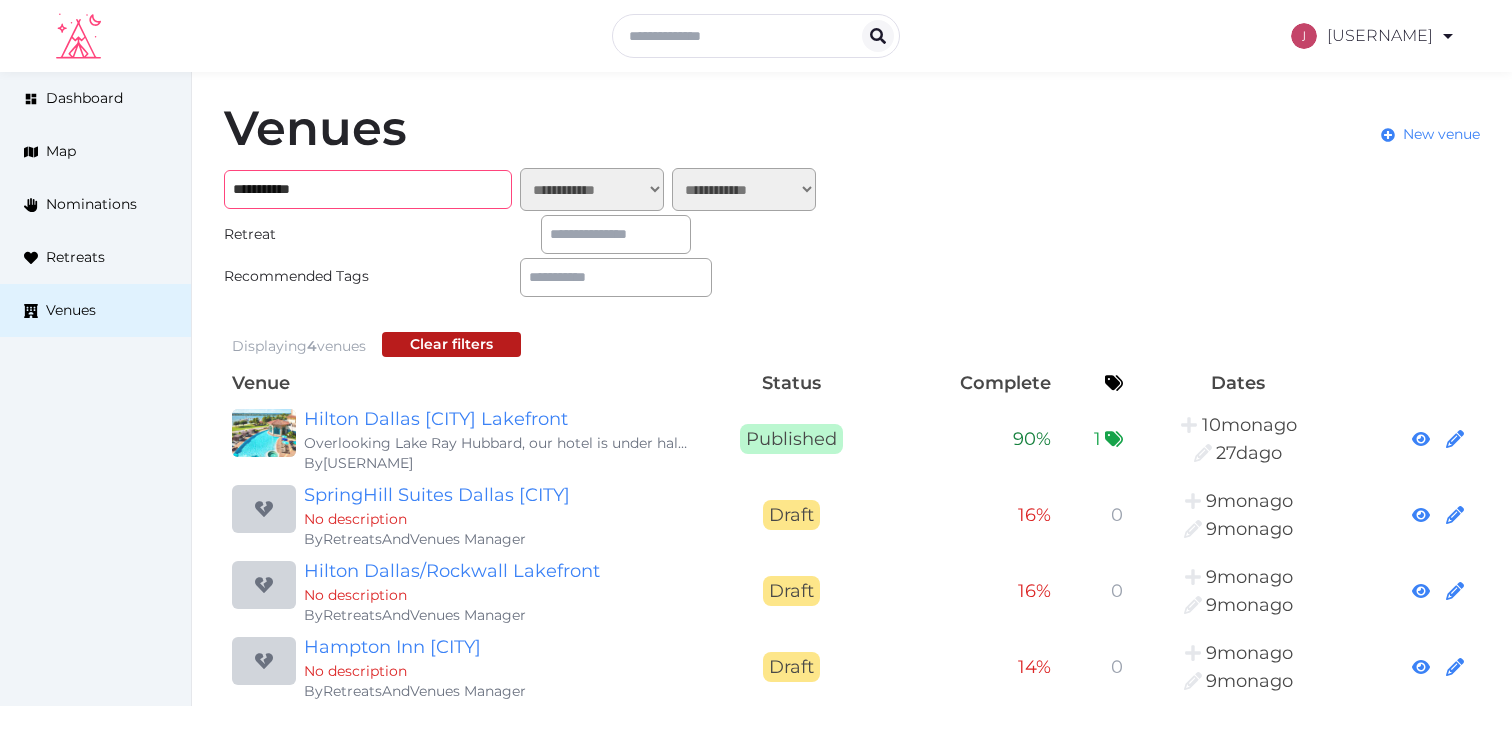 click on "**********" at bounding box center [368, 189] 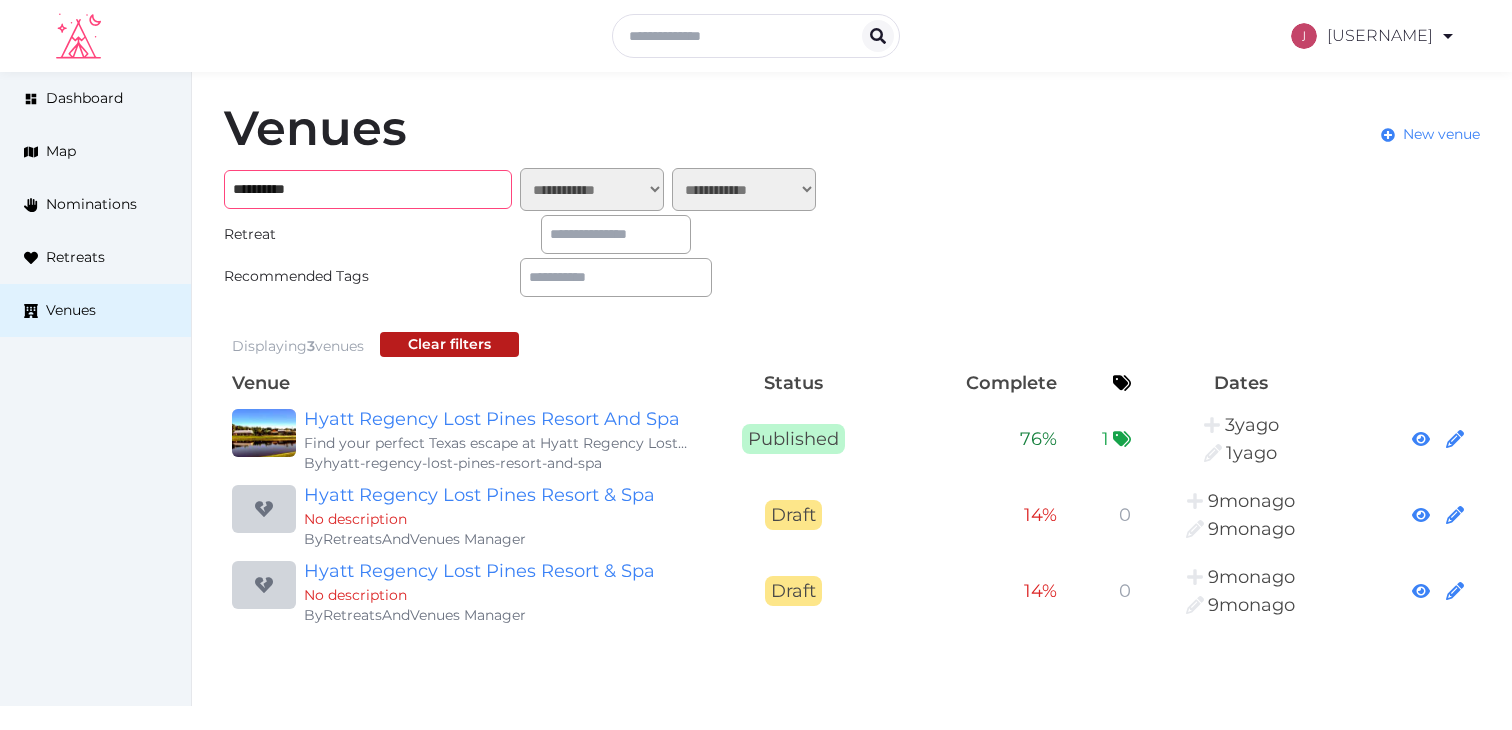 click on "**********" at bounding box center (368, 189) 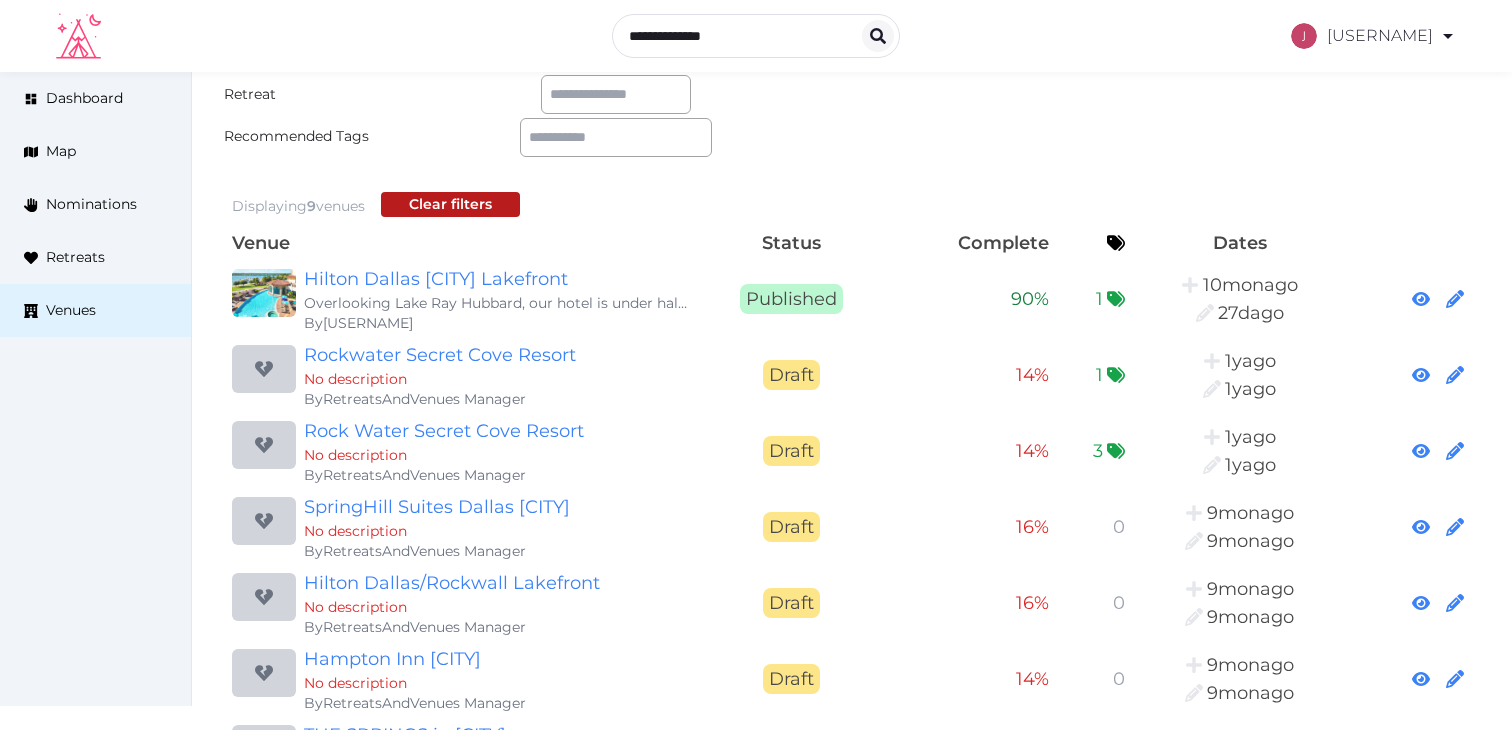 scroll, scrollTop: 0, scrollLeft: 0, axis: both 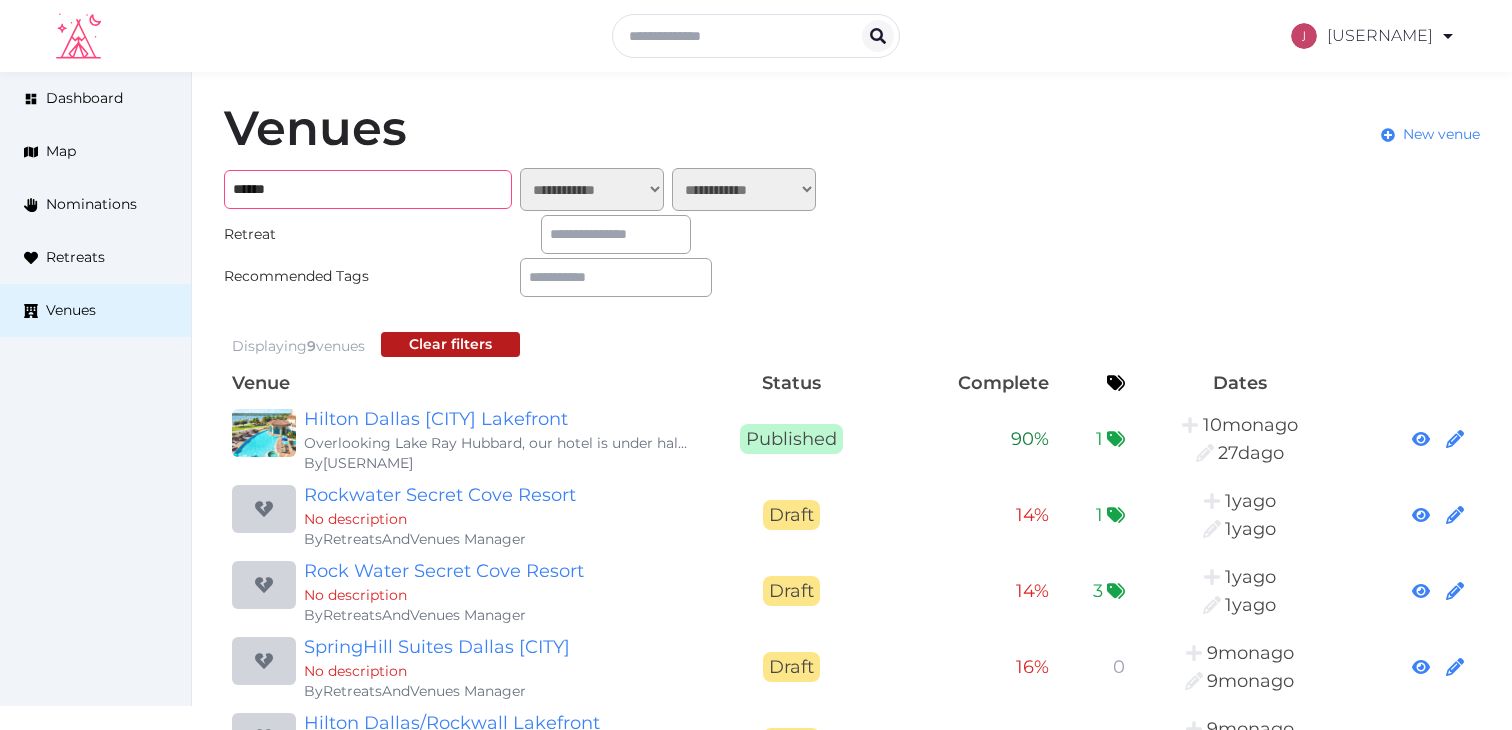 click on "******" at bounding box center (368, 189) 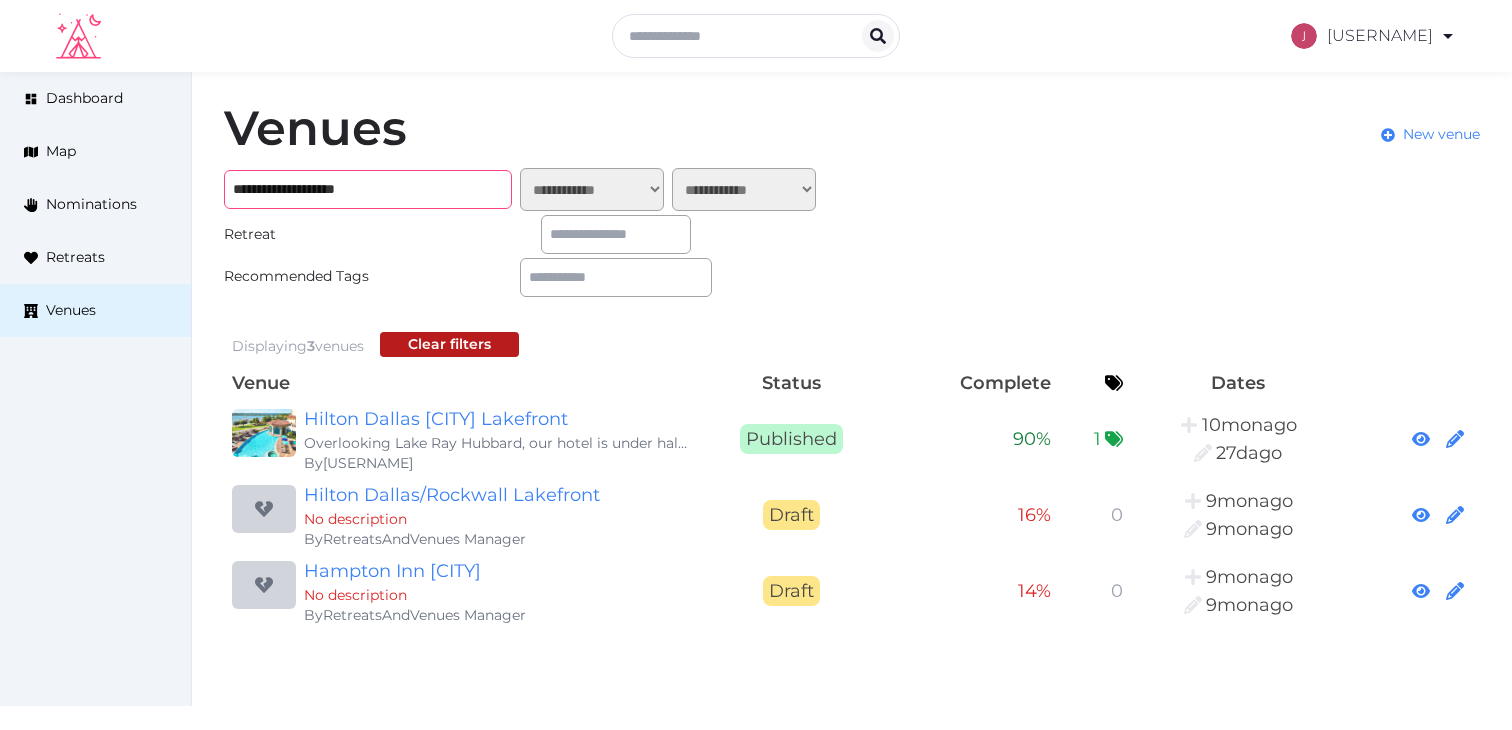 click on "**********" at bounding box center [368, 189] 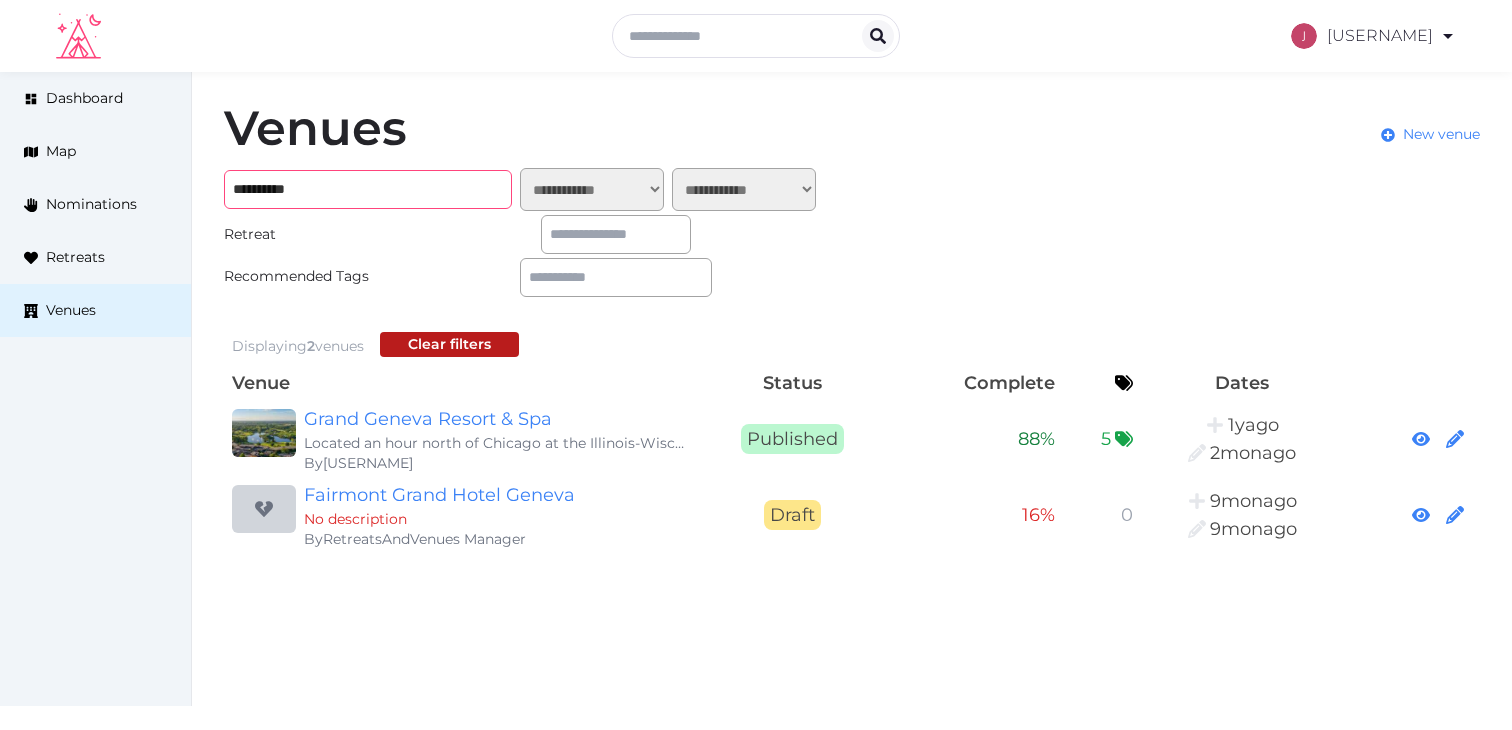 click on "**********" at bounding box center [368, 189] 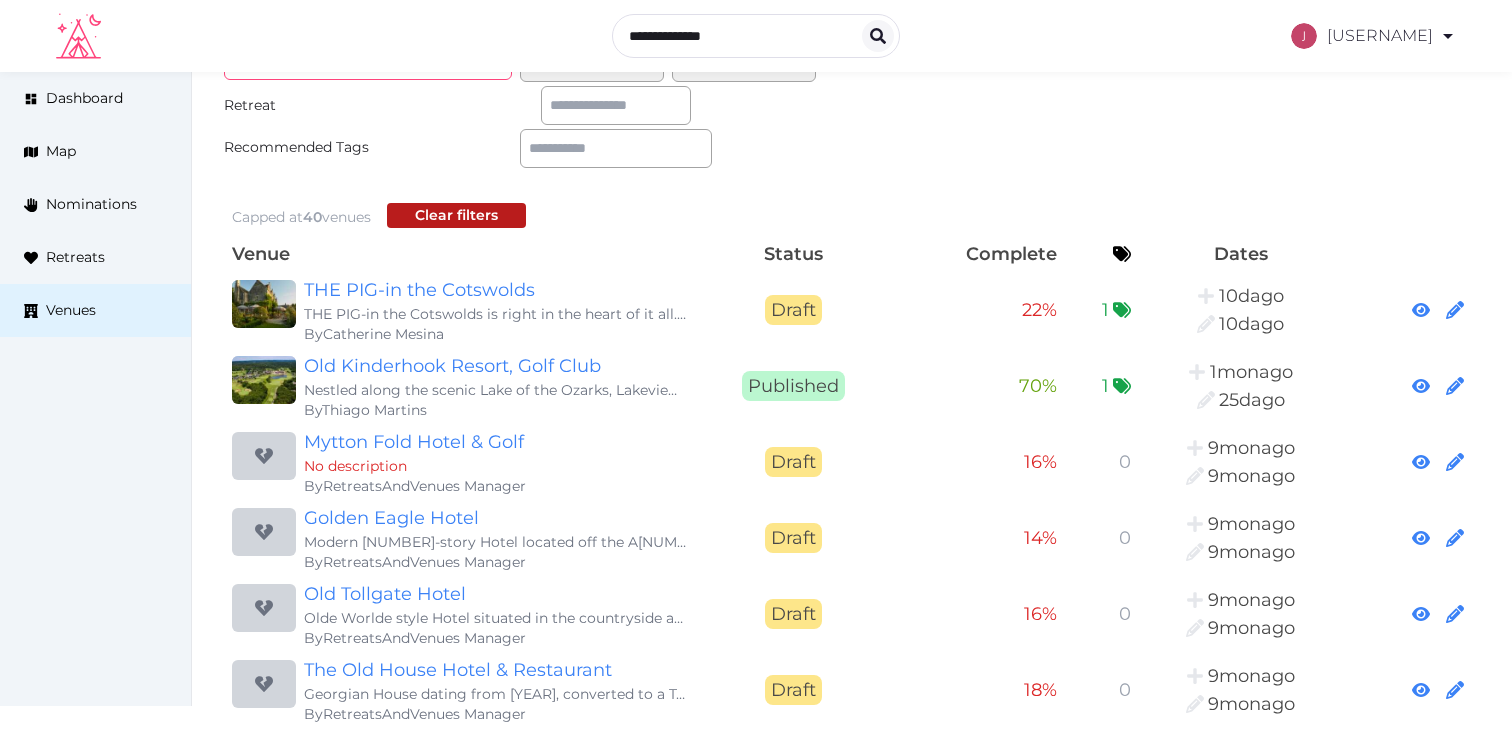 scroll, scrollTop: 131, scrollLeft: 0, axis: vertical 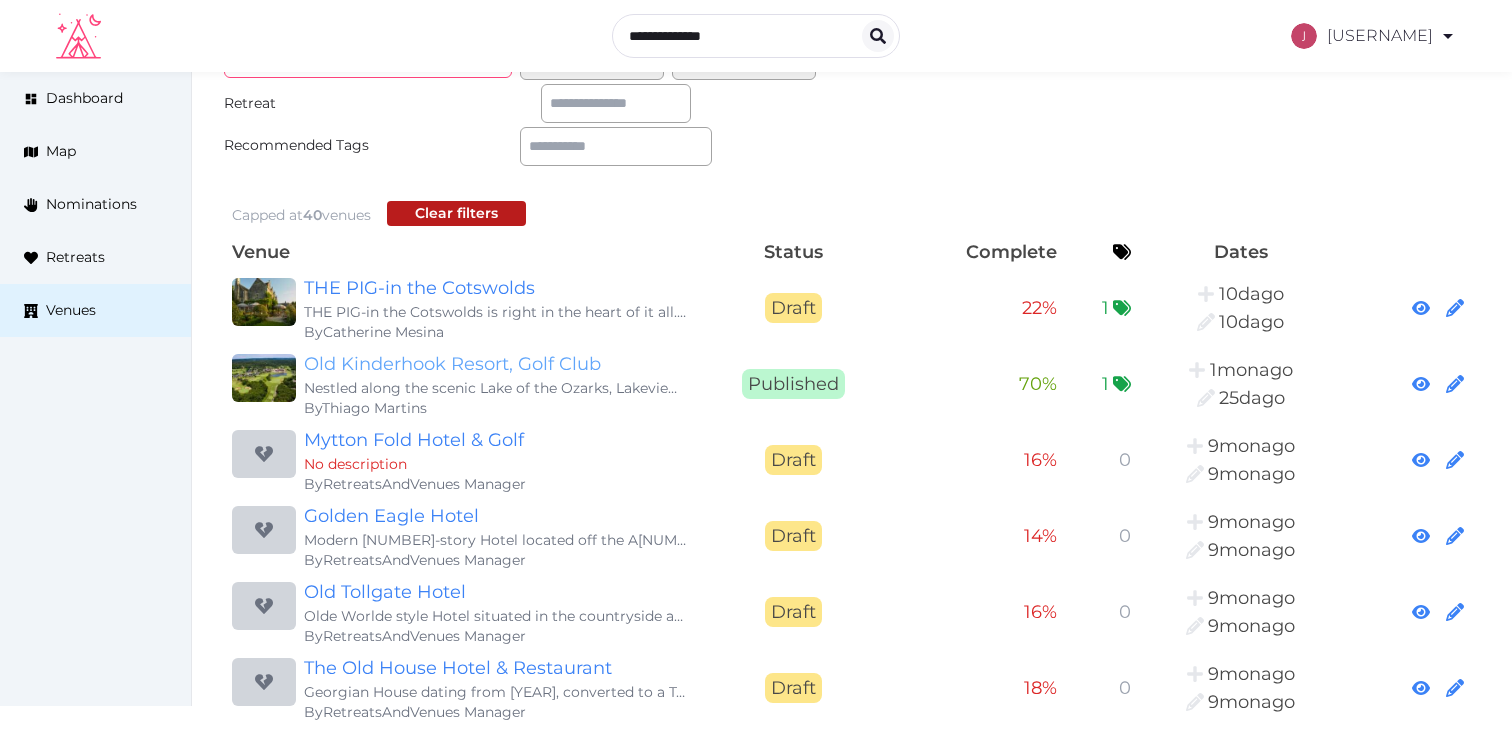 type on "******" 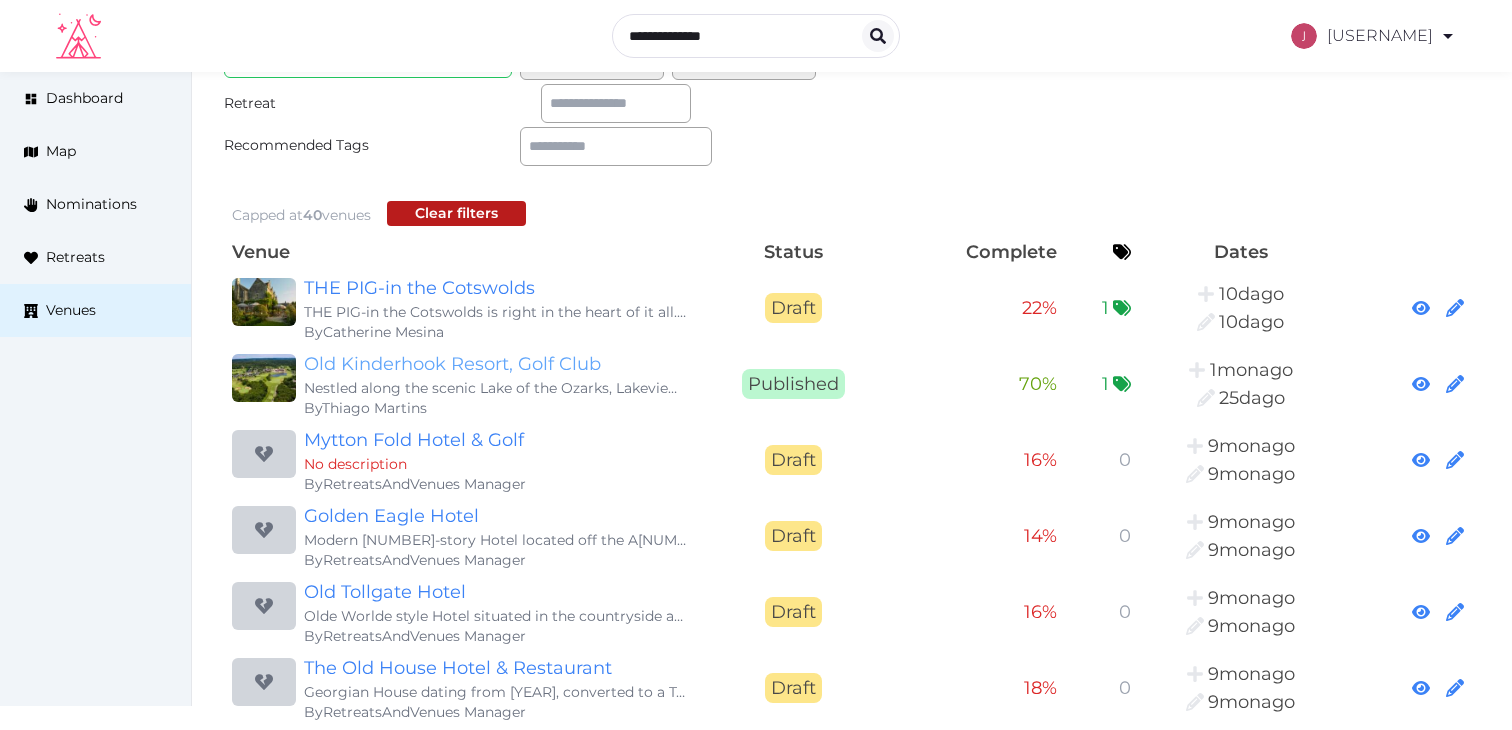 click on "Old Kinderhook Resort, Golf Club" at bounding box center [496, 364] 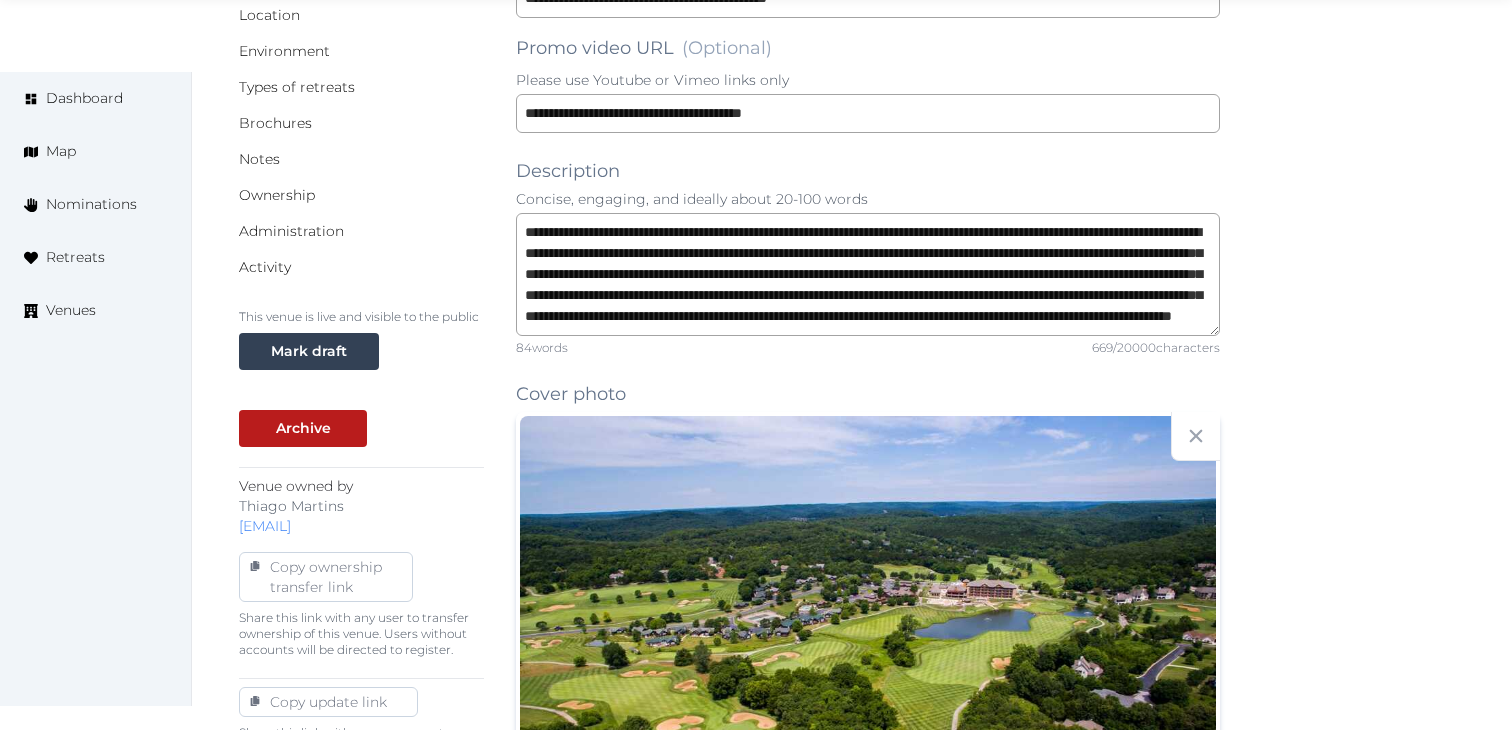 scroll, scrollTop: 492, scrollLeft: 0, axis: vertical 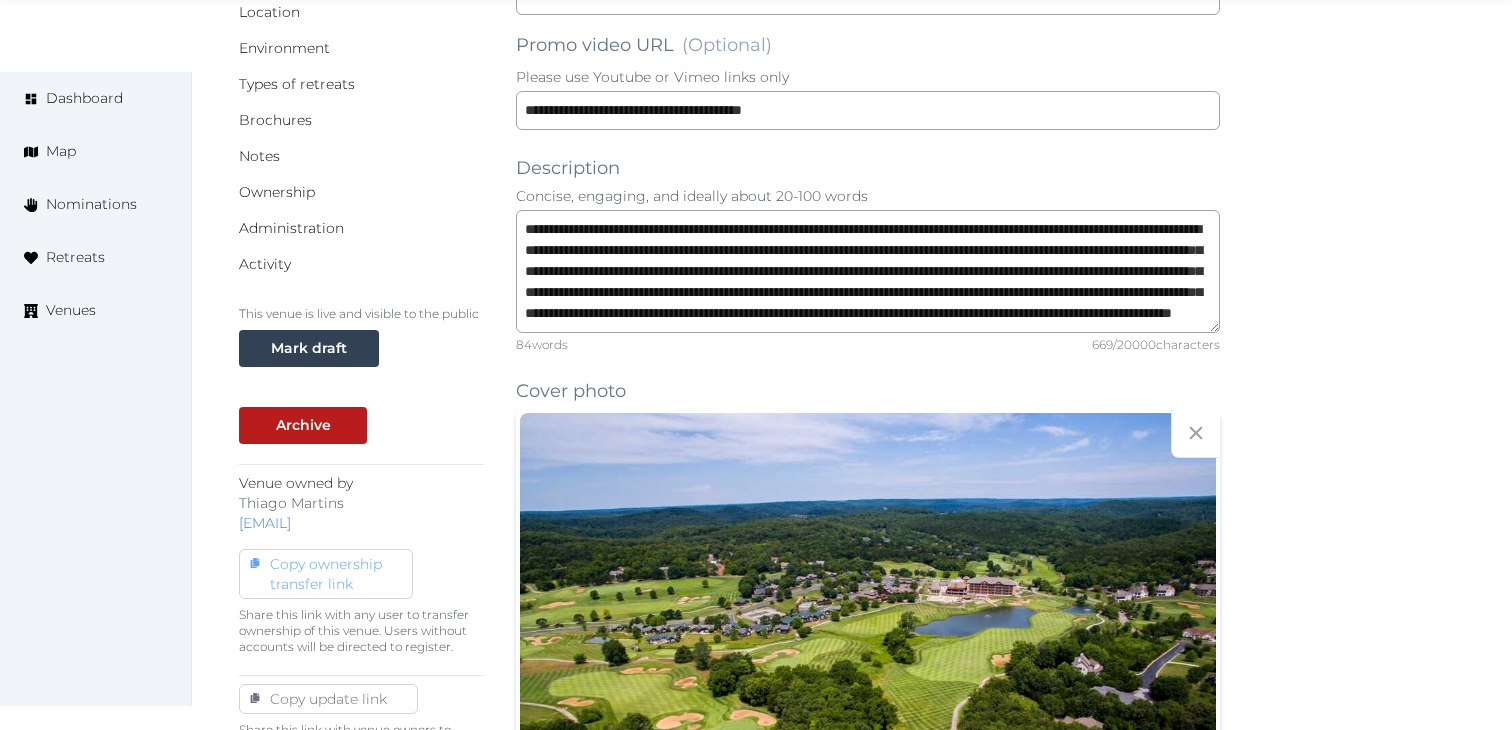 click on "Copy ownership transfer link" at bounding box center [326, 574] 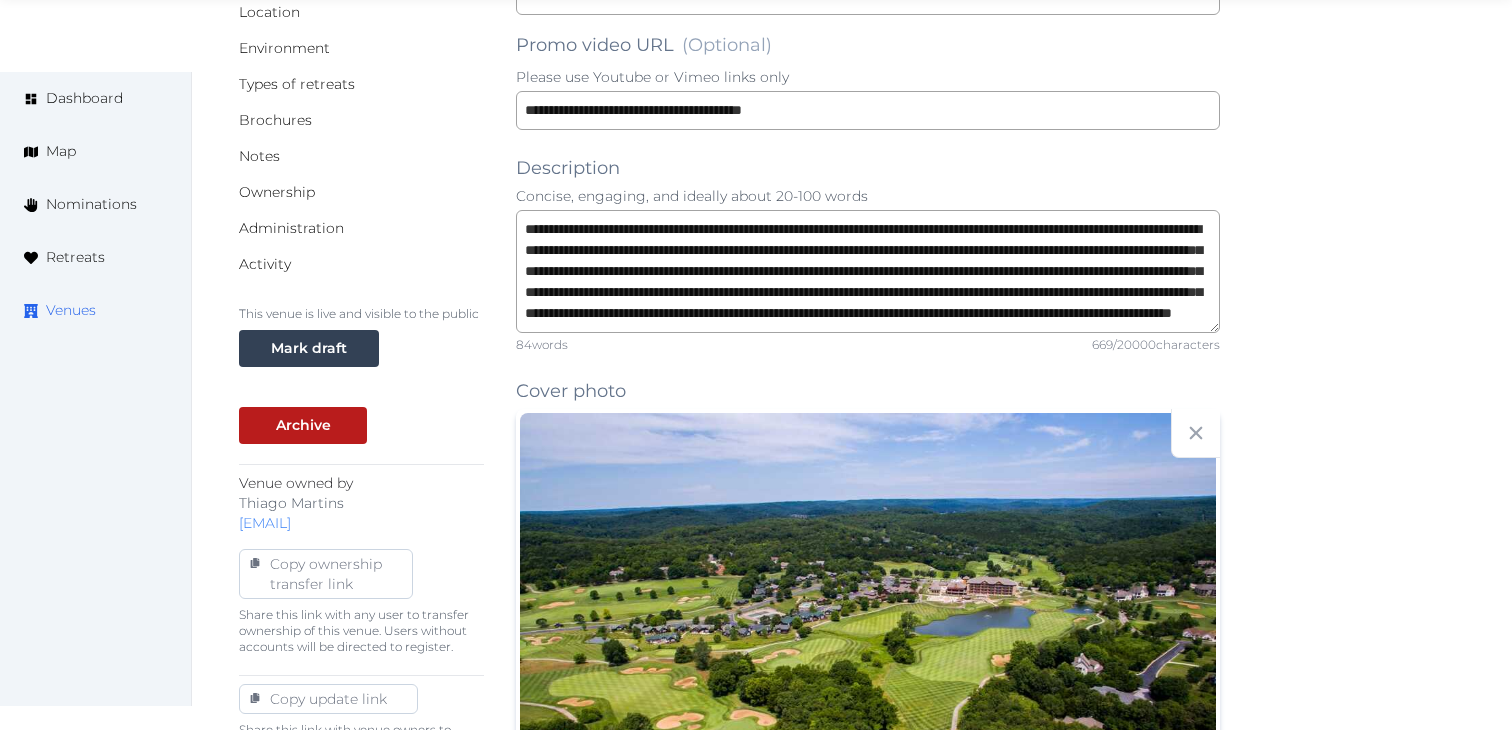 click on "Venues" at bounding box center (71, 310) 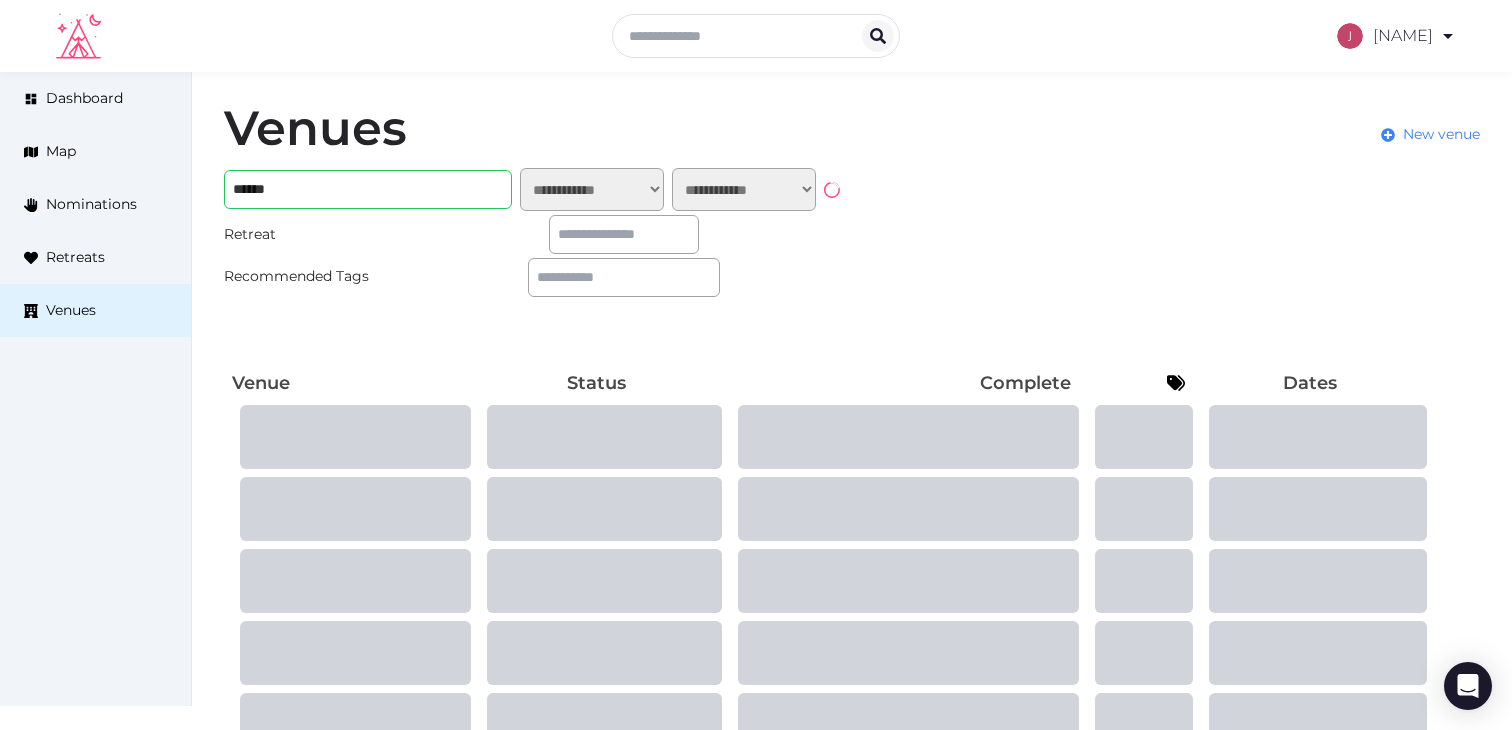 scroll, scrollTop: 0, scrollLeft: 0, axis: both 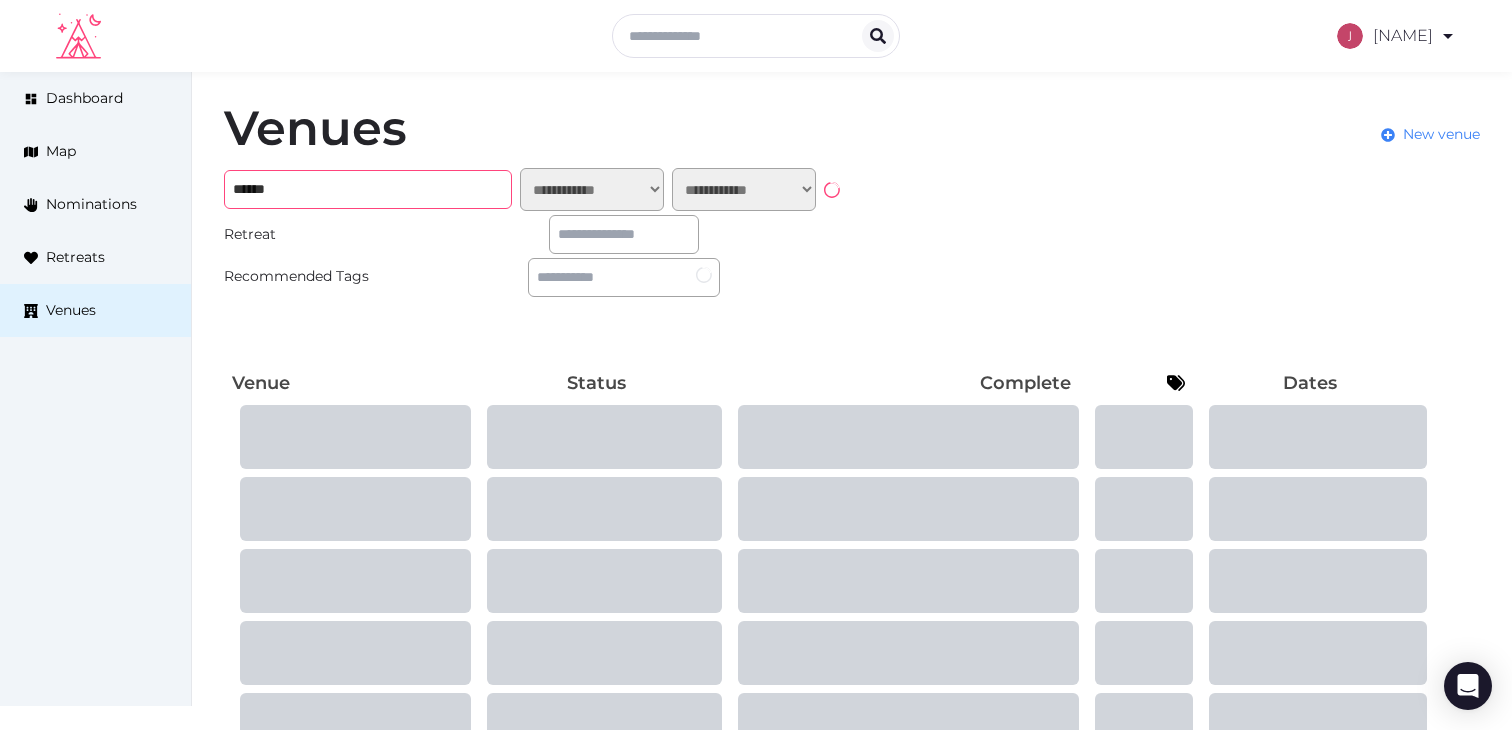 click on "******" at bounding box center (368, 189) 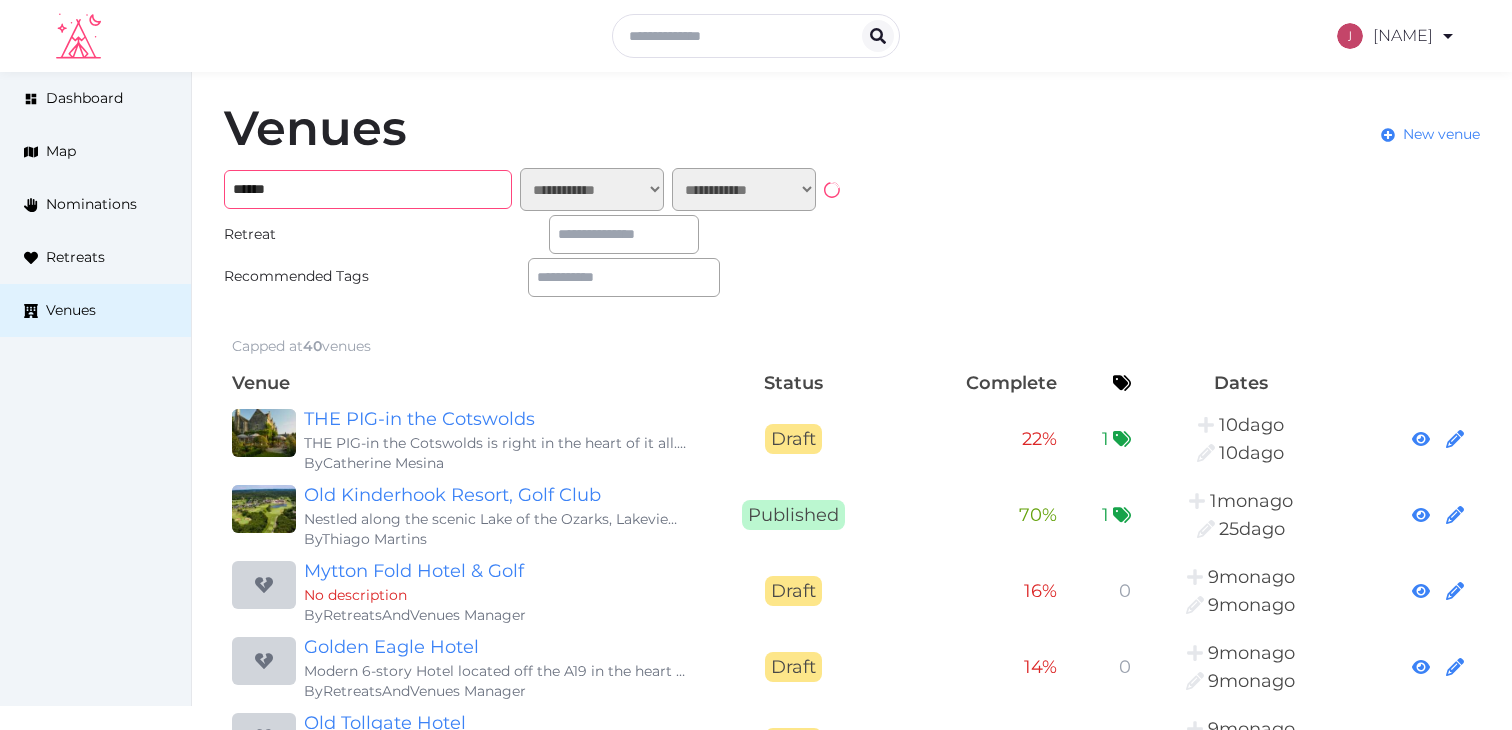 click on "******" at bounding box center (368, 189) 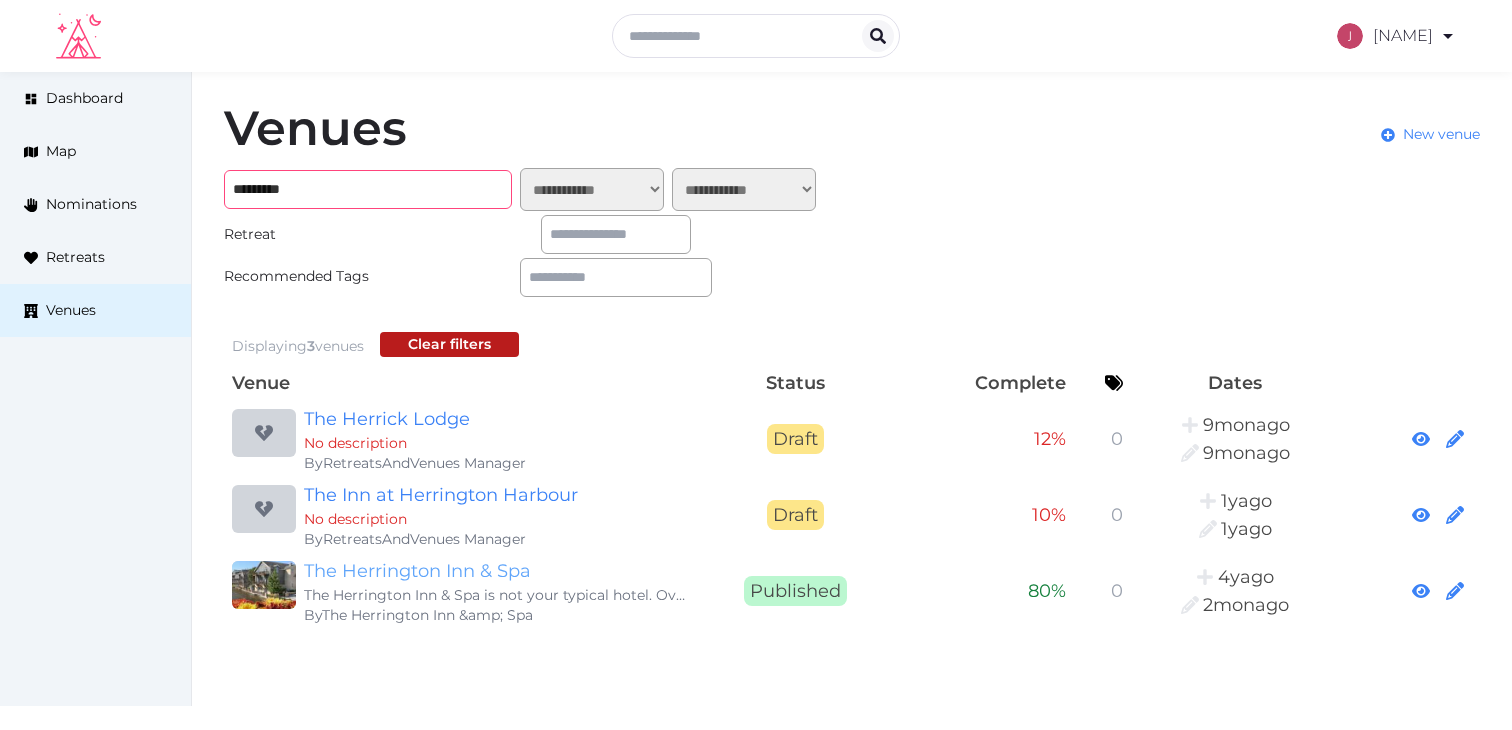 type on "*********" 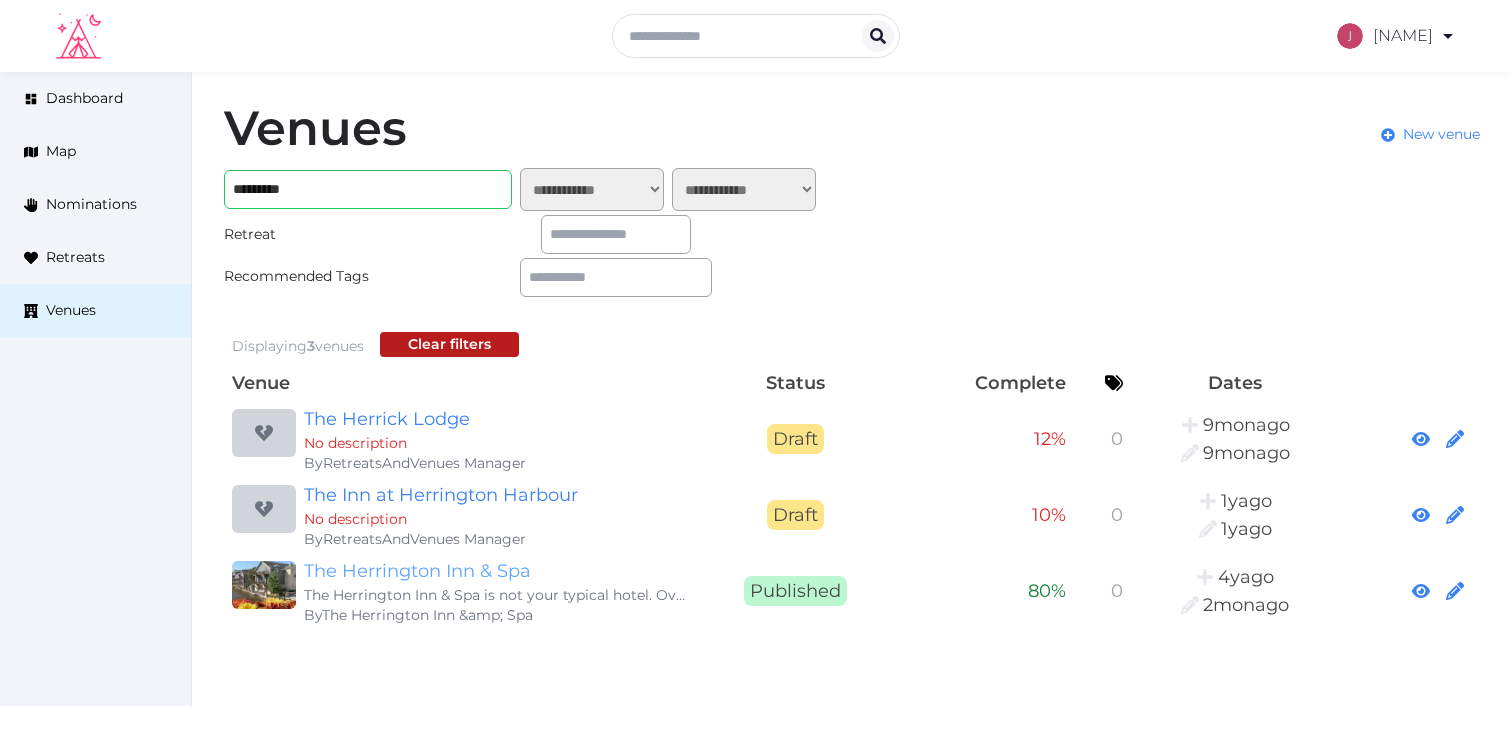 click on "The Herrington Inn & Spa" at bounding box center (496, 571) 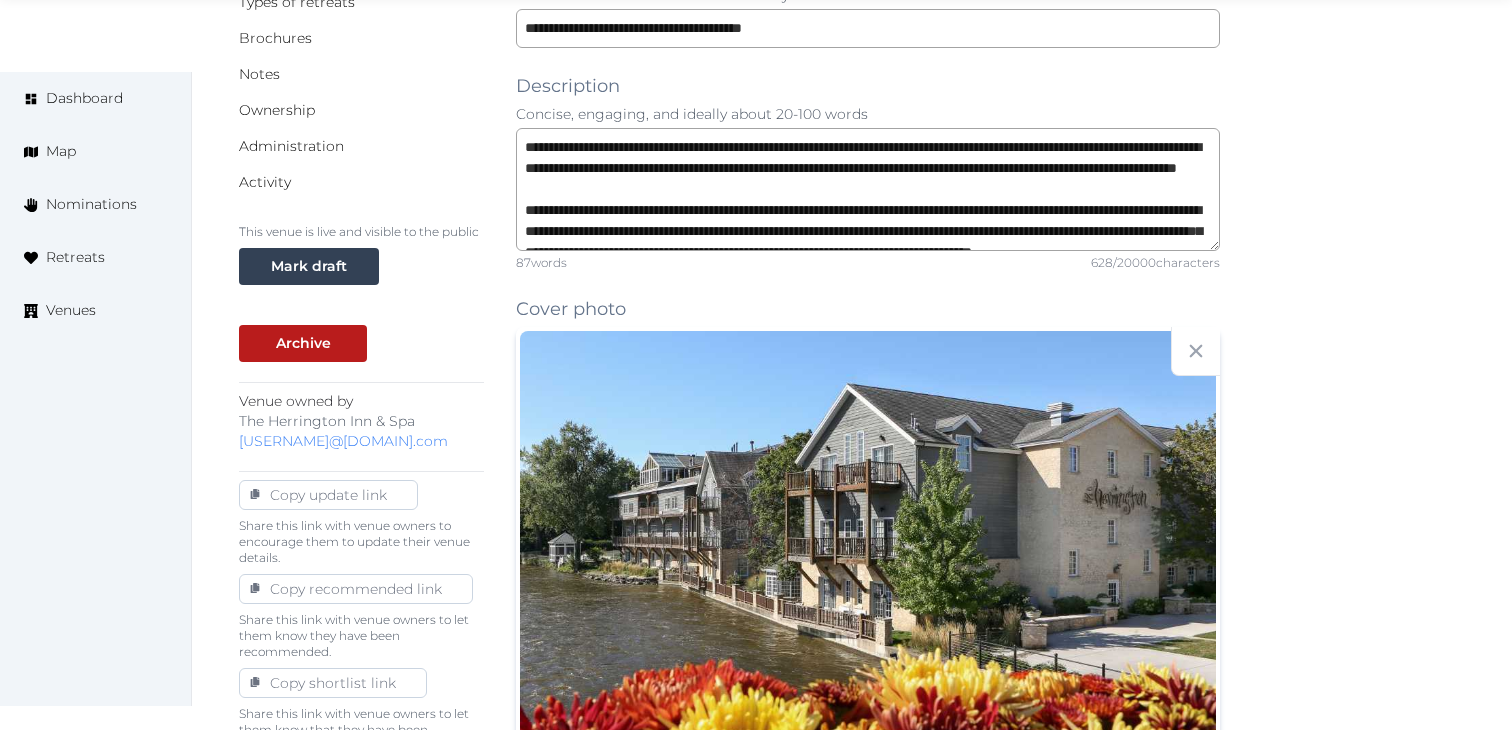 scroll, scrollTop: 611, scrollLeft: 0, axis: vertical 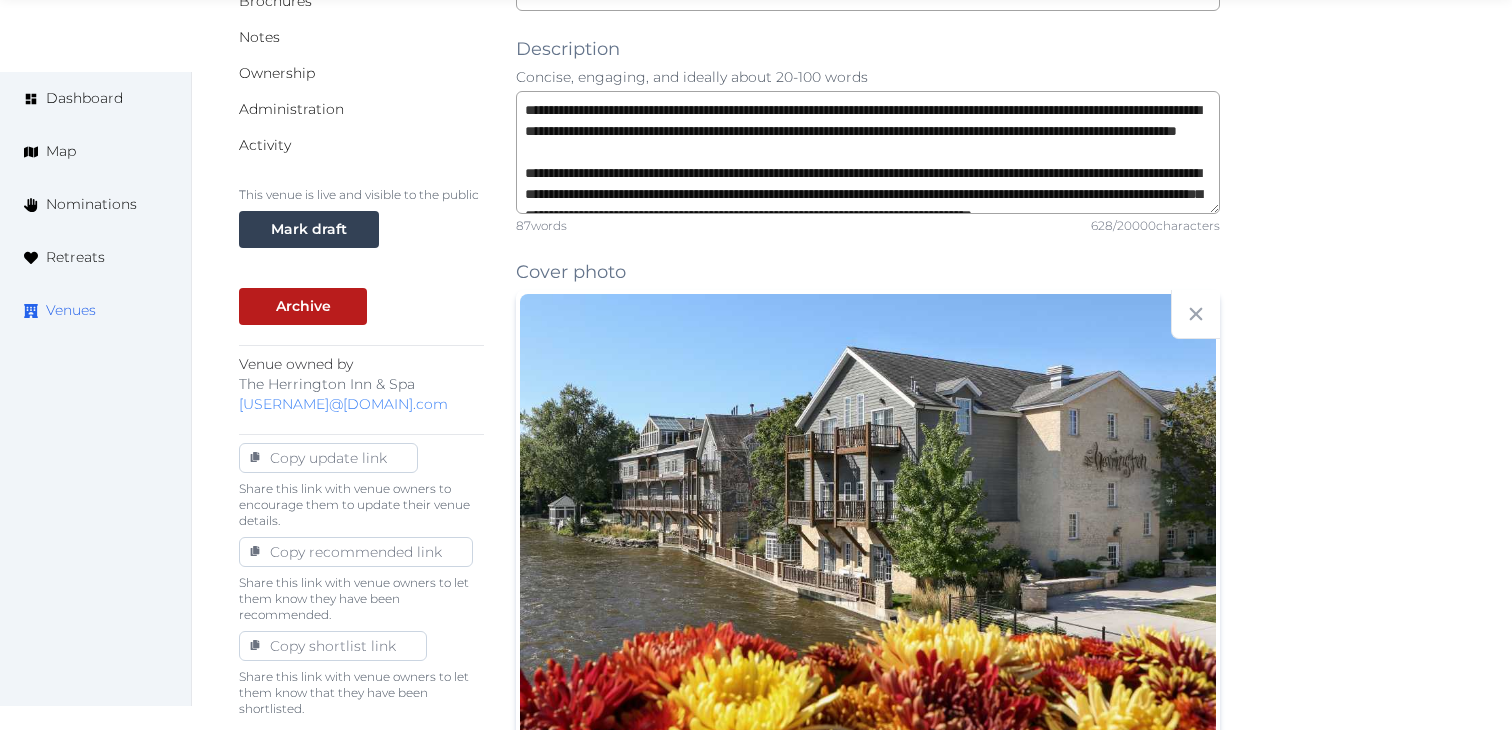 click on "Venues" at bounding box center (71, 310) 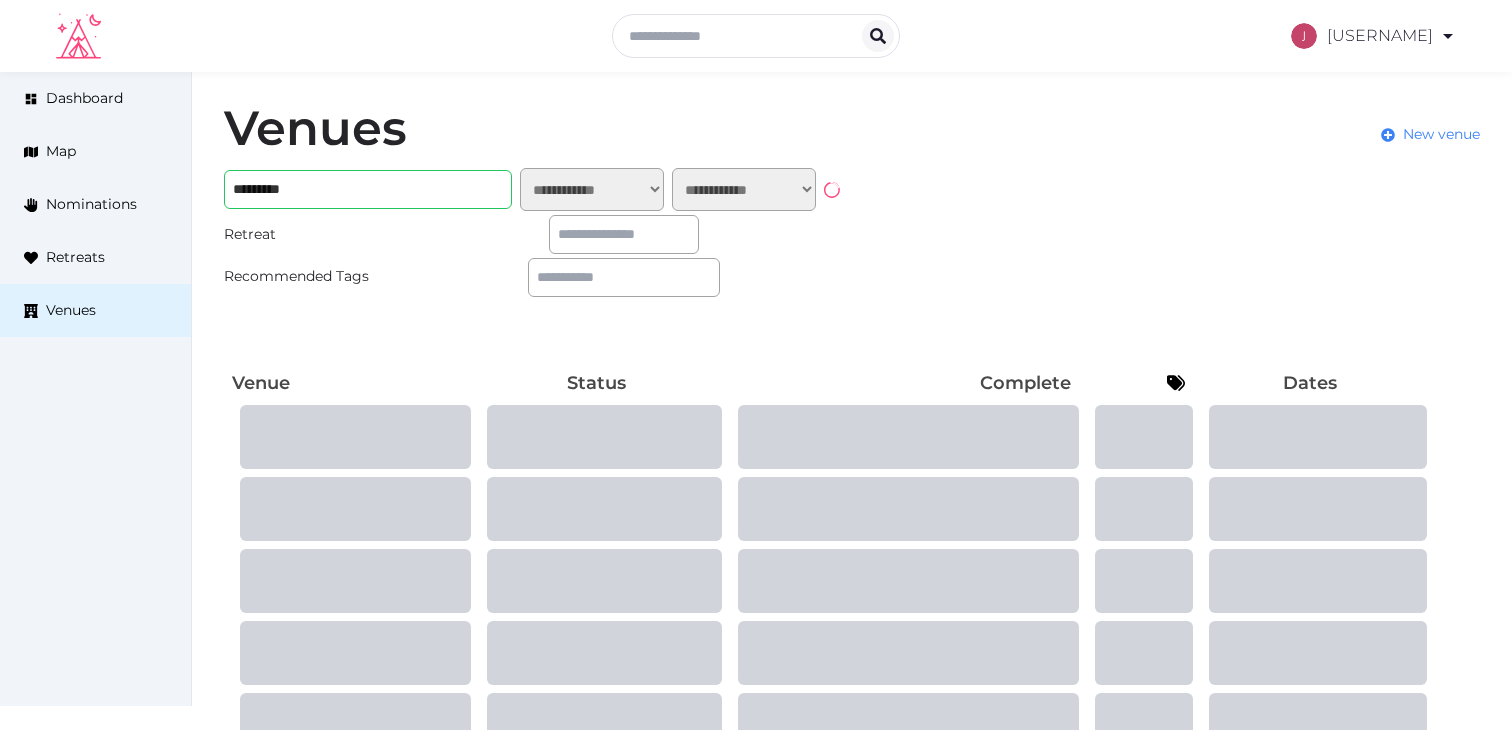 scroll, scrollTop: 0, scrollLeft: 0, axis: both 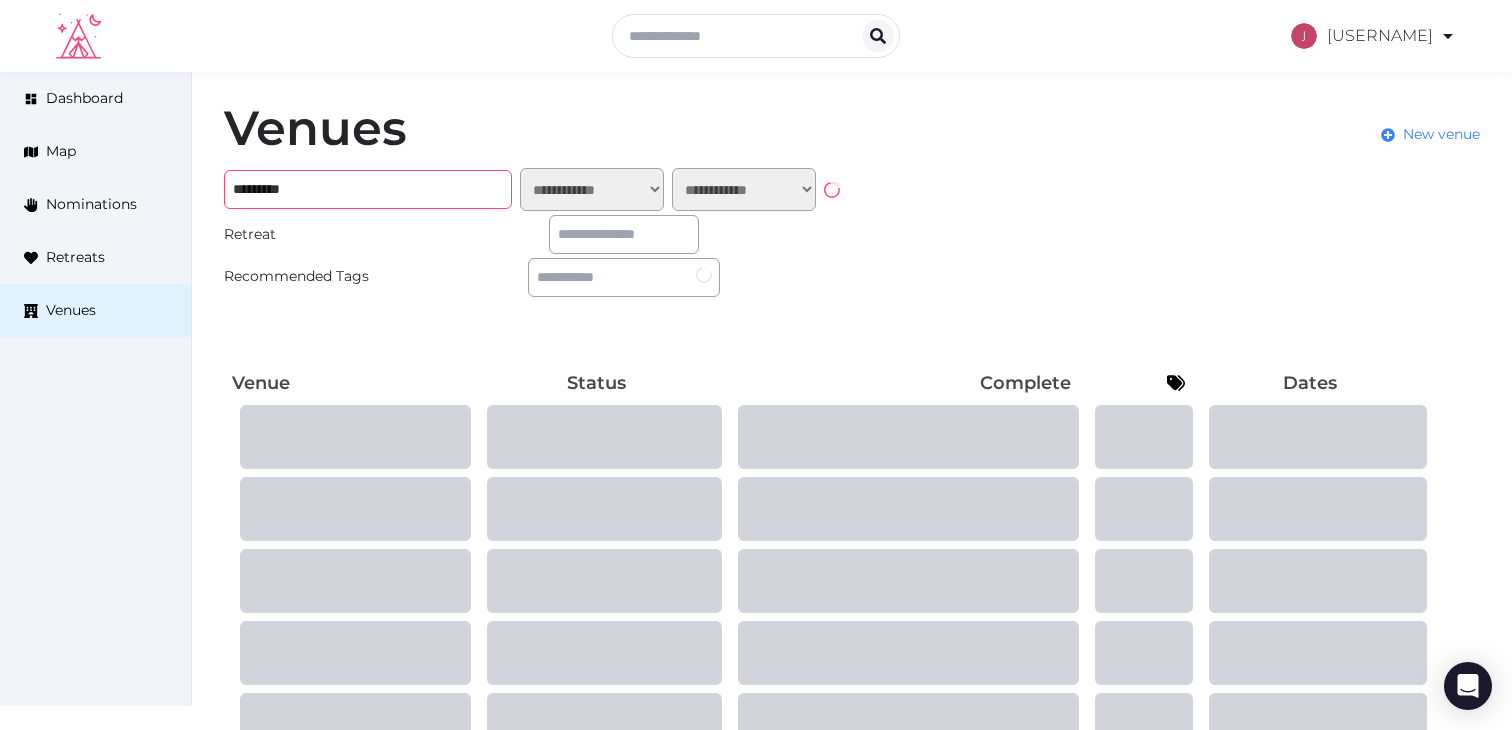 click on "*********" at bounding box center (368, 189) 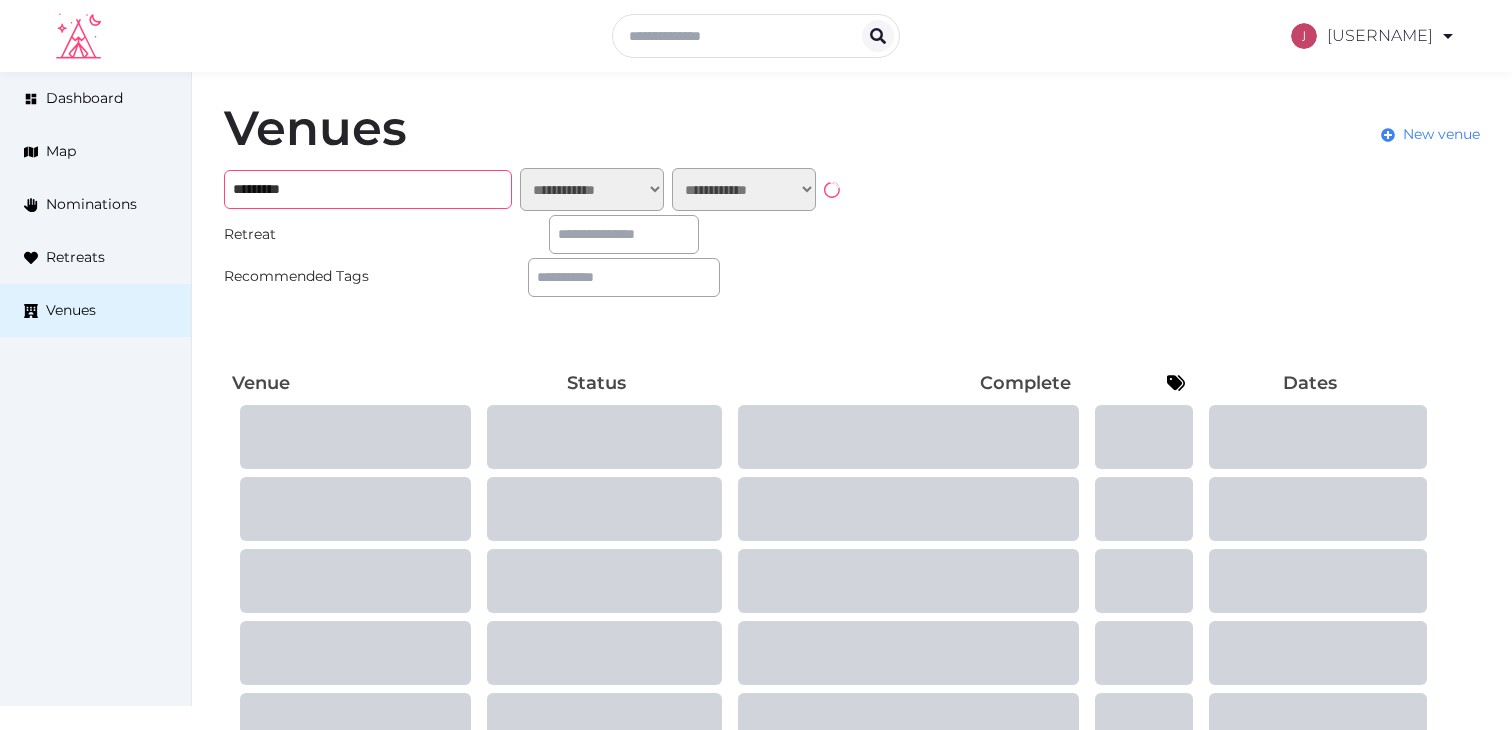 click on "*********" at bounding box center (368, 189) 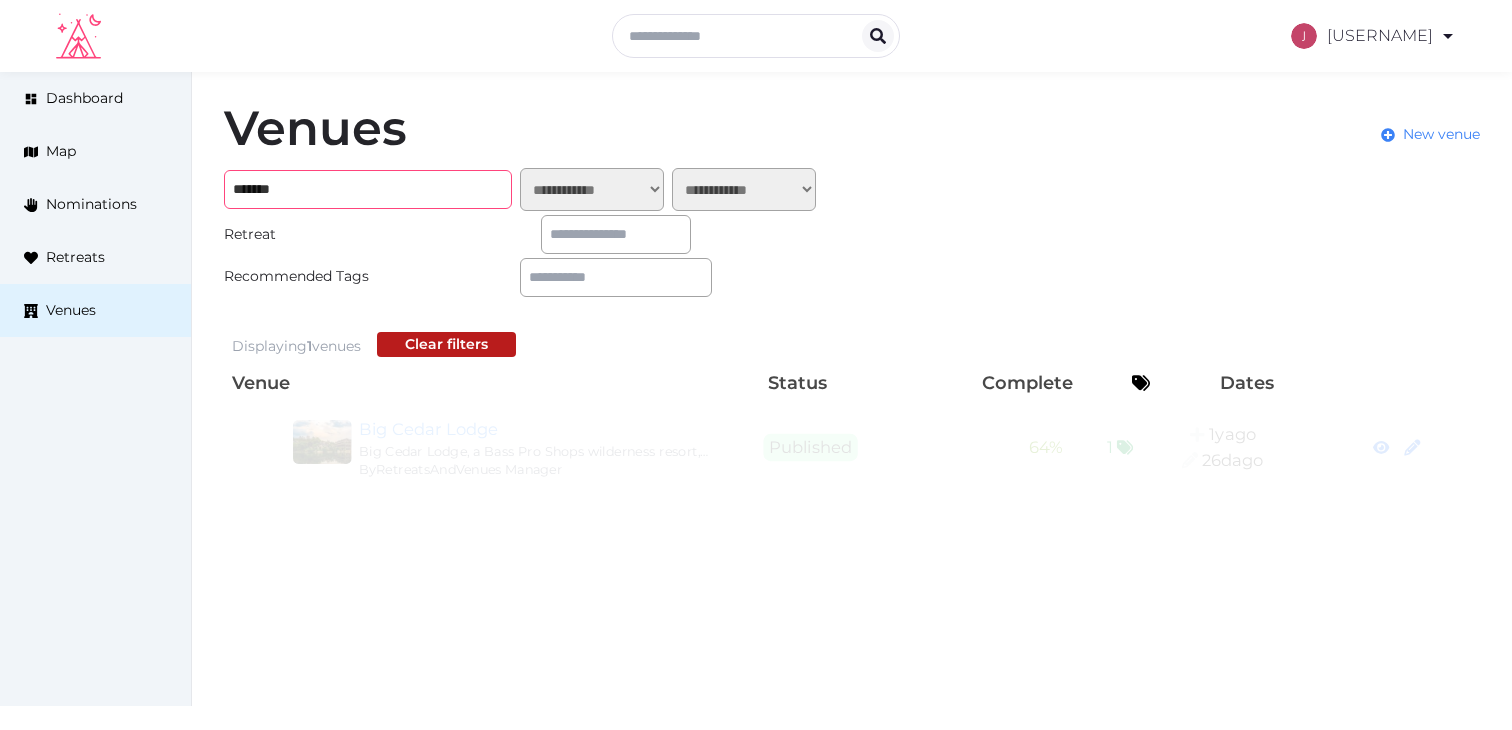 type on "*******" 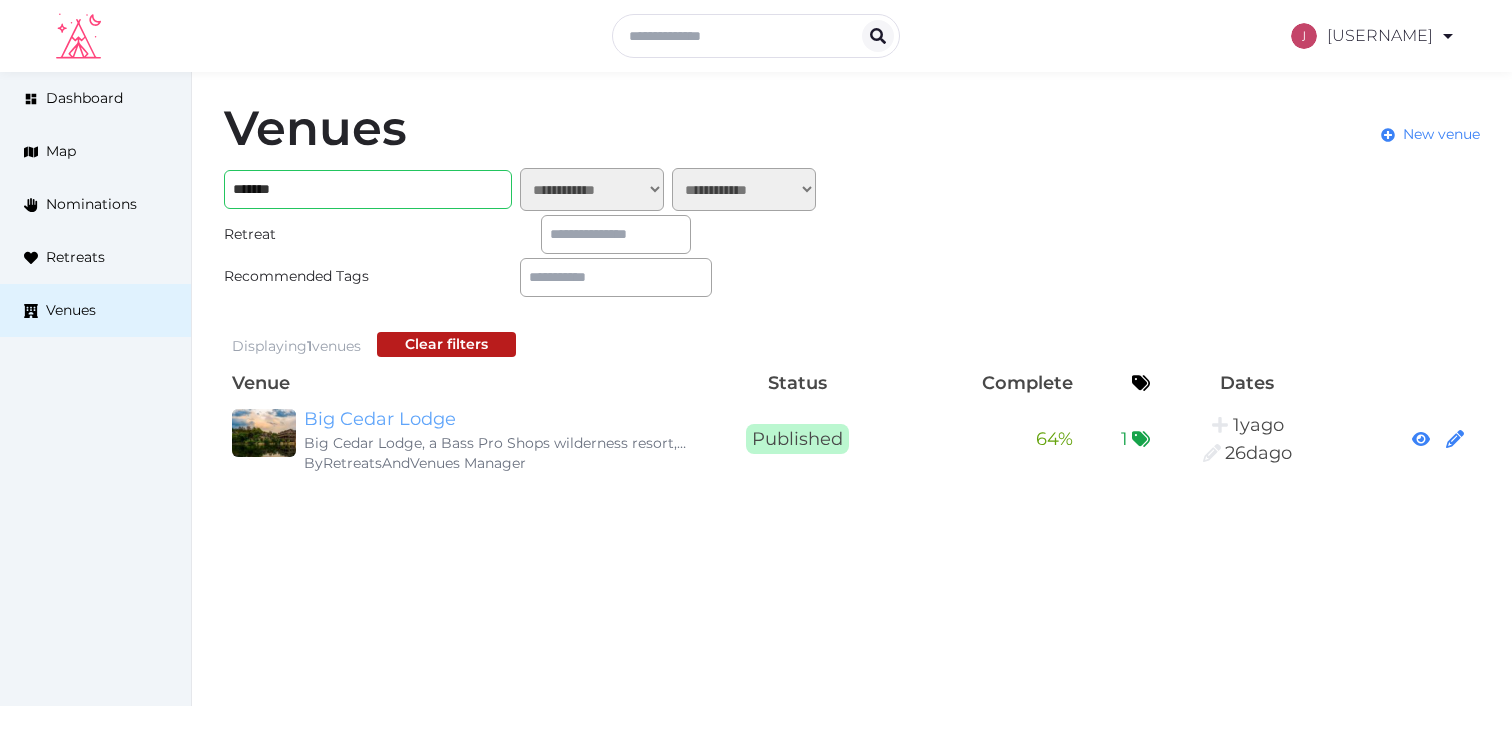 click on "Big Cedar Lodge" at bounding box center [496, 419] 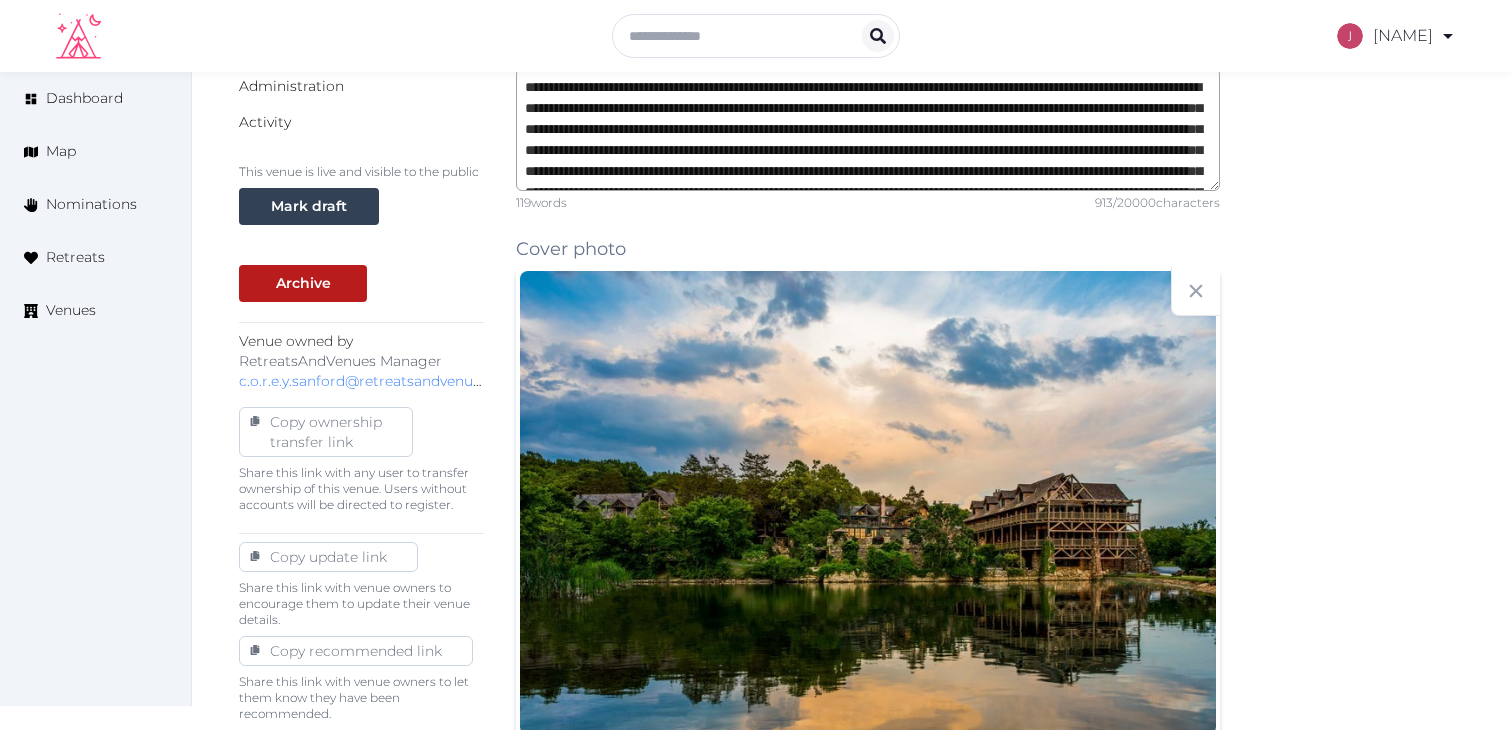 scroll, scrollTop: 674, scrollLeft: 0, axis: vertical 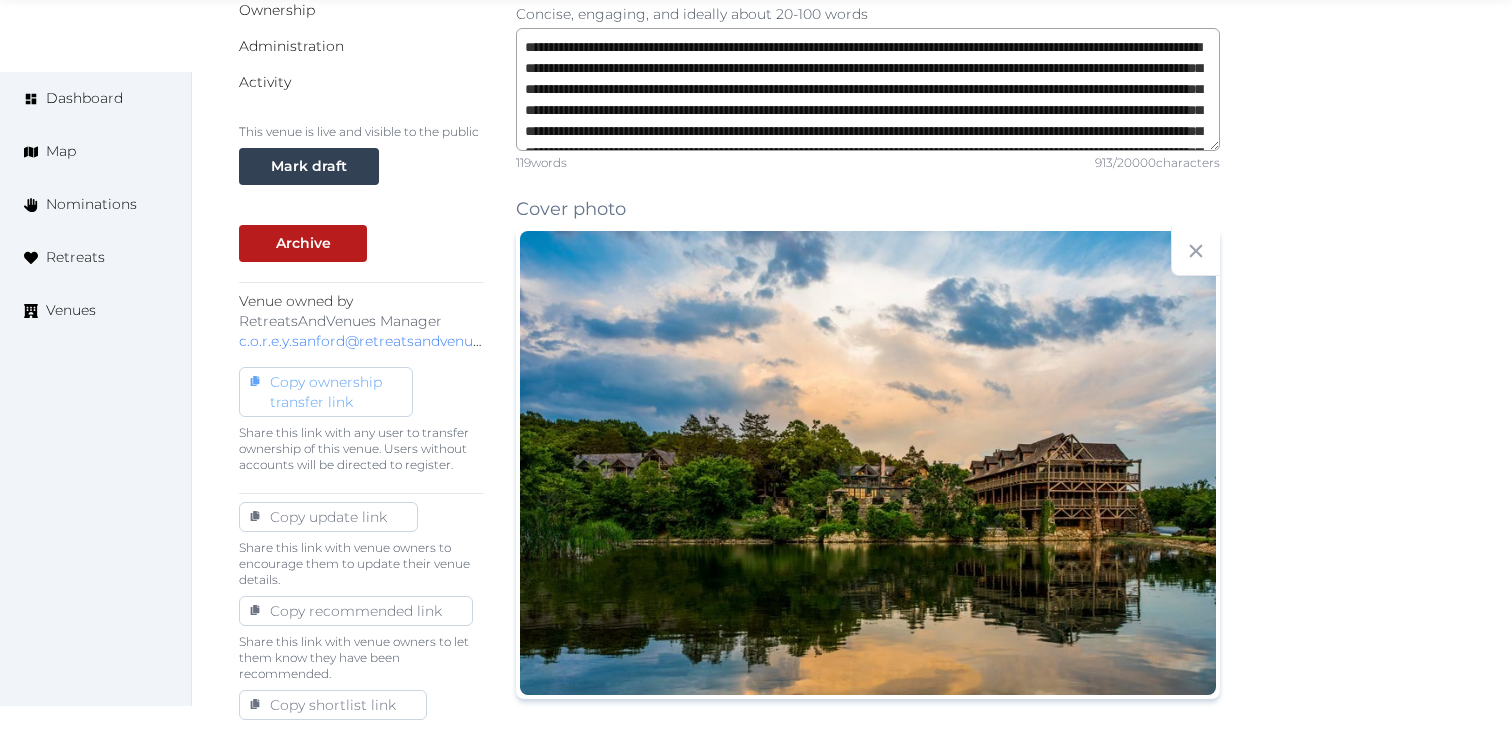 click on "Copy ownership transfer link" at bounding box center (326, 392) 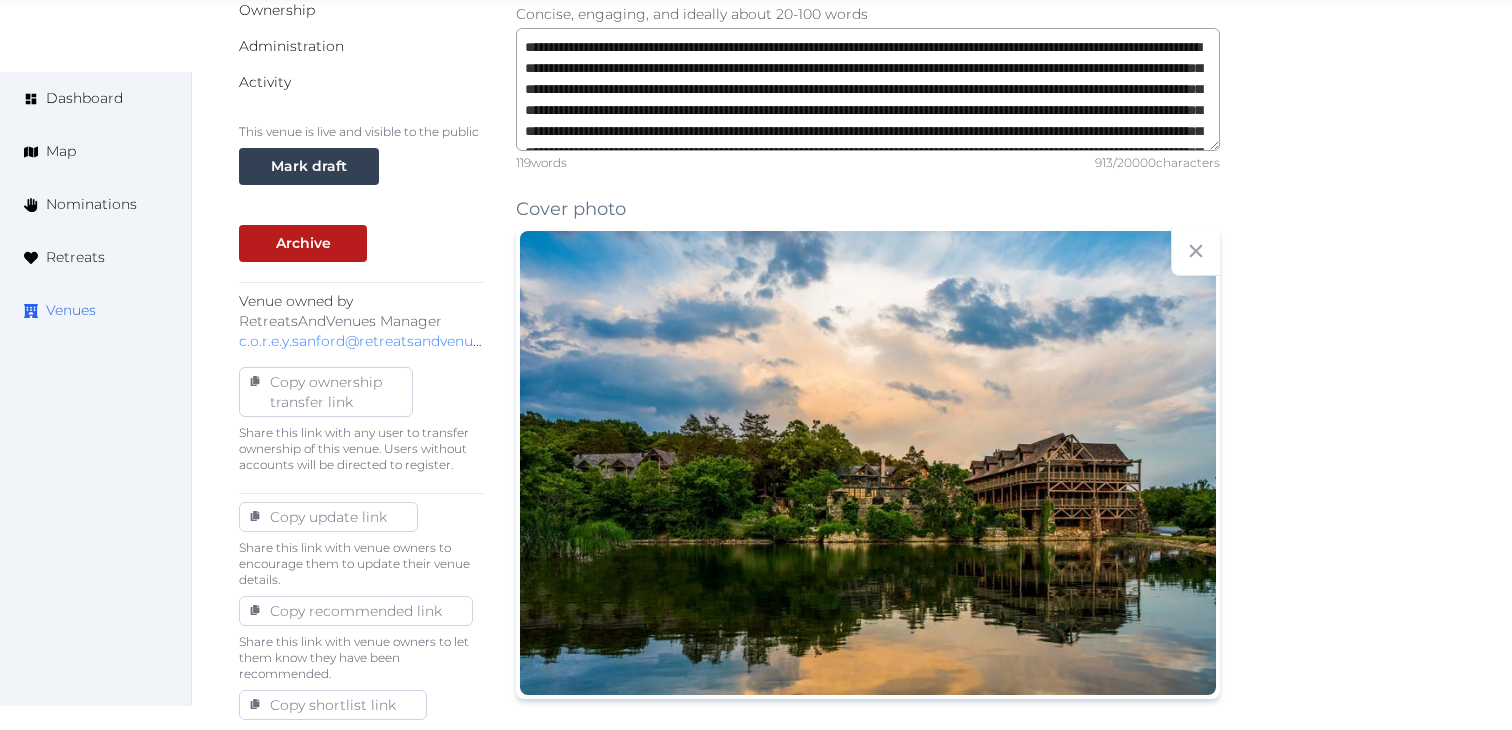 click on "Venues" at bounding box center (71, 310) 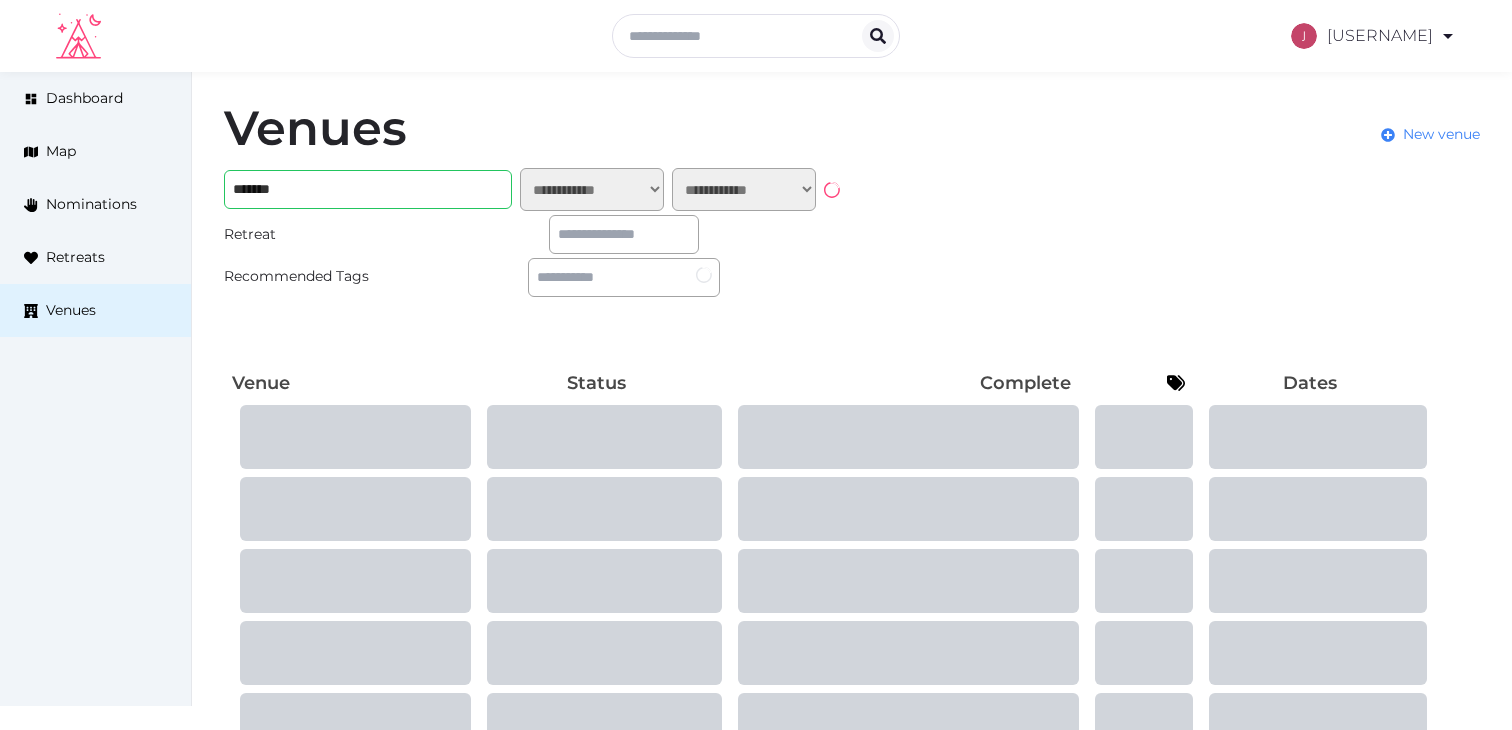 scroll, scrollTop: 0, scrollLeft: 0, axis: both 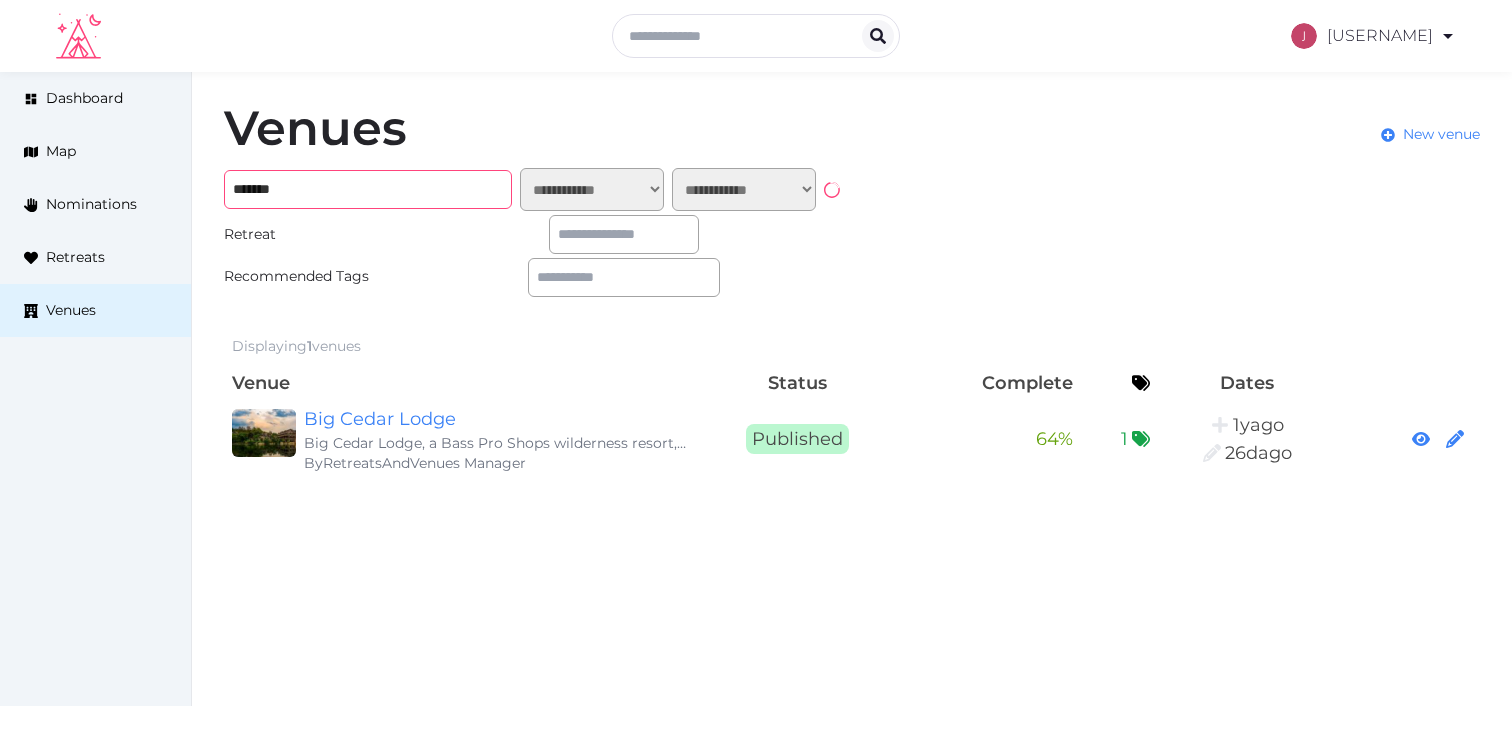 click on "*******" at bounding box center (368, 189) 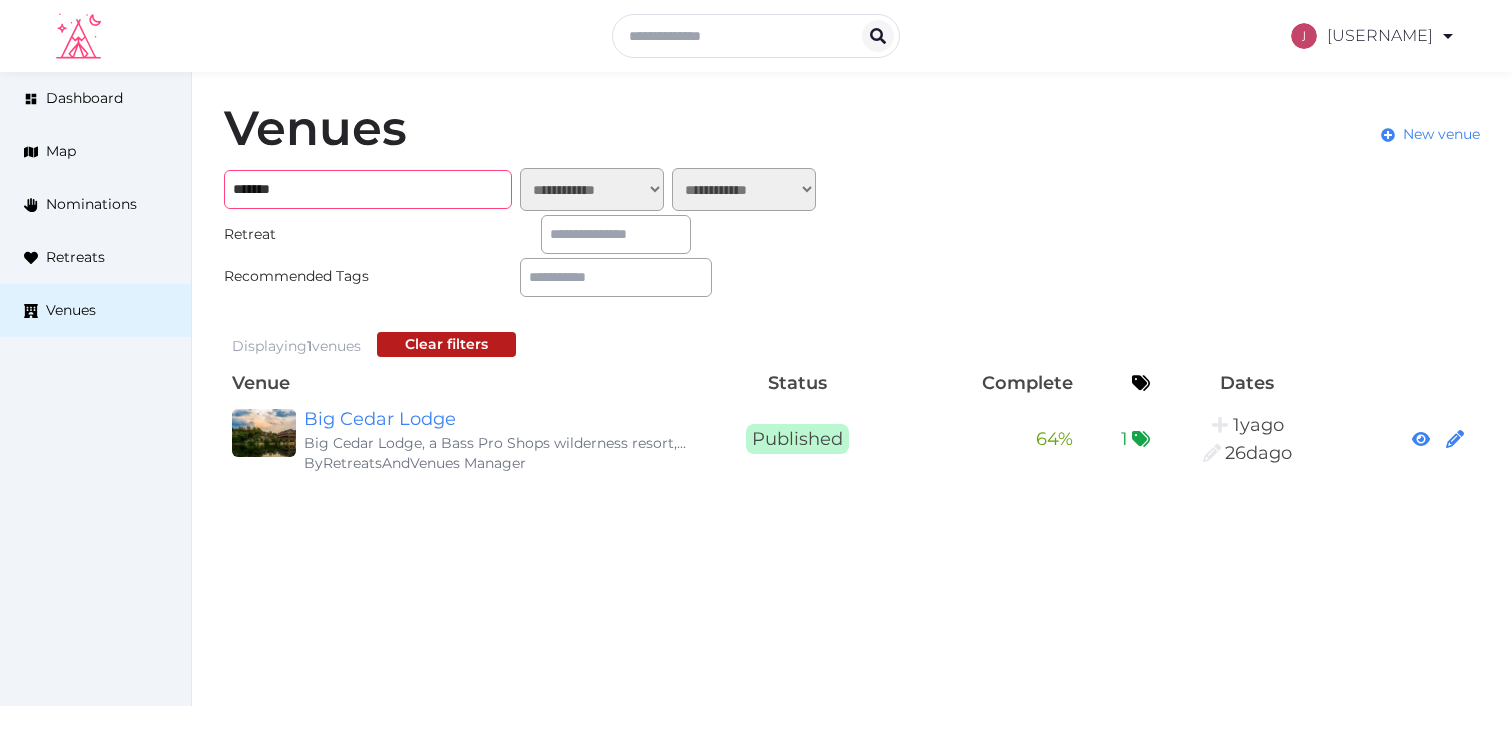 click on "*******" at bounding box center [368, 189] 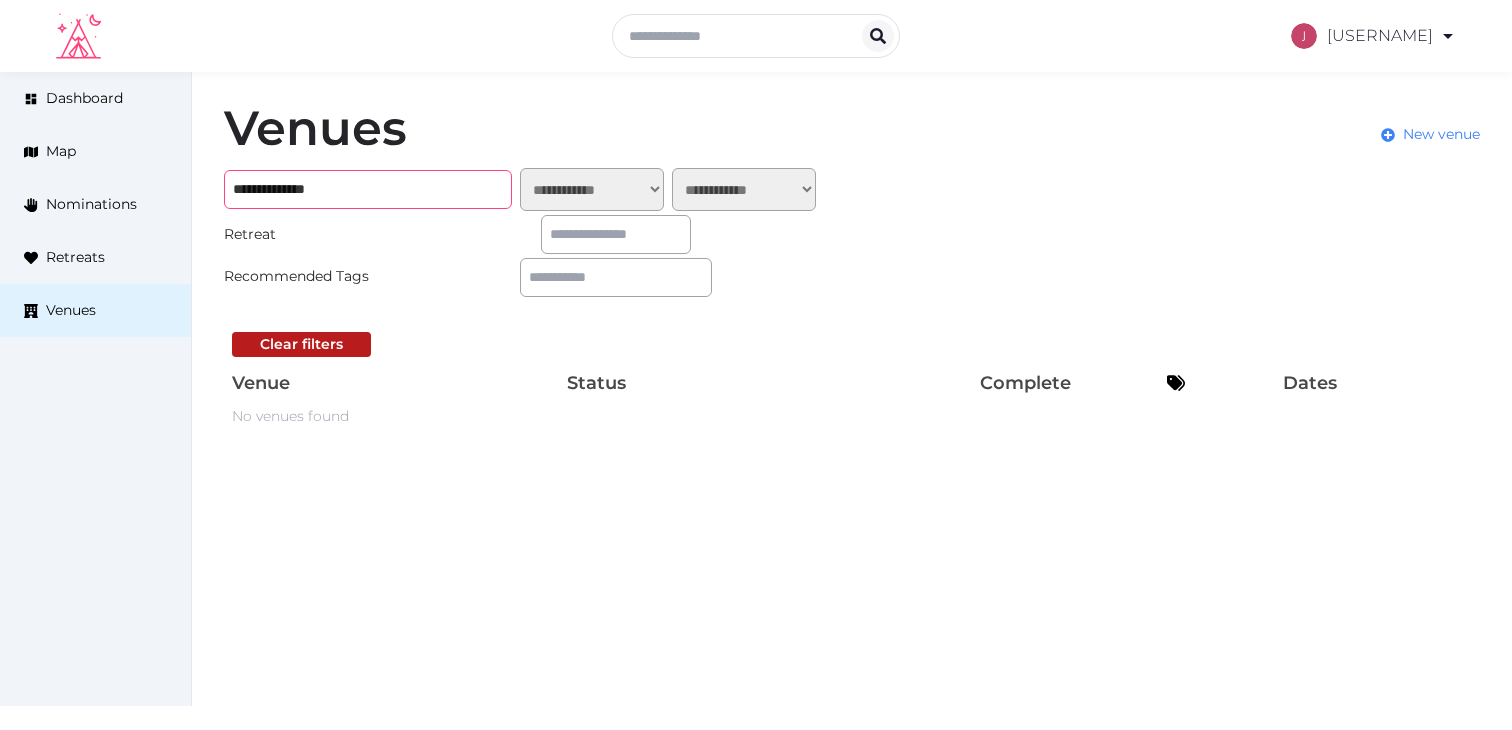 click on "**********" at bounding box center (368, 189) 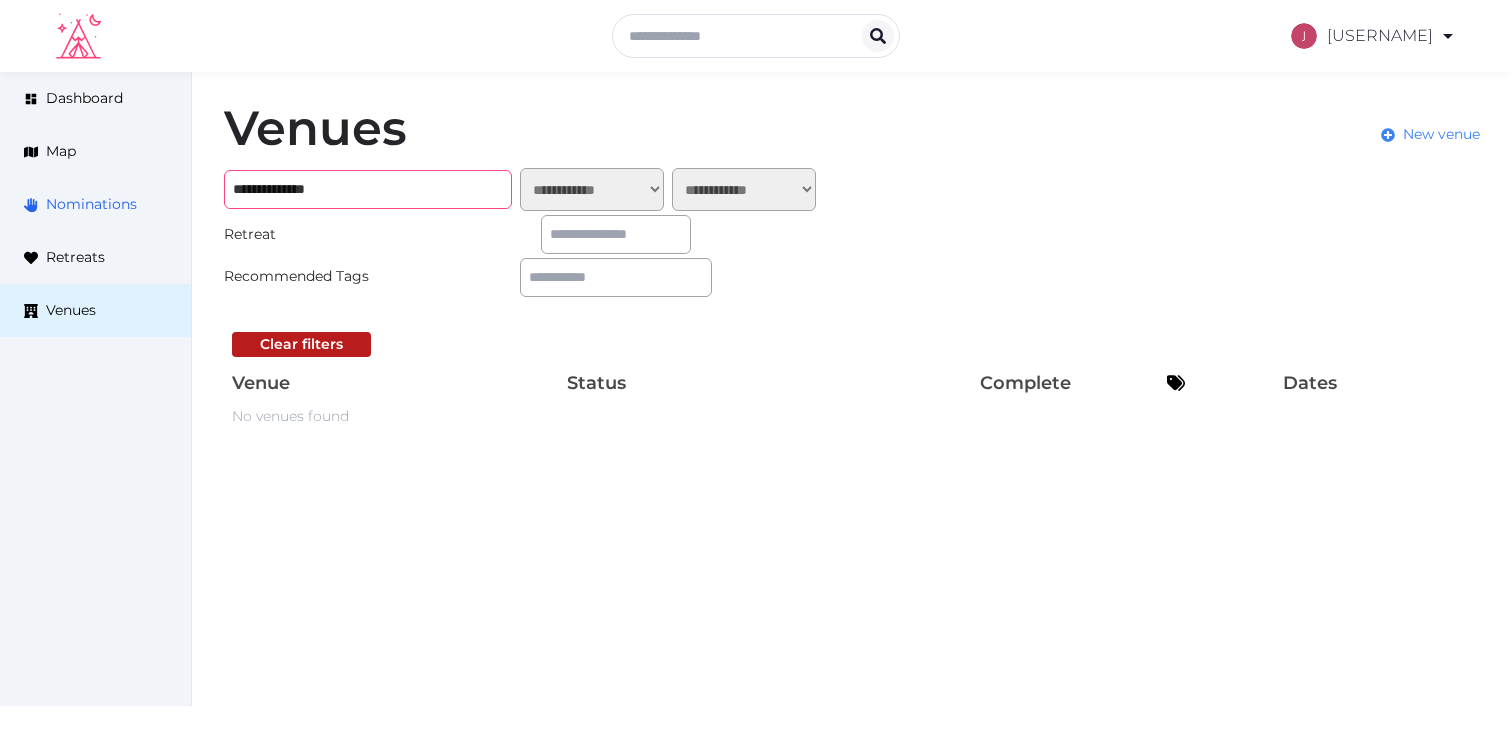 drag, startPoint x: 336, startPoint y: 190, endPoint x: 168, endPoint y: 190, distance: 168 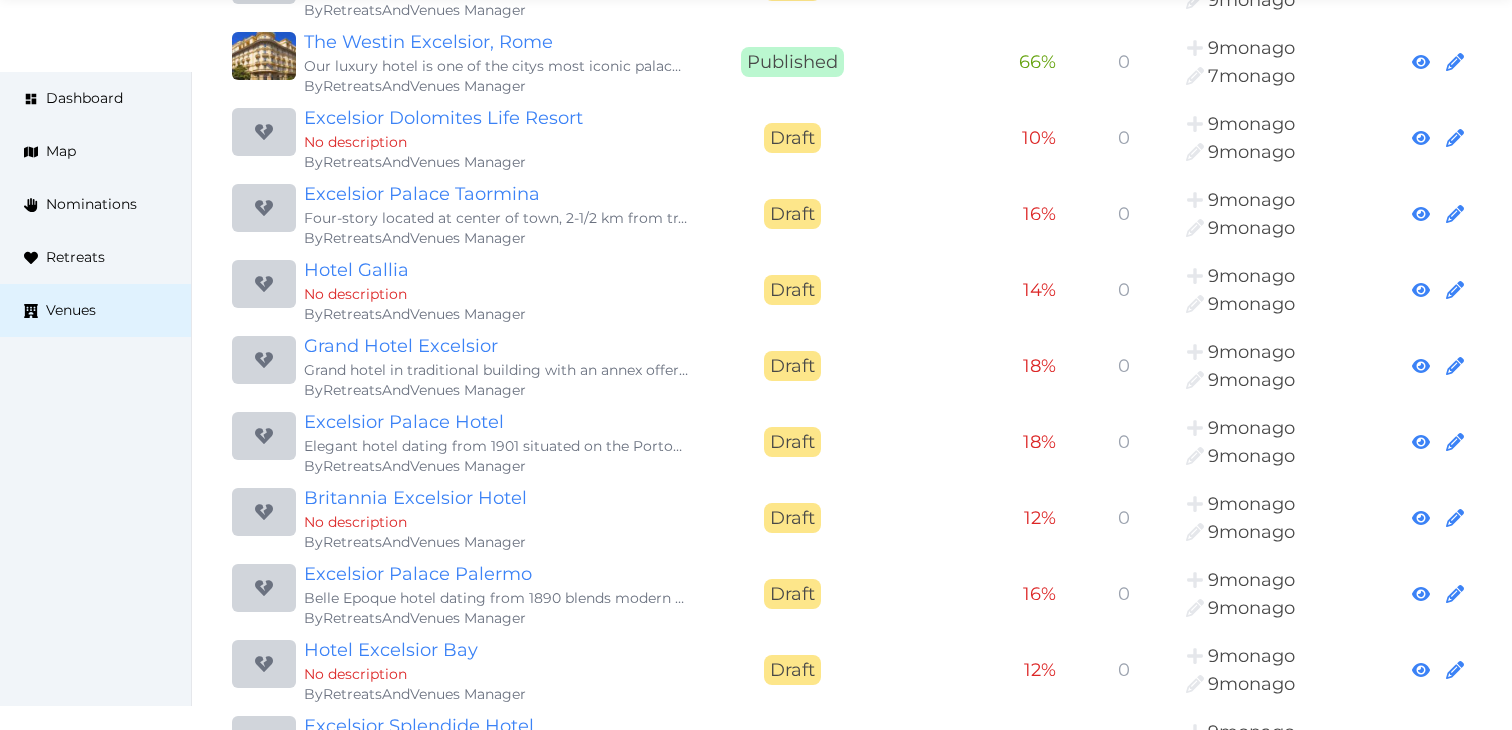 scroll, scrollTop: 0, scrollLeft: 0, axis: both 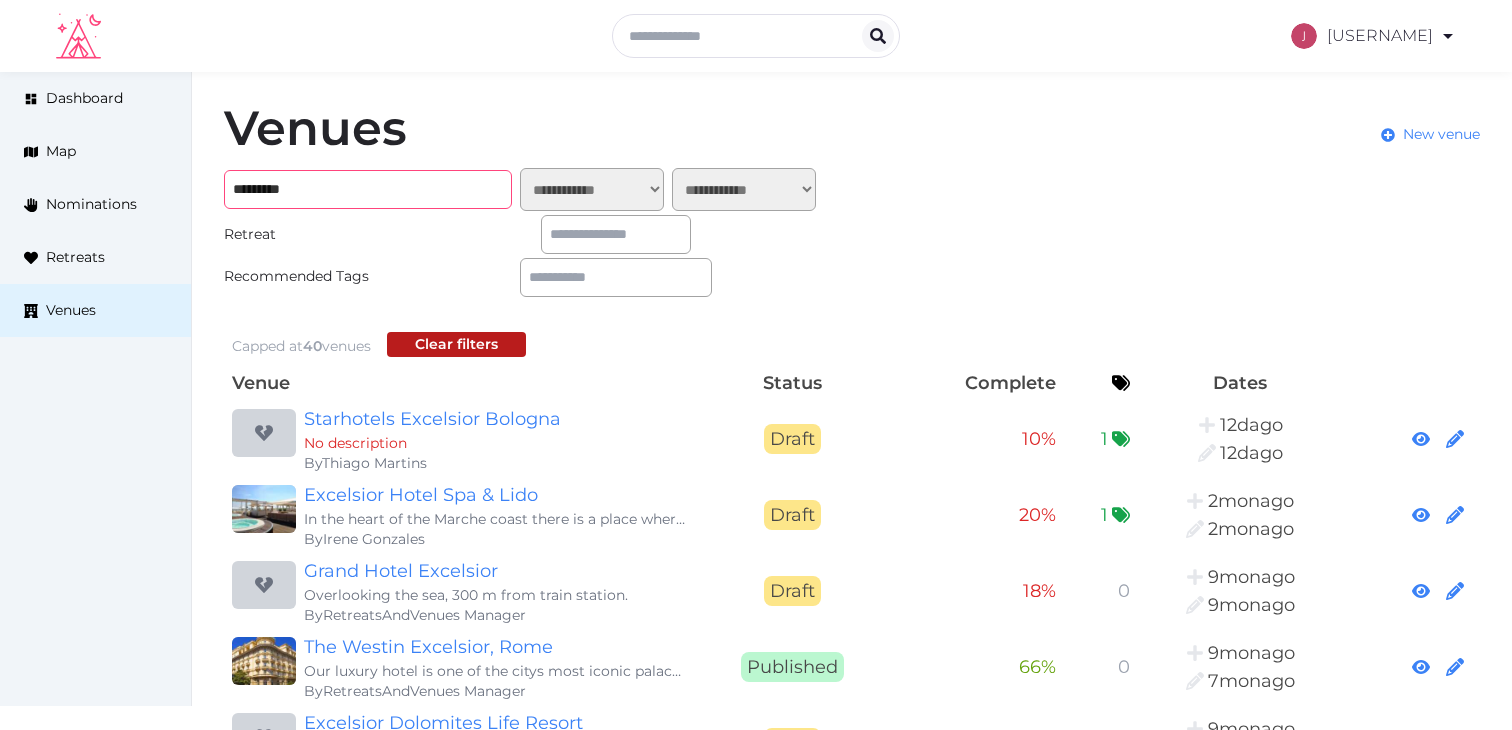 click on "*********" at bounding box center [368, 189] 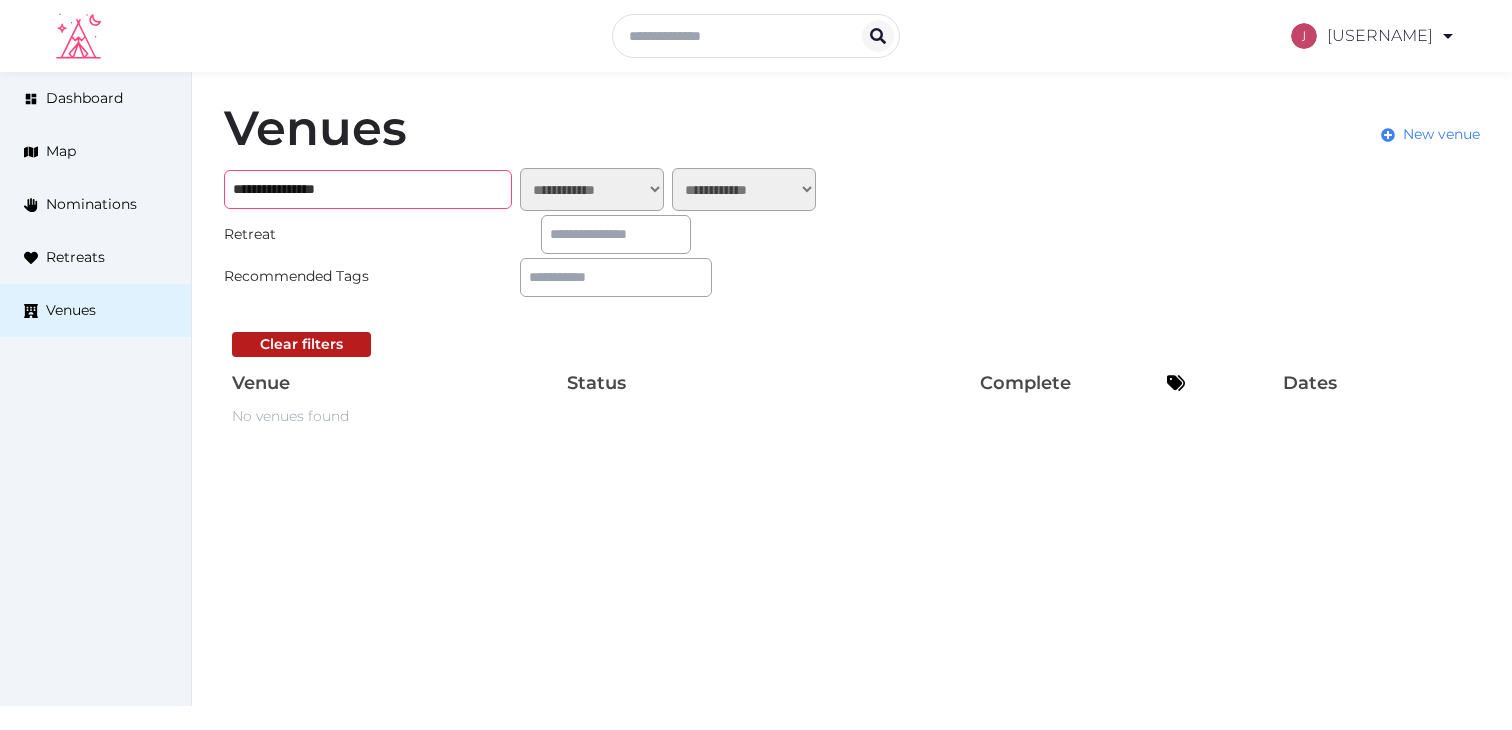 drag, startPoint x: 359, startPoint y: 188, endPoint x: 196, endPoint y: 195, distance: 163.15024 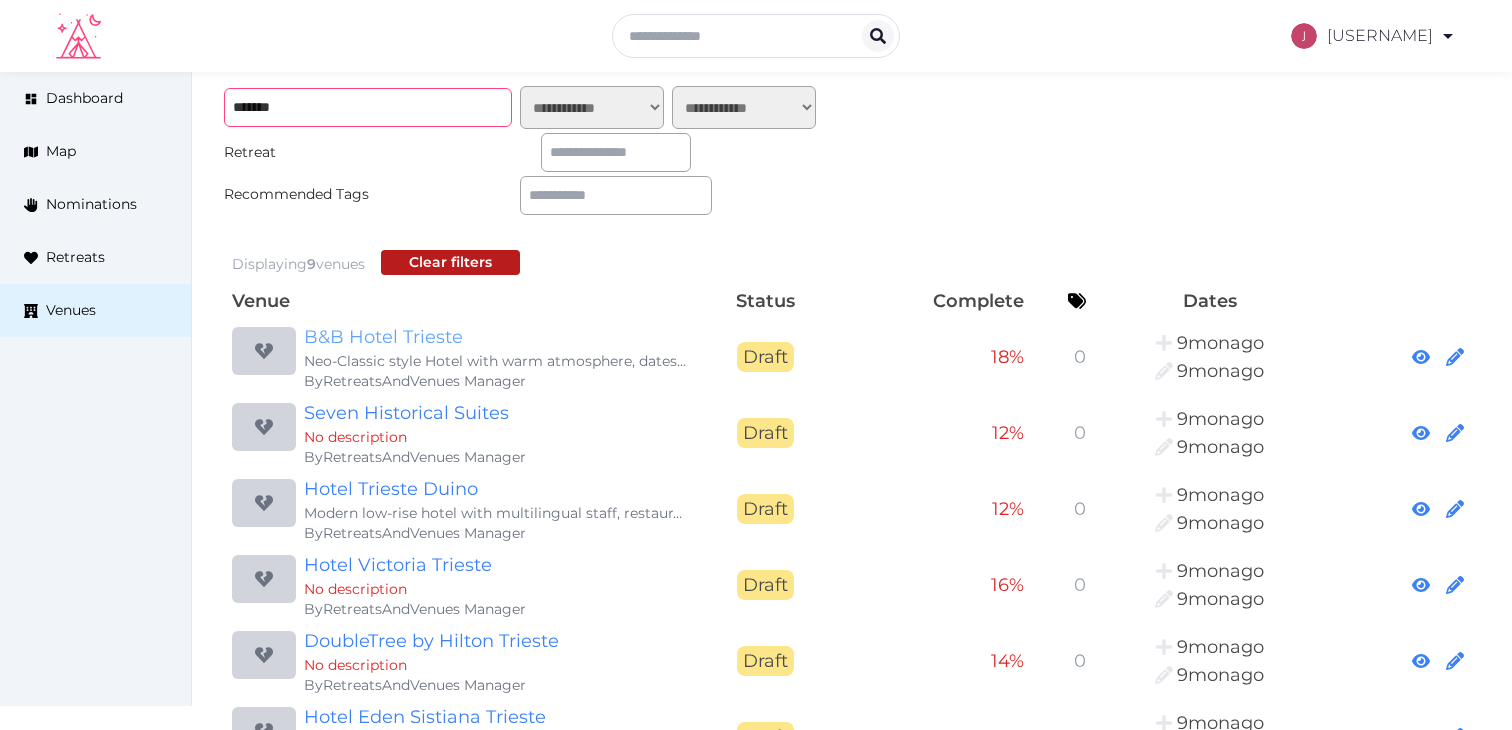 scroll, scrollTop: 0, scrollLeft: 0, axis: both 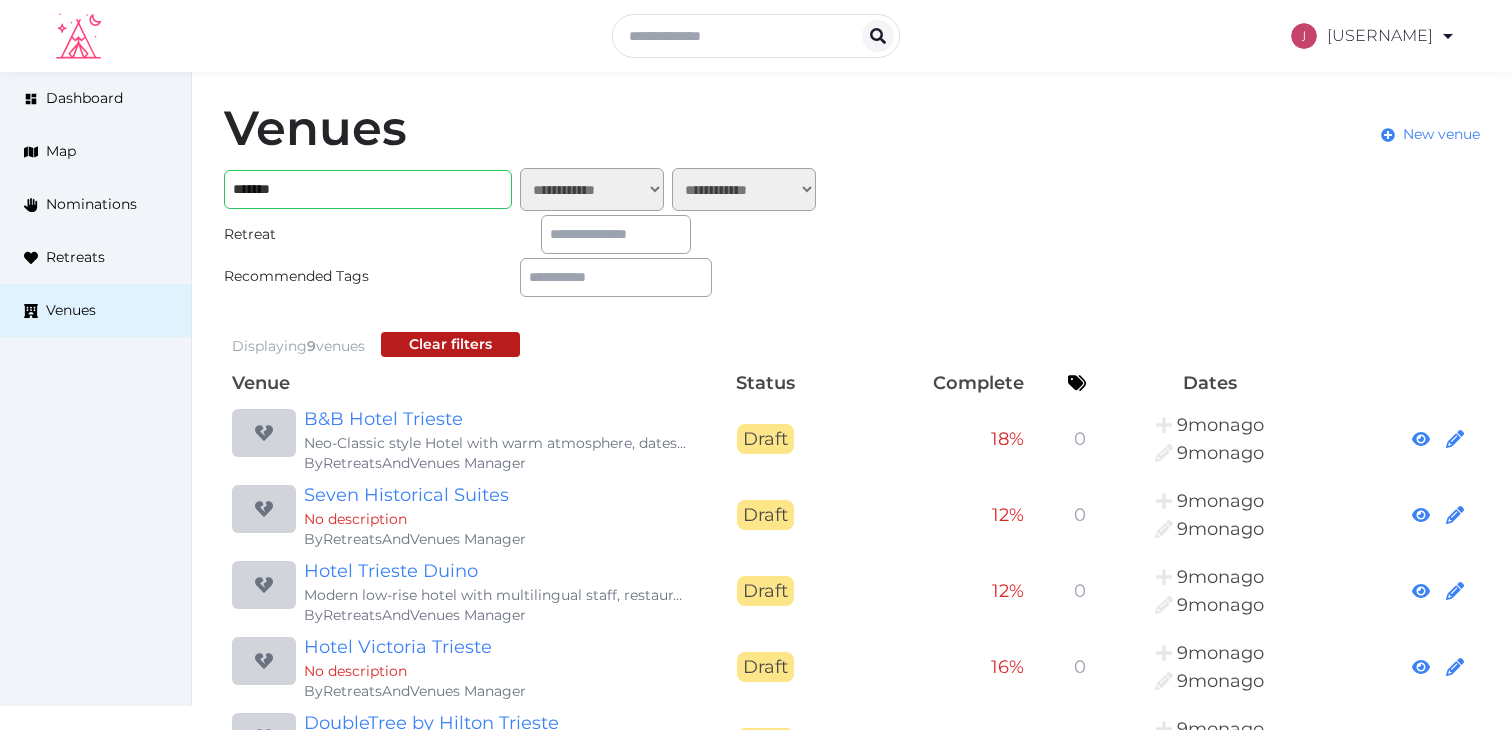 click on "Venues" at bounding box center (315, 128) 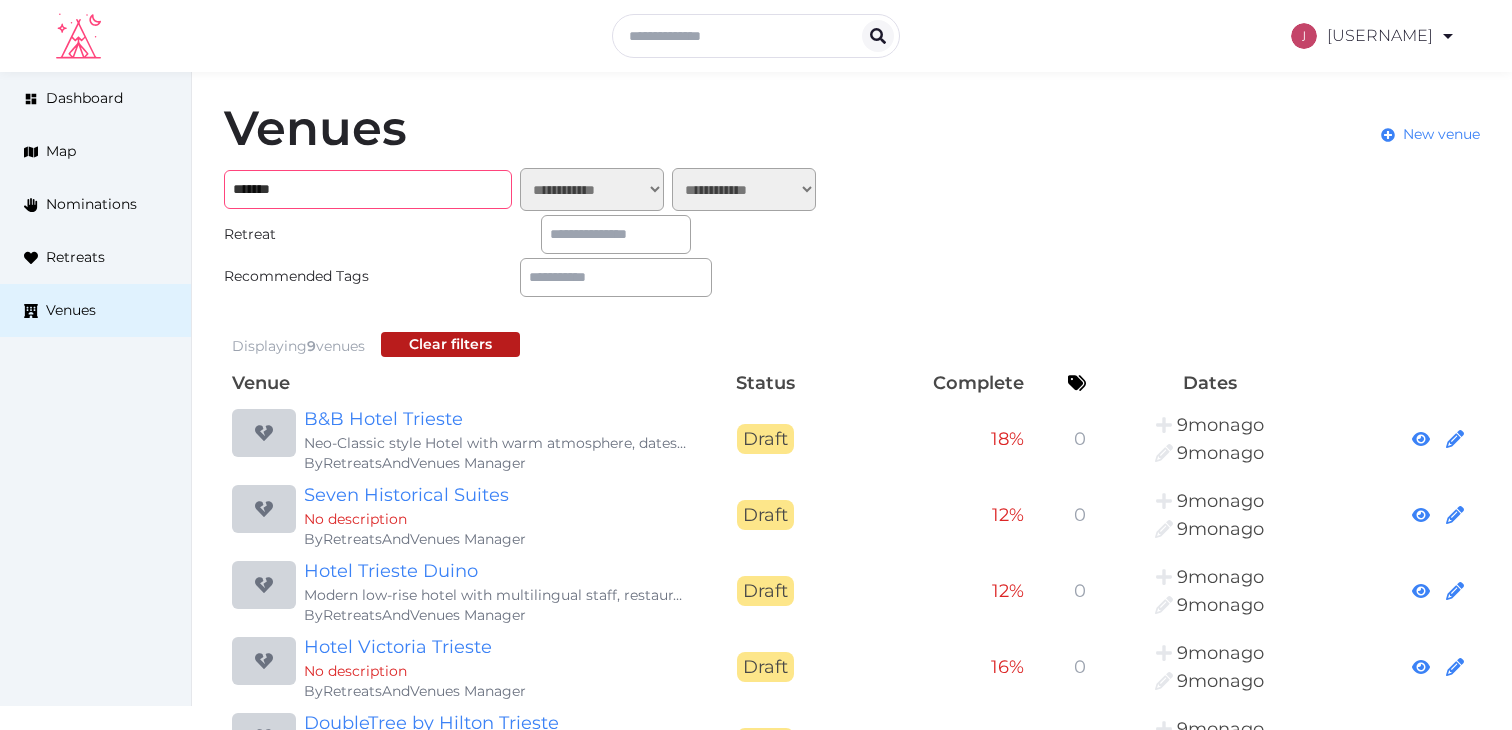 click on "*******" at bounding box center [368, 189] 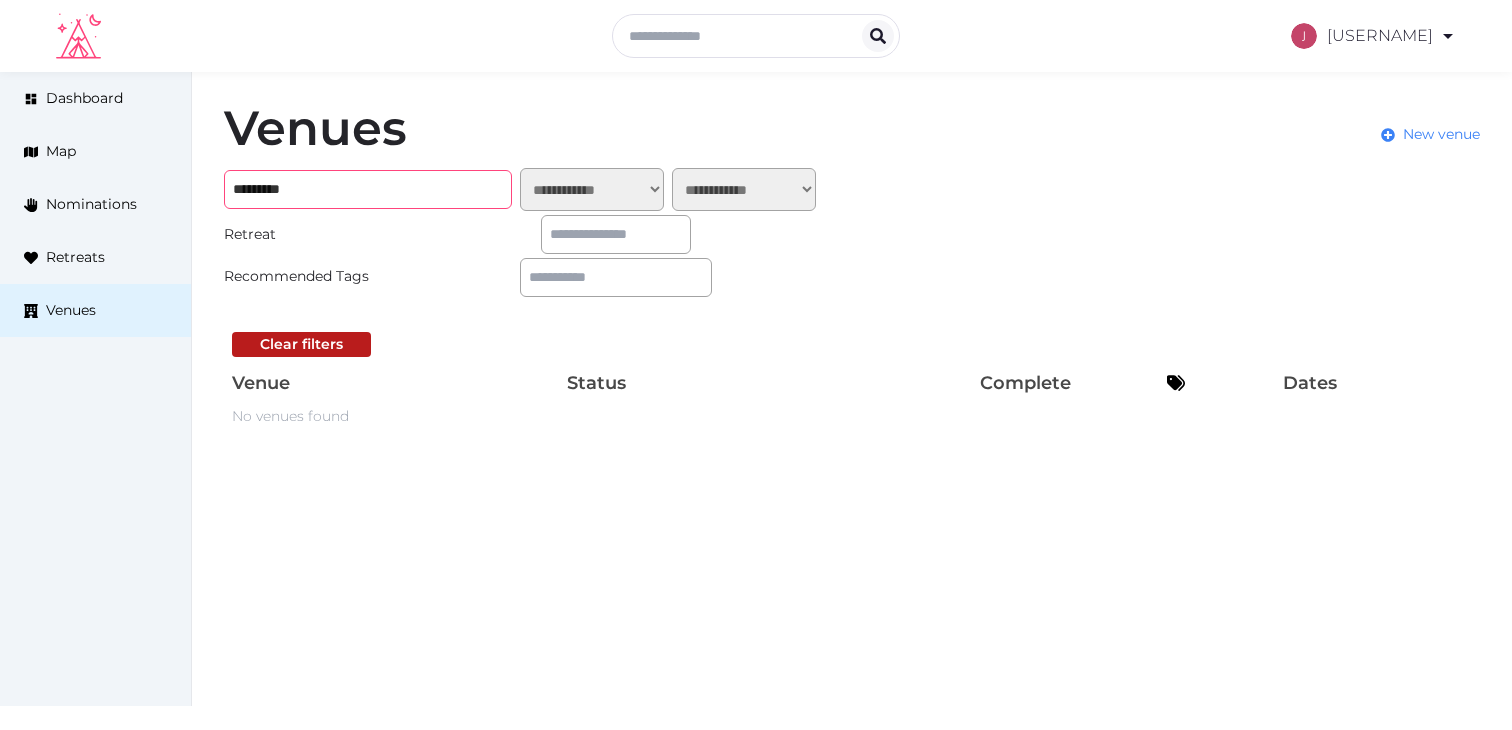 drag, startPoint x: 304, startPoint y: 185, endPoint x: 274, endPoint y: 185, distance: 30 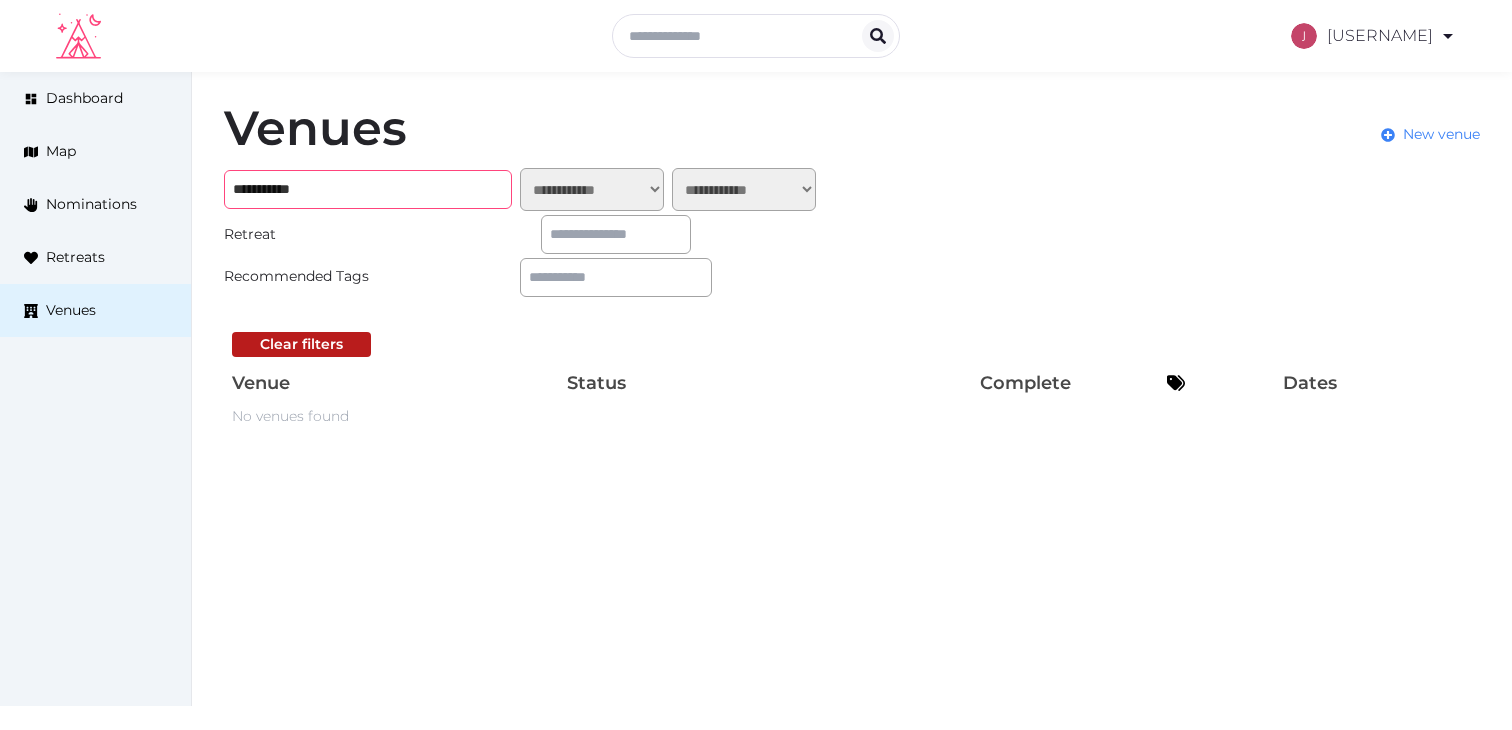 click on "**********" at bounding box center [368, 189] 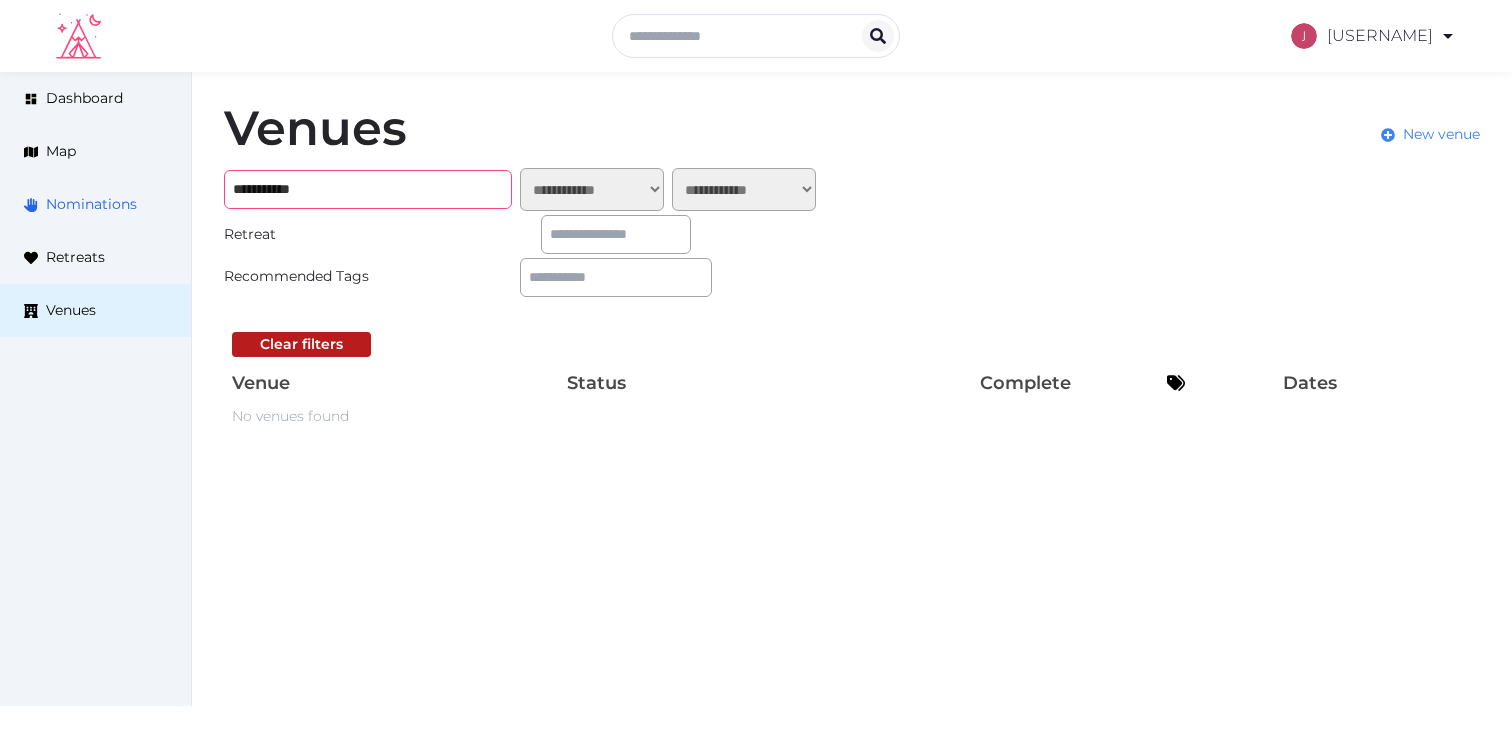 drag, startPoint x: 372, startPoint y: 183, endPoint x: 168, endPoint y: 186, distance: 204.02206 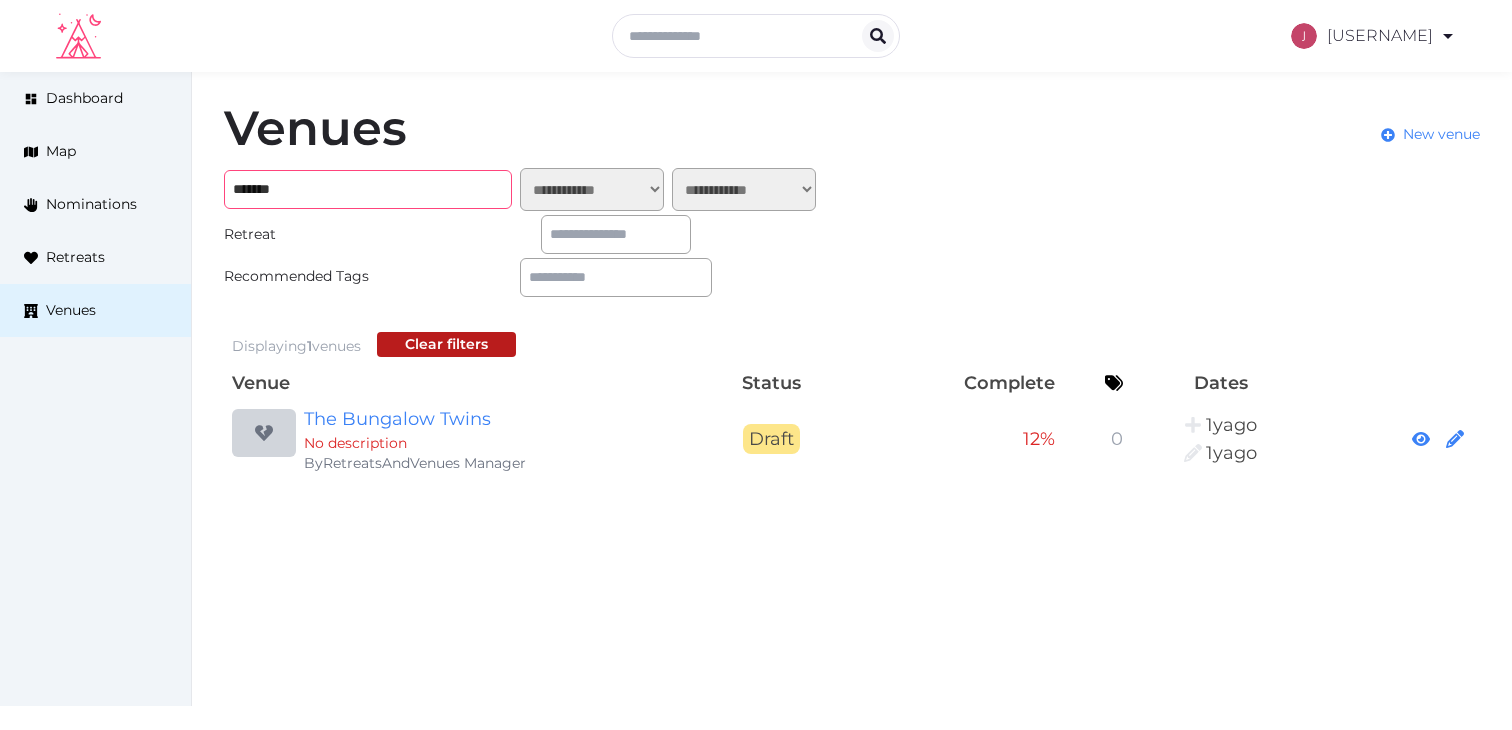 click on "*******" at bounding box center [368, 189] 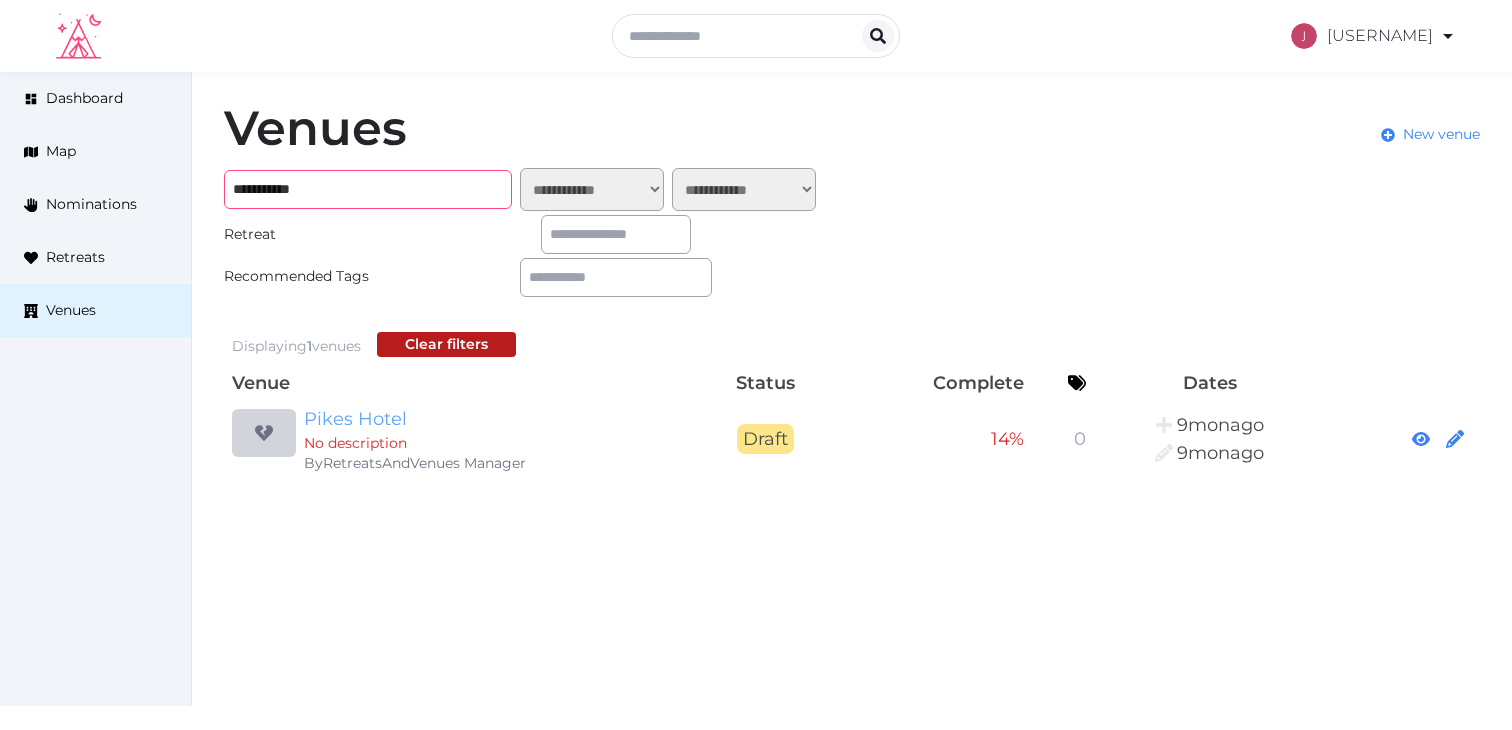 type on "**********" 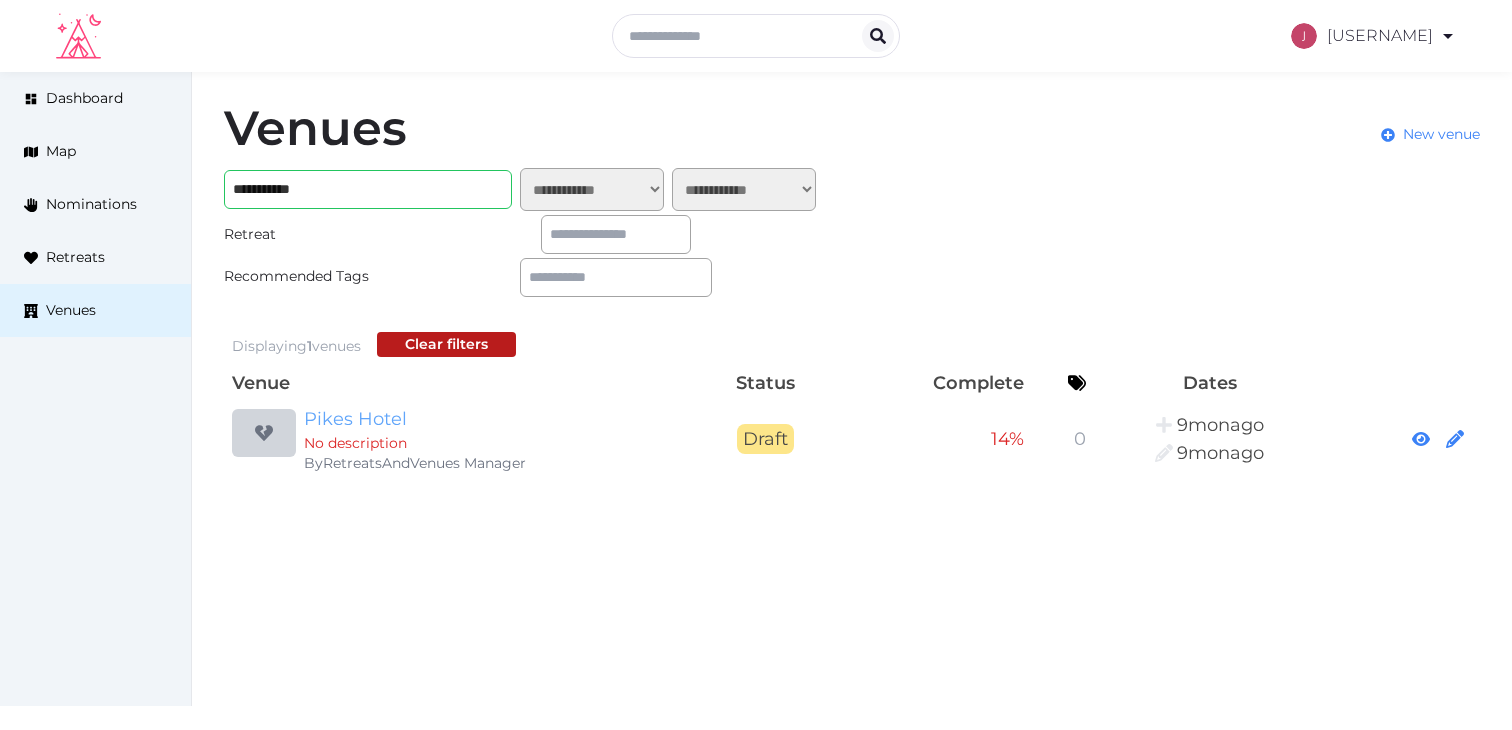 click on "Pikes Hotel" at bounding box center [496, 419] 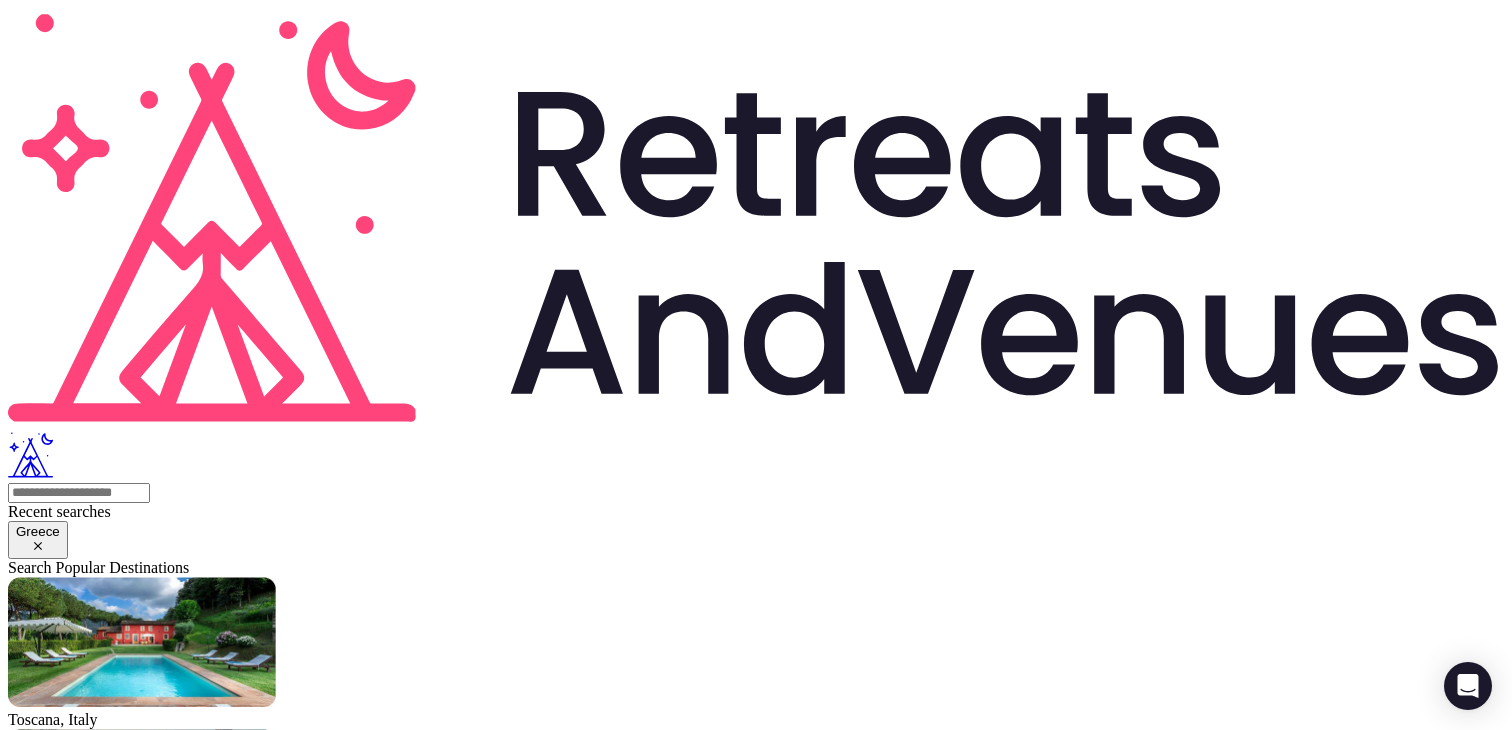 scroll, scrollTop: 0, scrollLeft: 0, axis: both 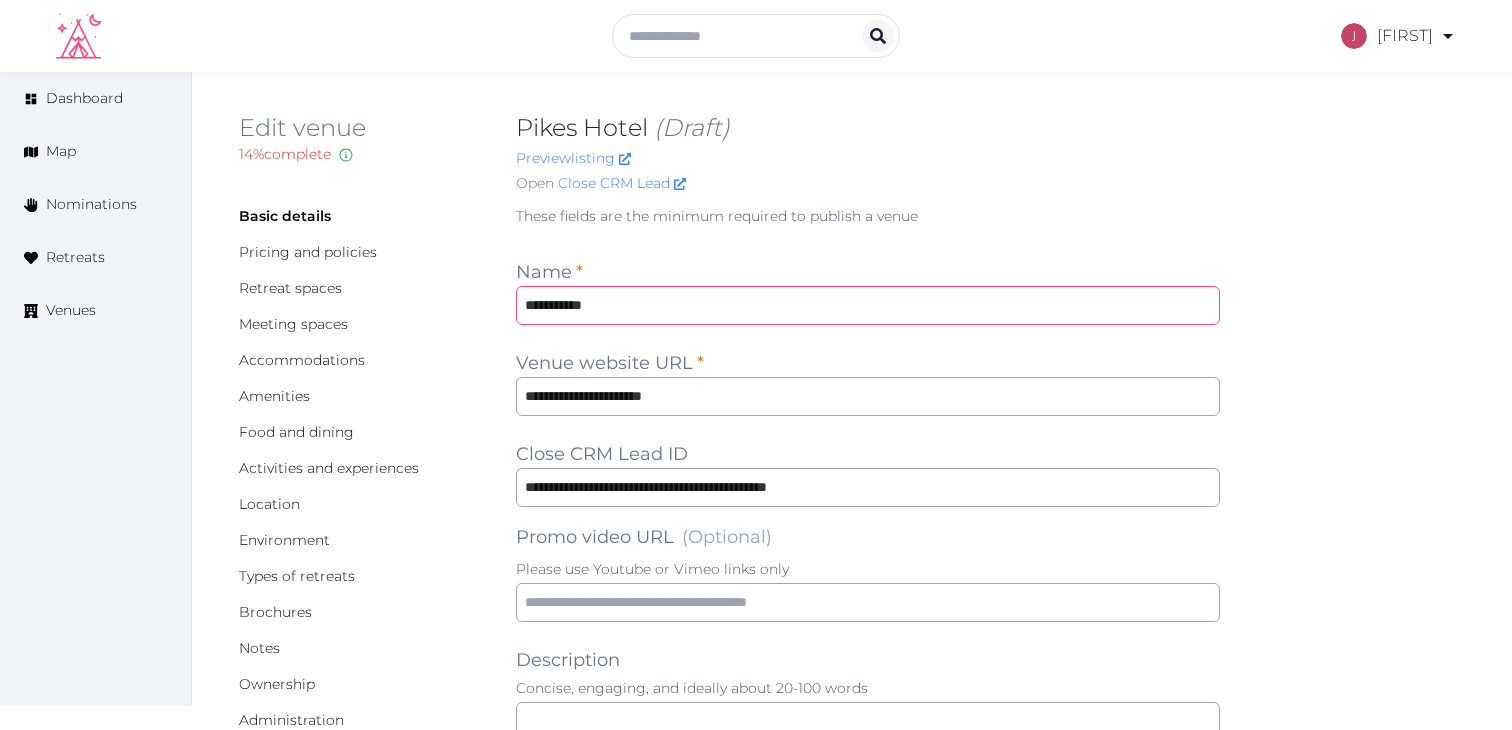 click on "**********" at bounding box center (868, 305) 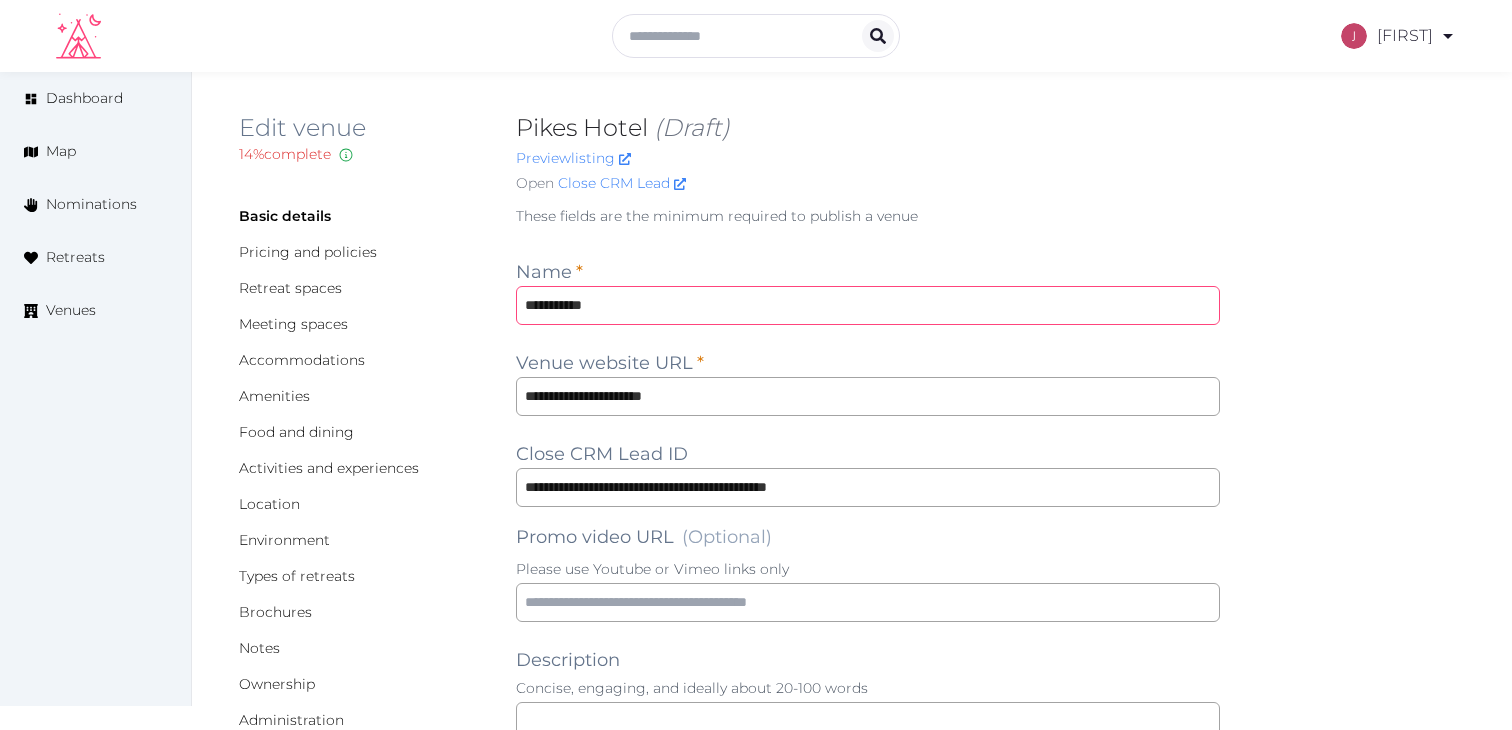 type on "**********" 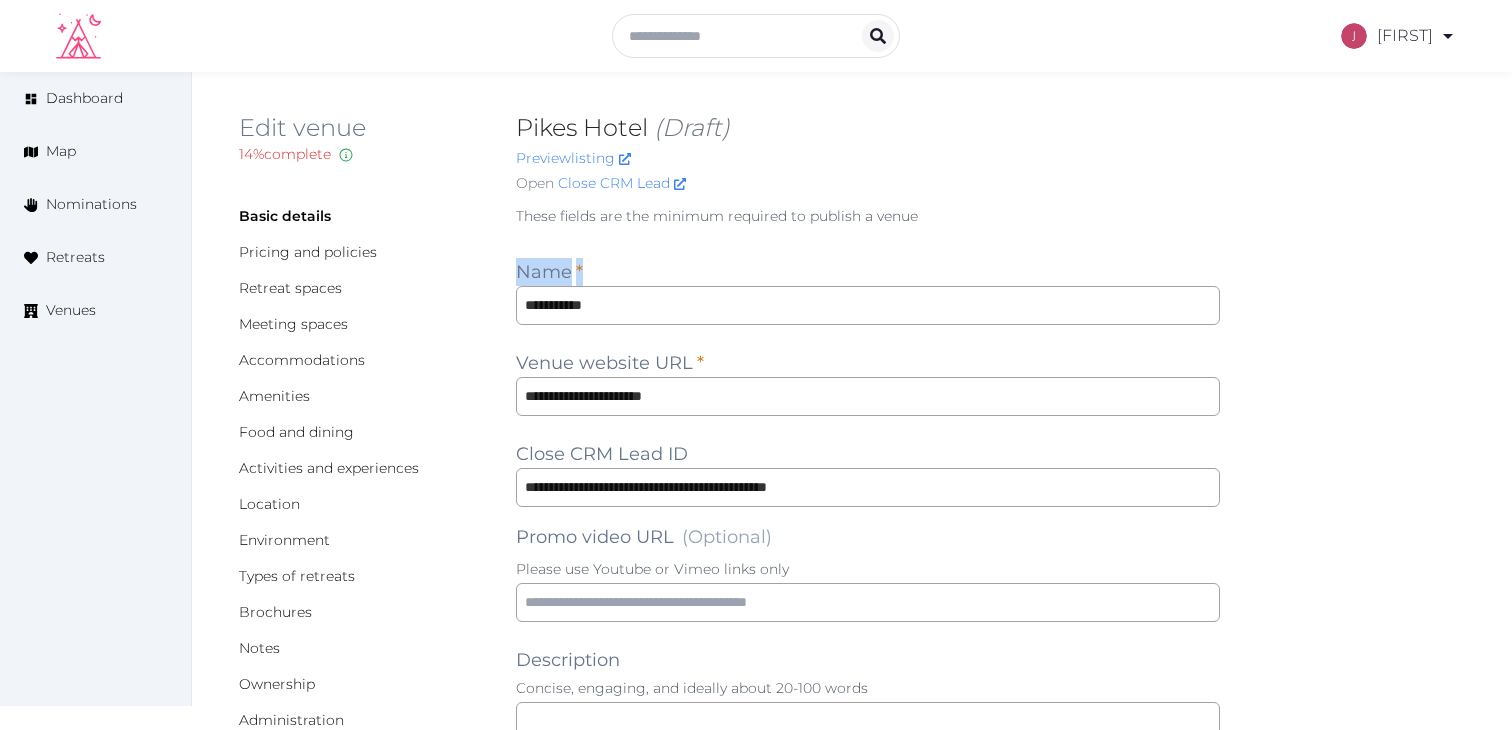click on "**********" at bounding box center [868, 1295] 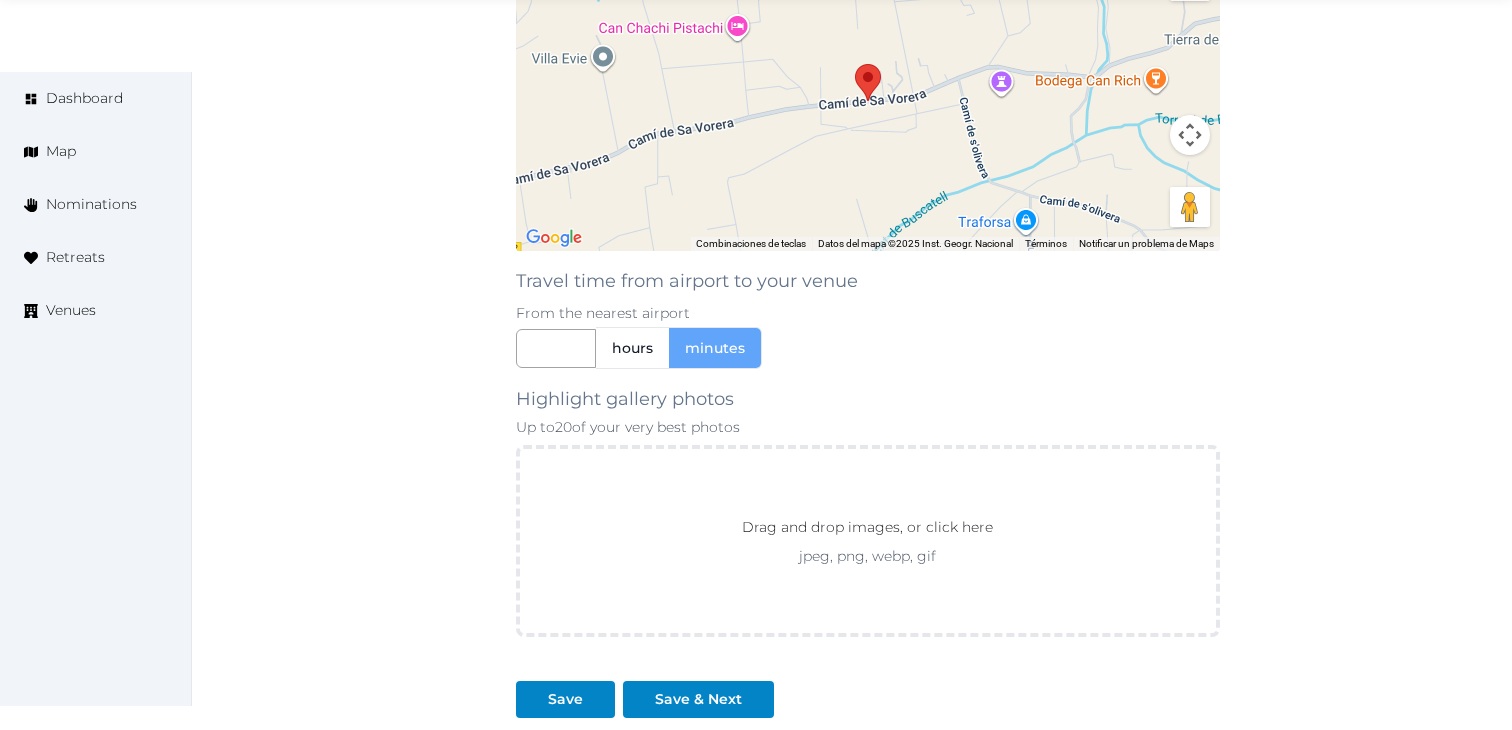scroll, scrollTop: 1878, scrollLeft: 0, axis: vertical 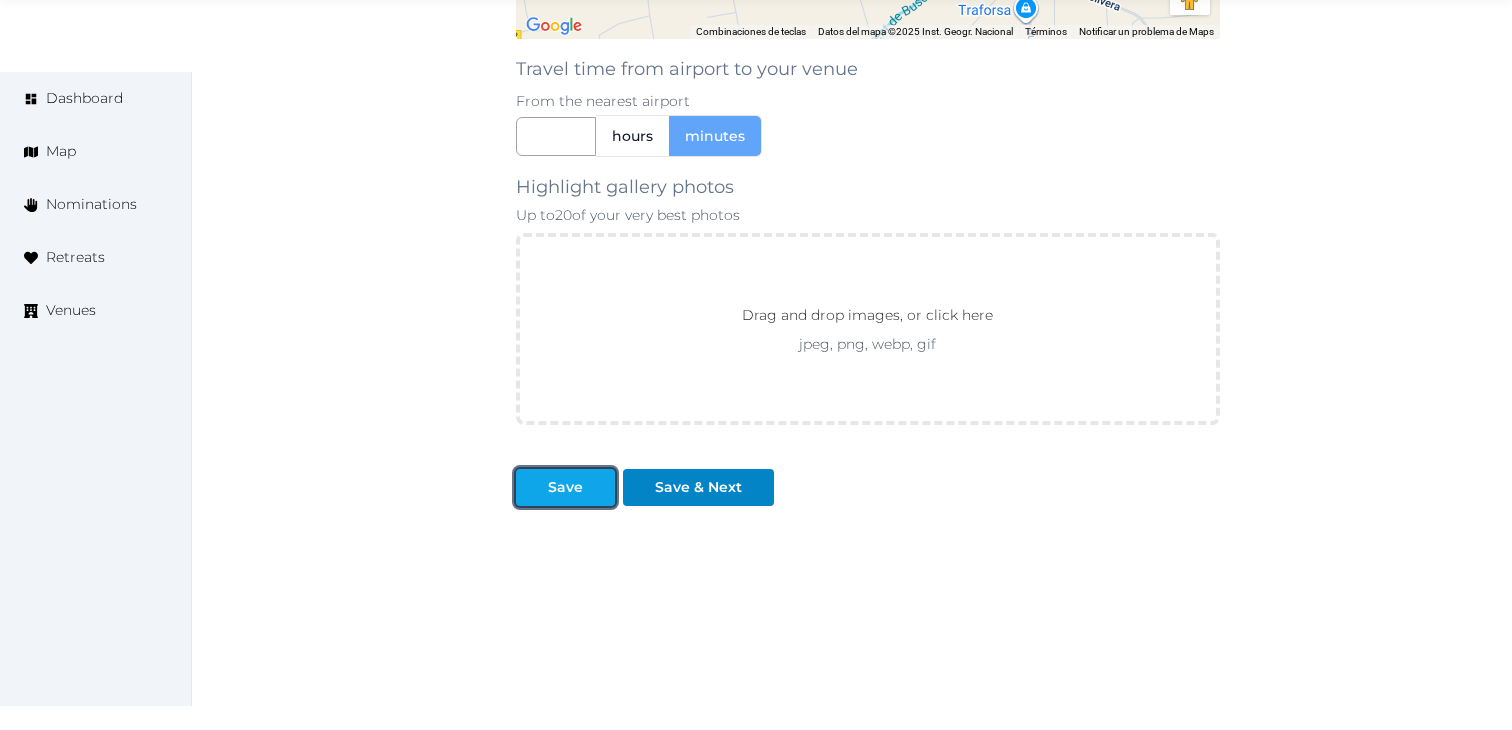 click on "Save" at bounding box center (565, 487) 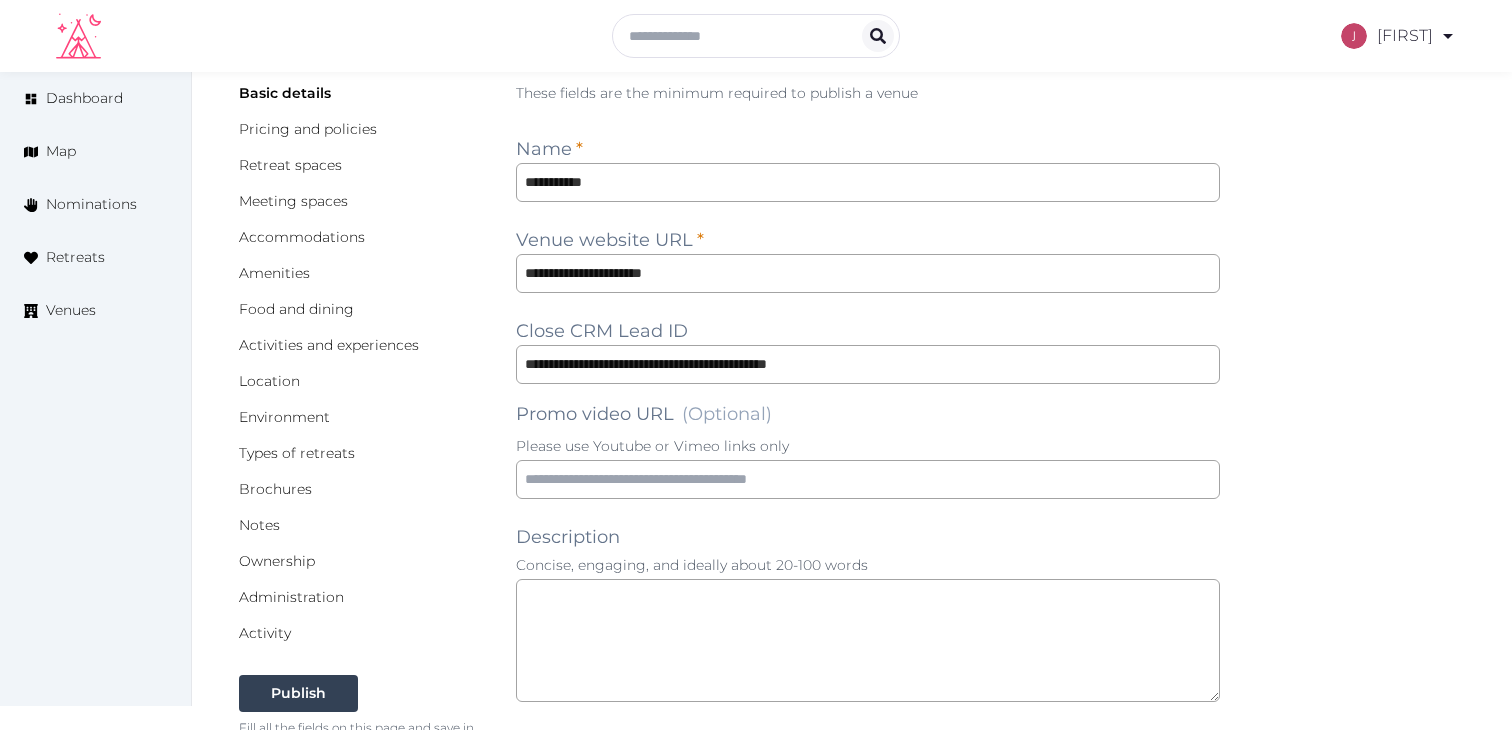 scroll, scrollTop: 0, scrollLeft: 0, axis: both 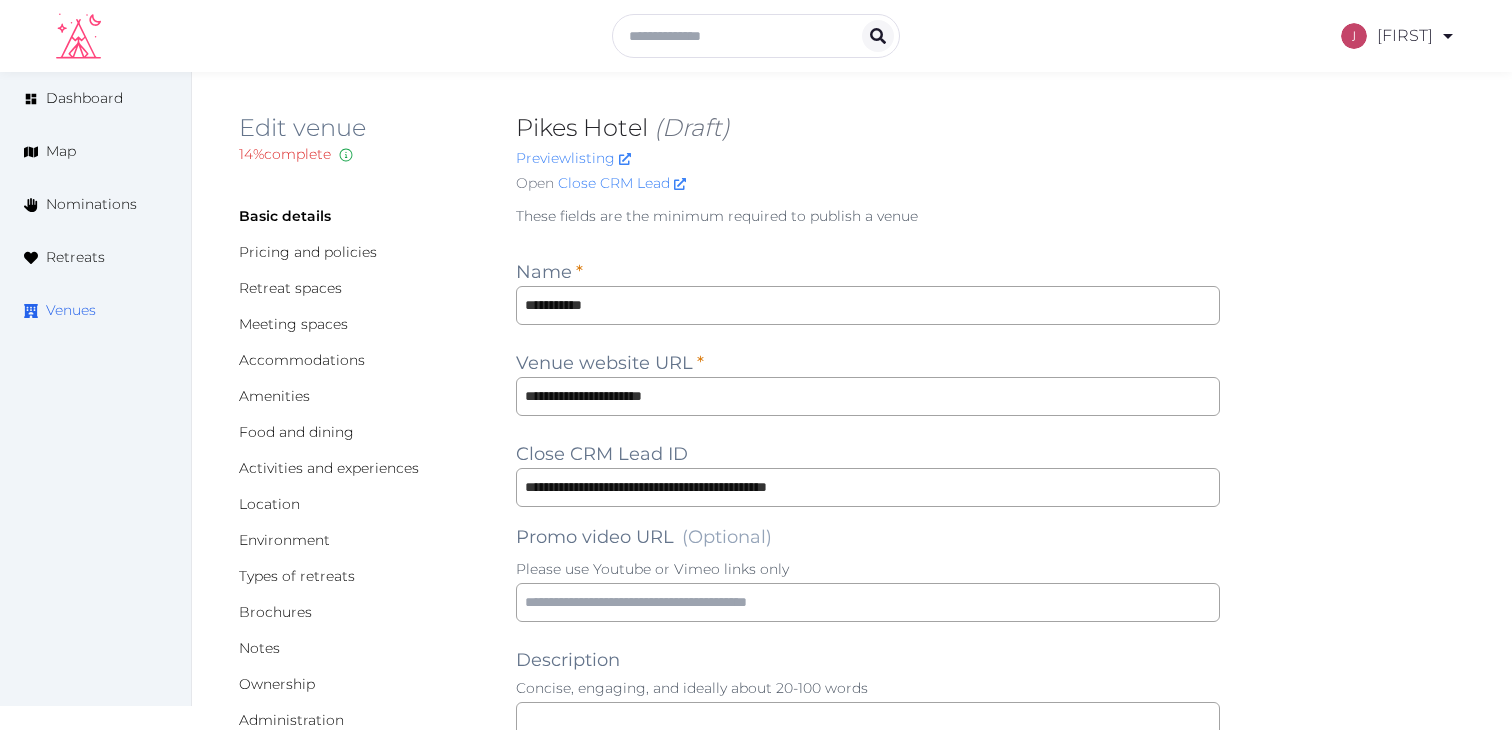 click on "Venues" at bounding box center [95, 310] 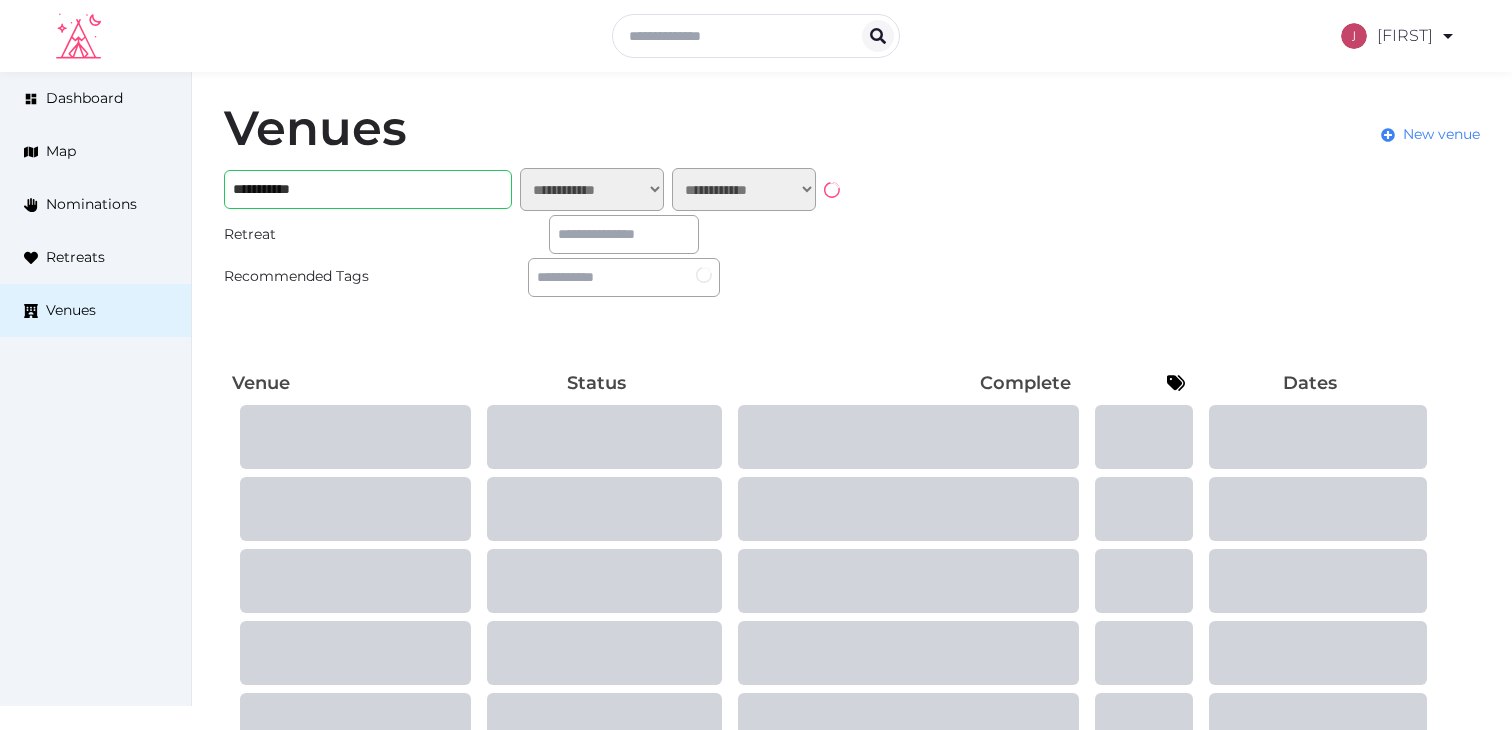 click on "**********" at bounding box center [368, 189] 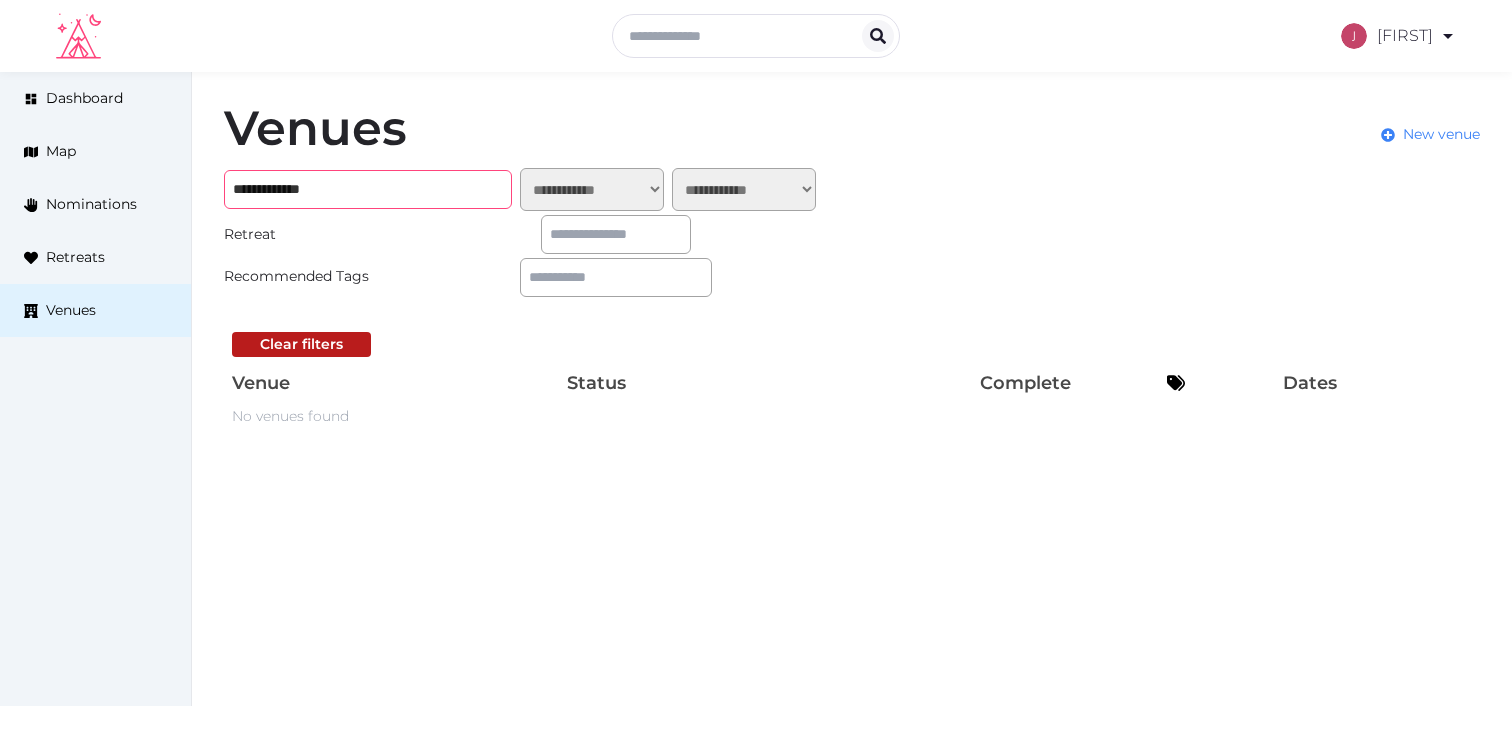 click on "**********" at bounding box center [368, 189] 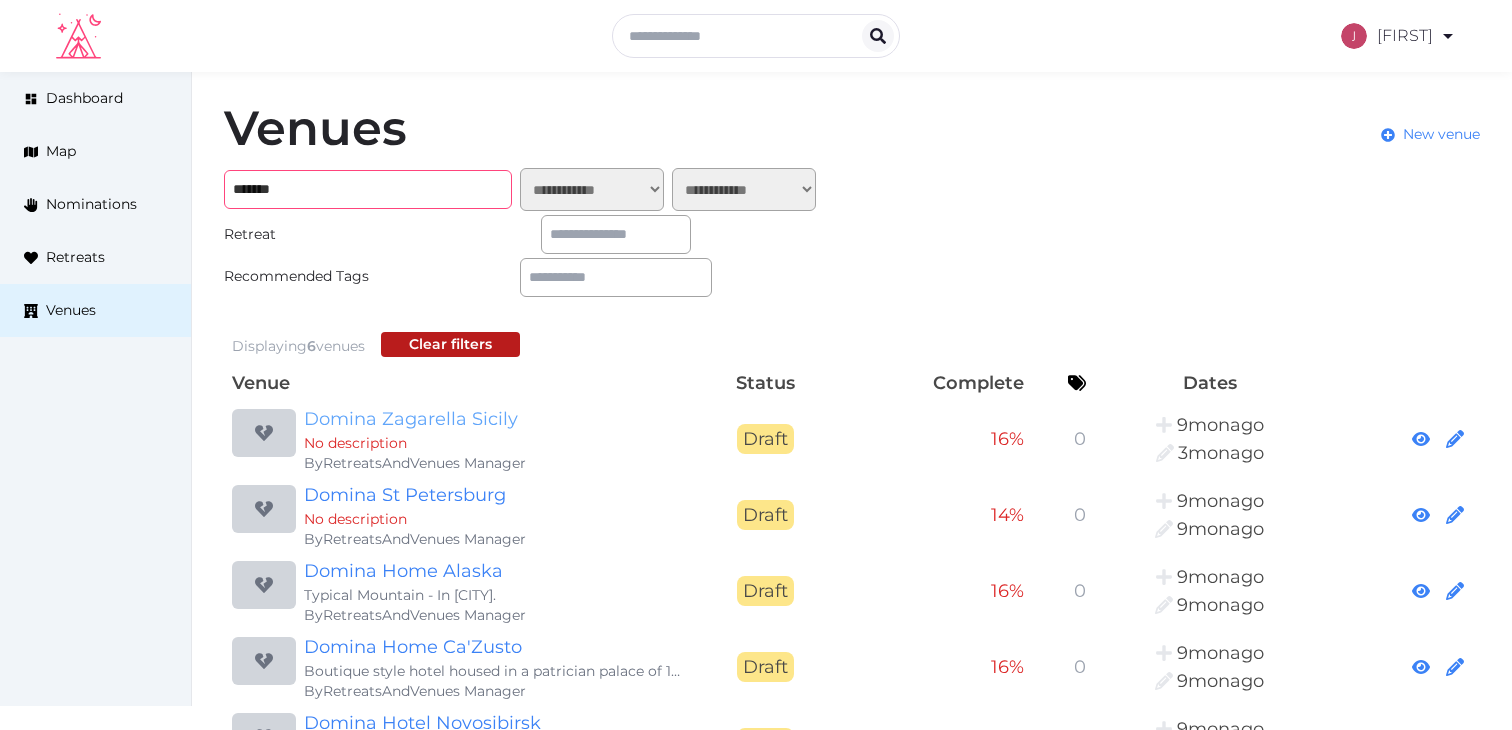 type on "******" 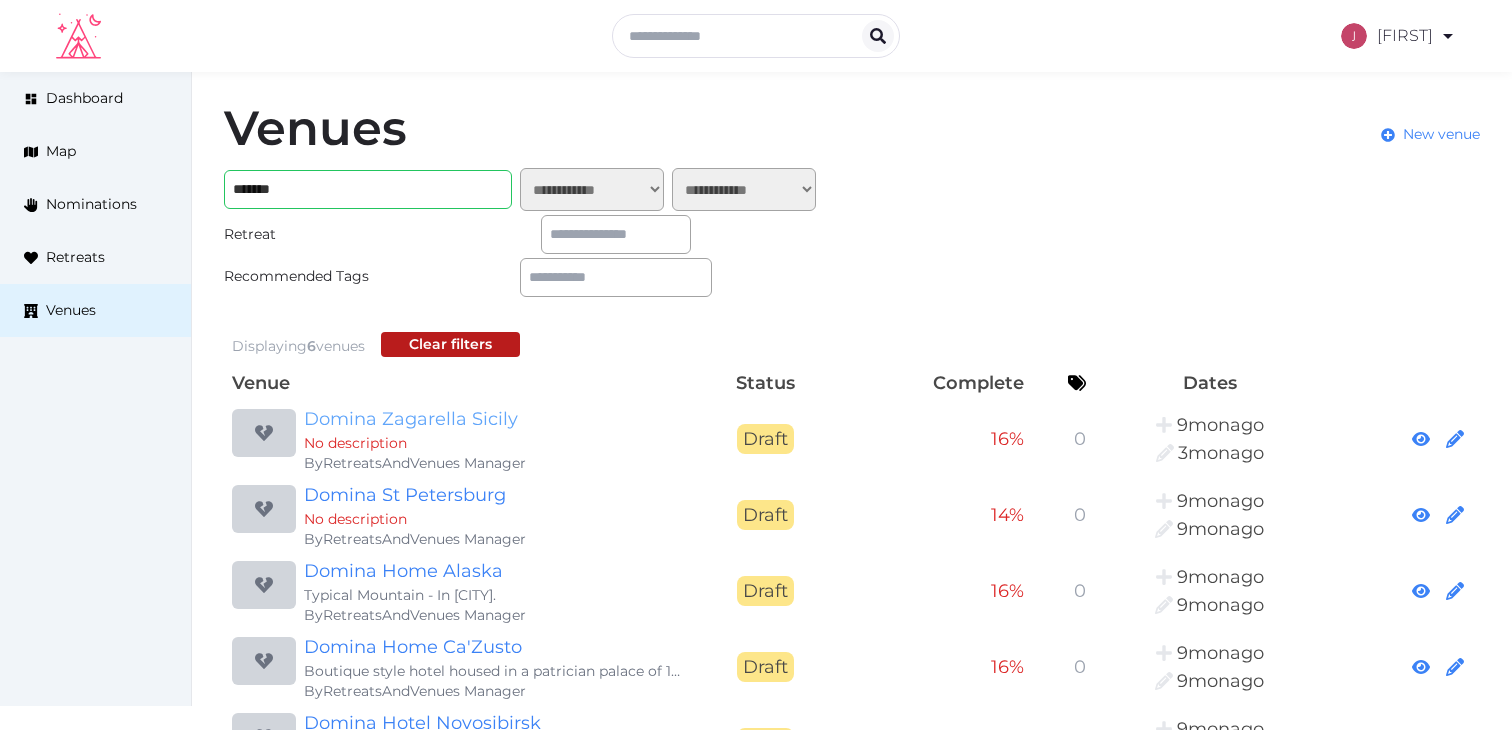 click on "Domina Zagarella Sicily" at bounding box center (496, 419) 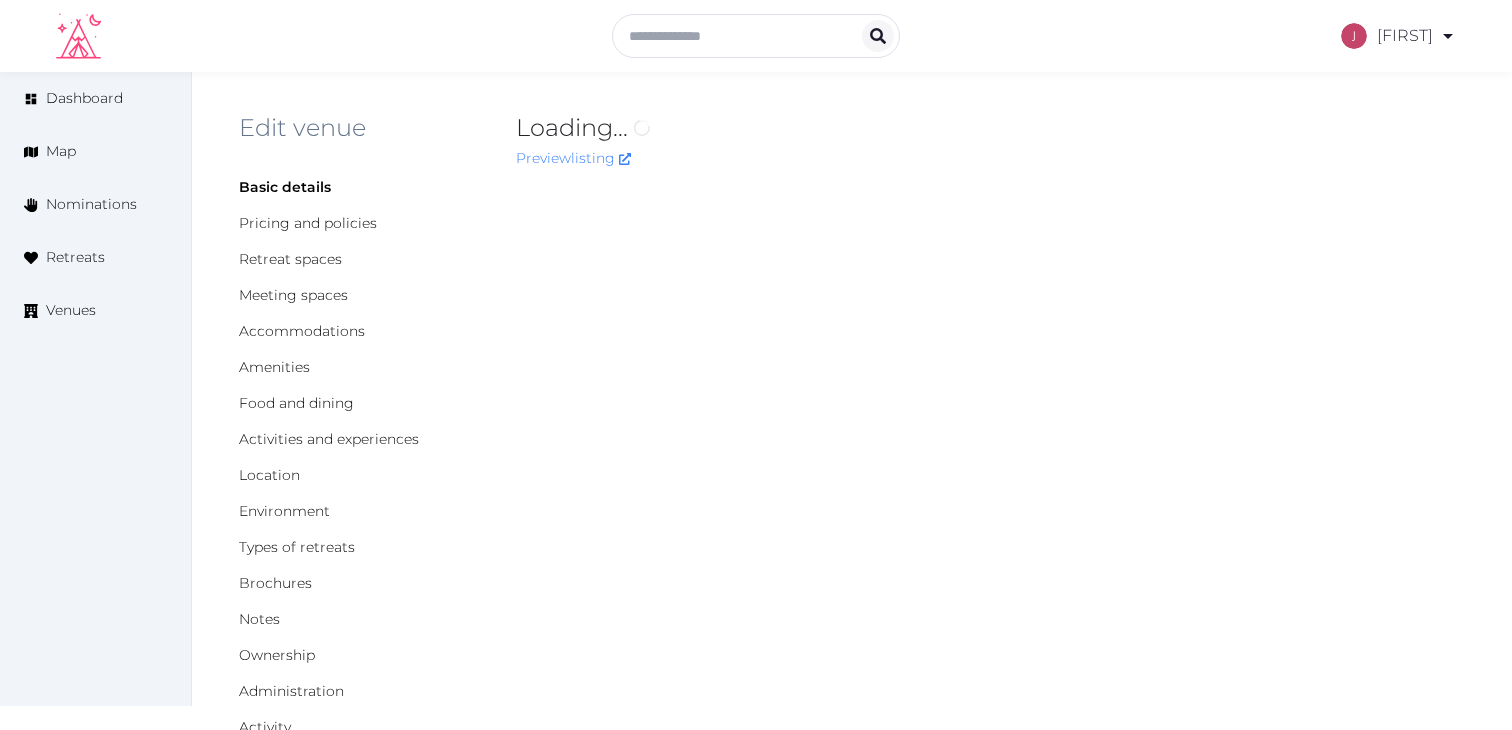 scroll, scrollTop: 0, scrollLeft: 0, axis: both 